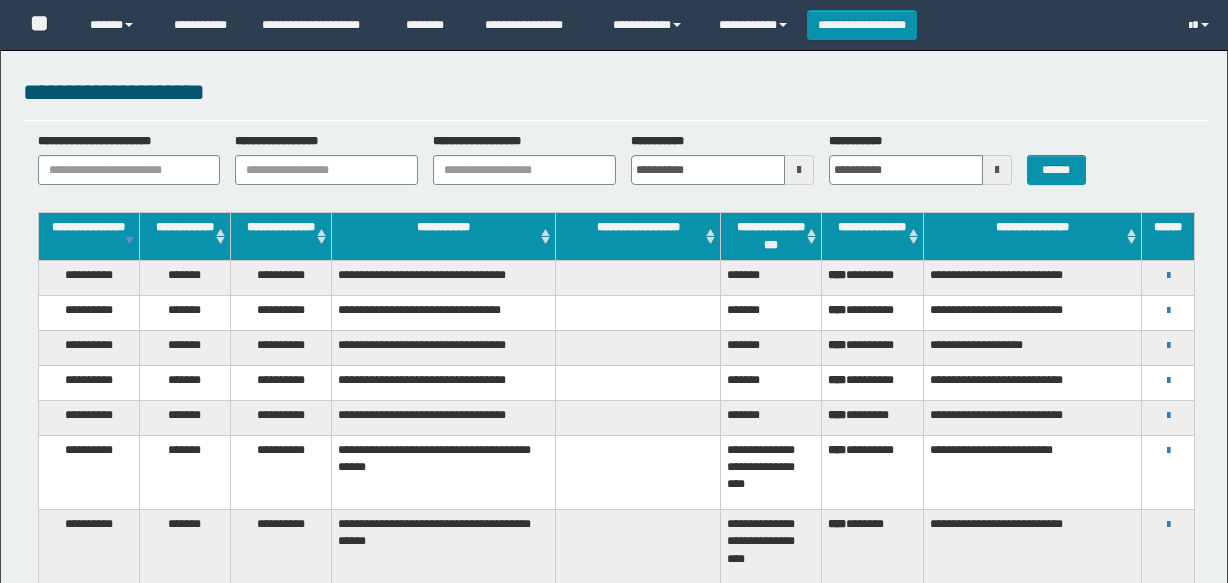 scroll, scrollTop: 0, scrollLeft: 0, axis: both 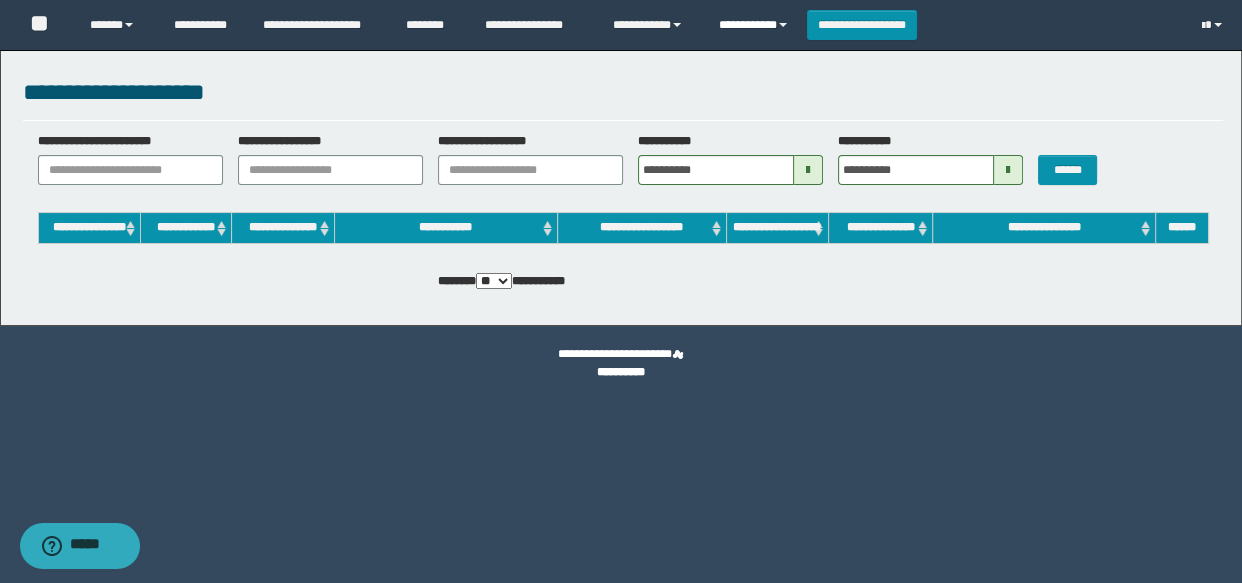 click on "**********" at bounding box center (755, 25) 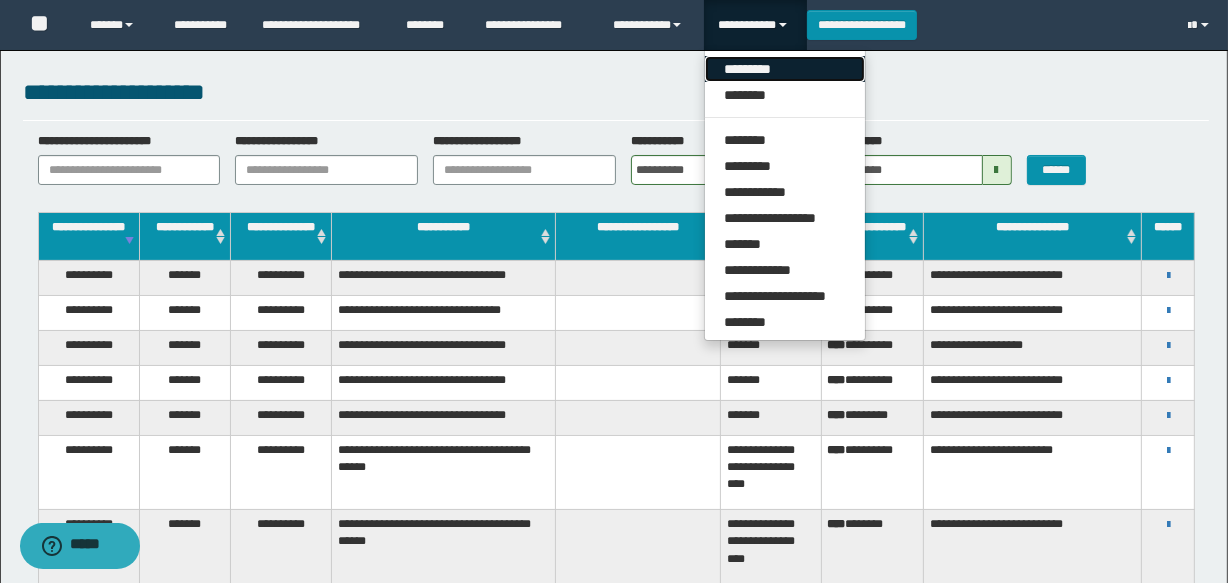 click on "*********" at bounding box center [785, 69] 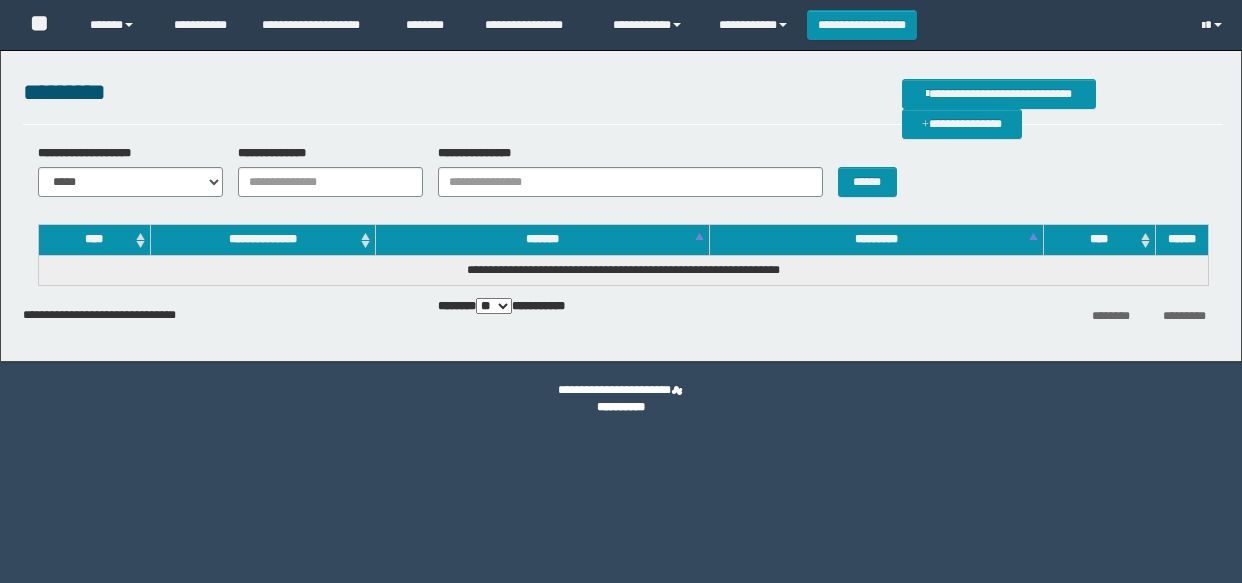 scroll, scrollTop: 0, scrollLeft: 0, axis: both 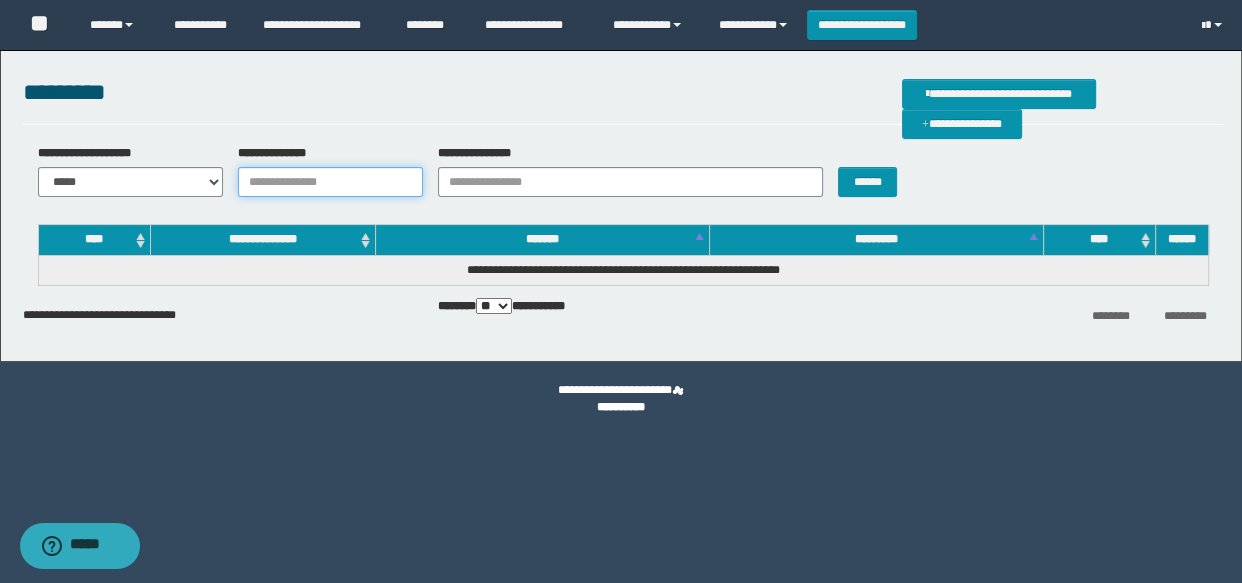 click on "**********" at bounding box center (330, 182) 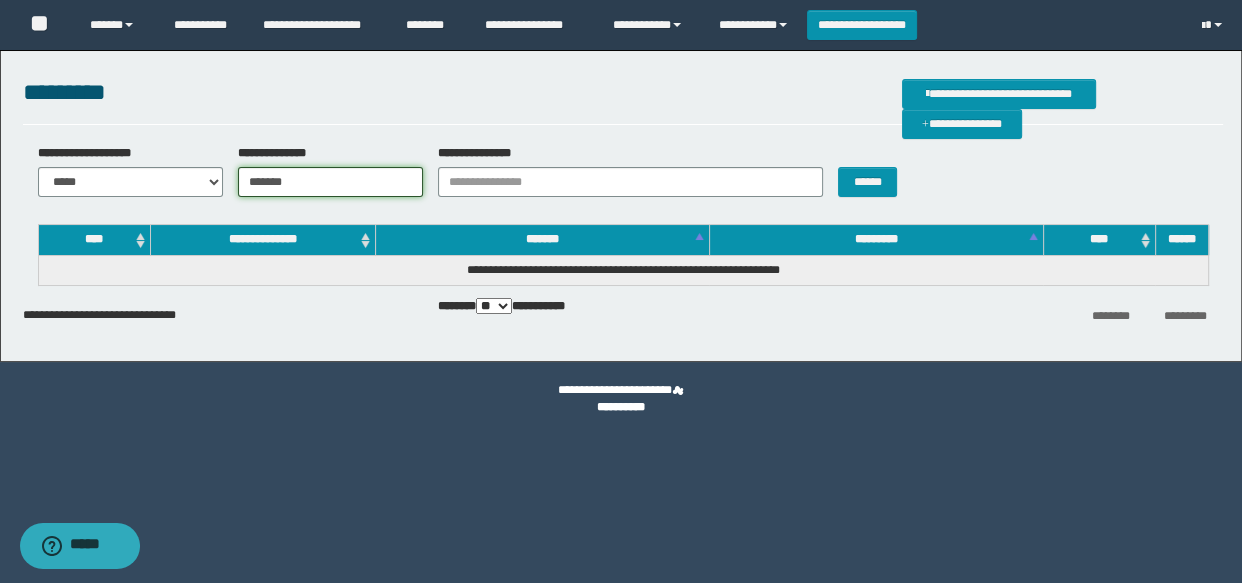 type on "*******" 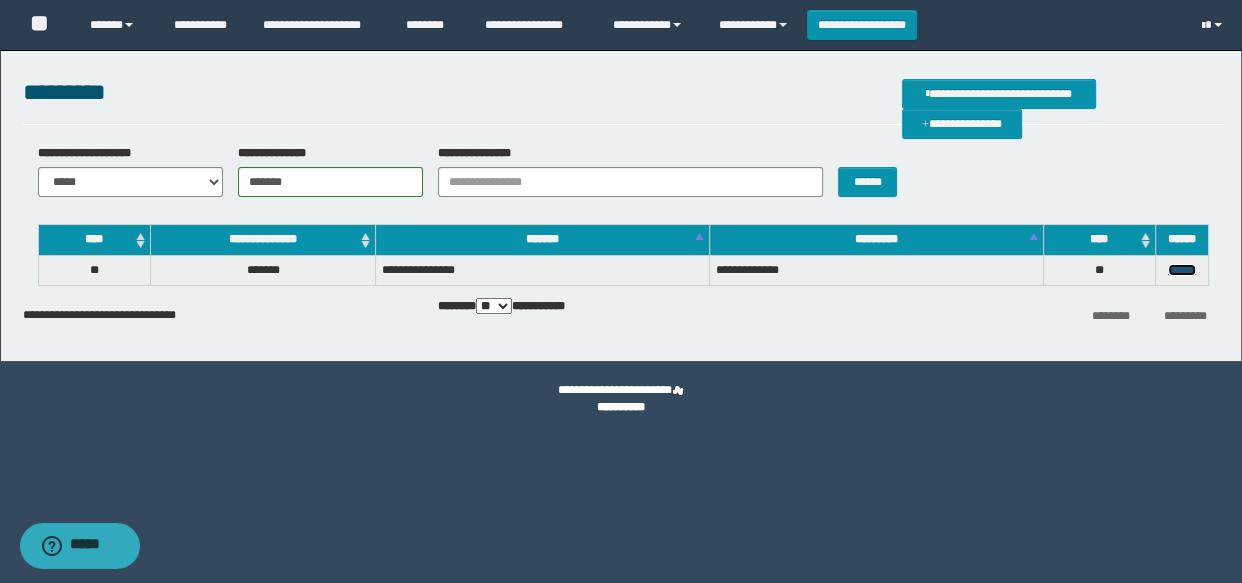 click on "******" at bounding box center [1182, 270] 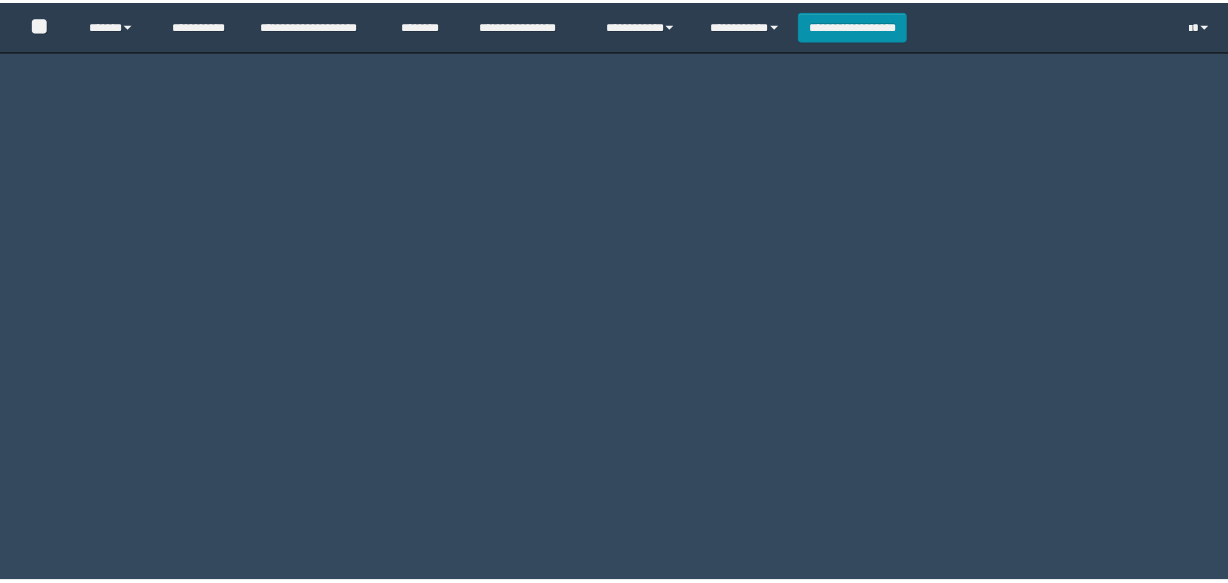 scroll, scrollTop: 0, scrollLeft: 0, axis: both 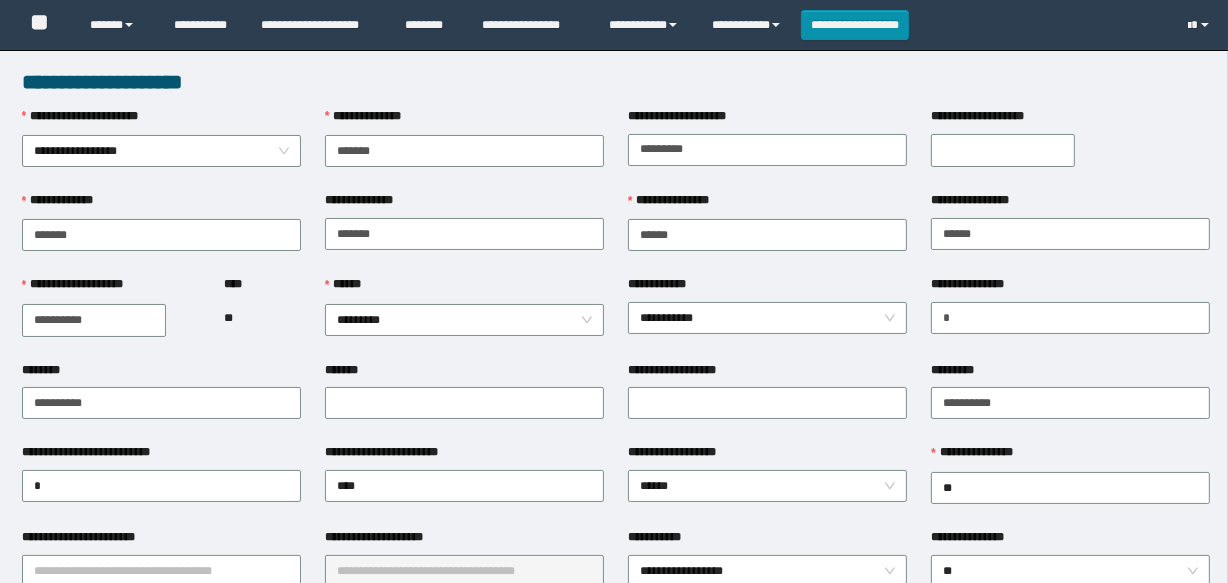 type on "*******" 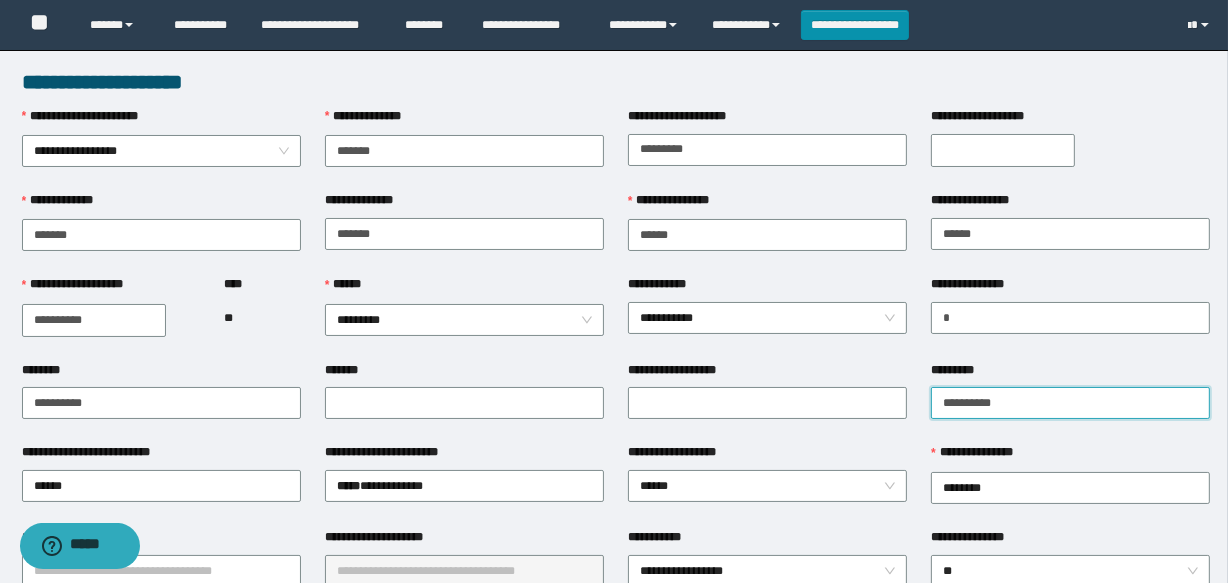click on "**********" at bounding box center [1070, 403] 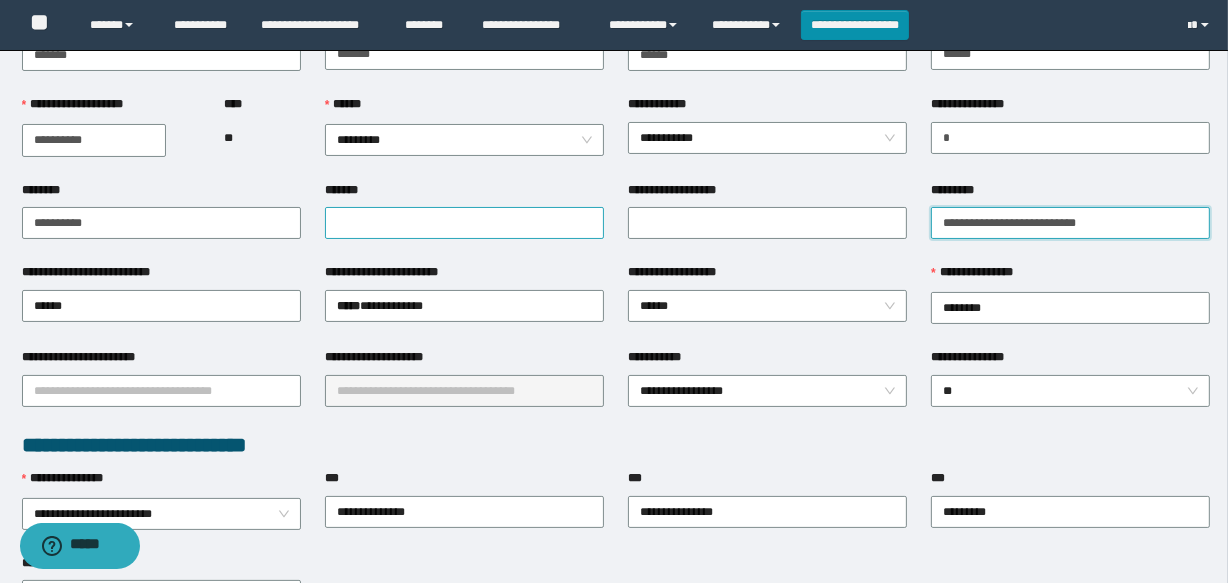 scroll, scrollTop: 181, scrollLeft: 0, axis: vertical 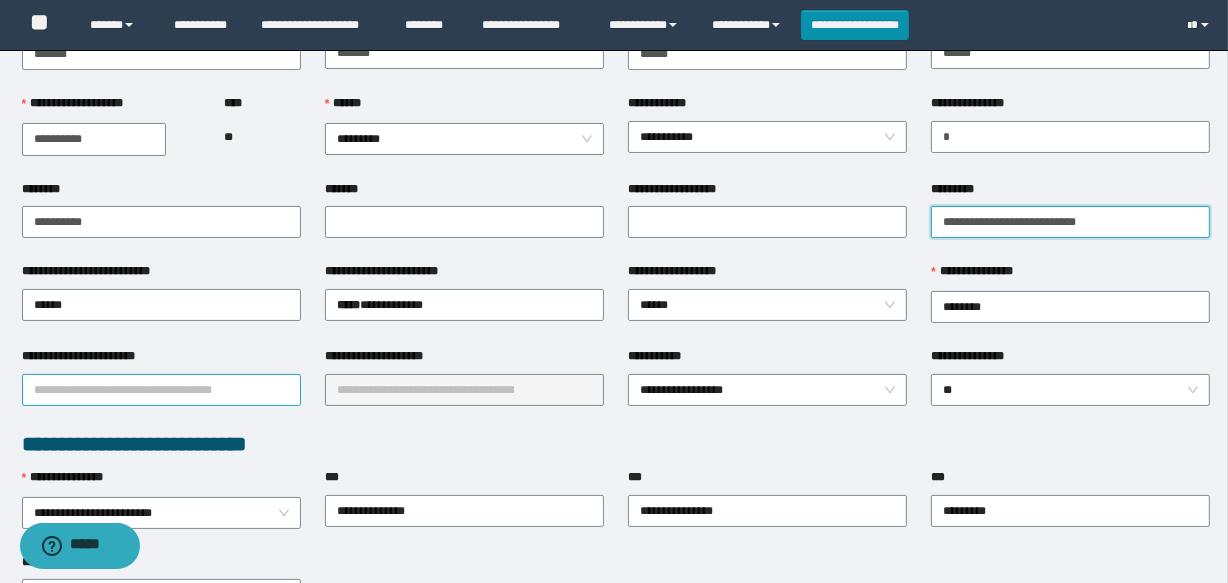 type on "**********" 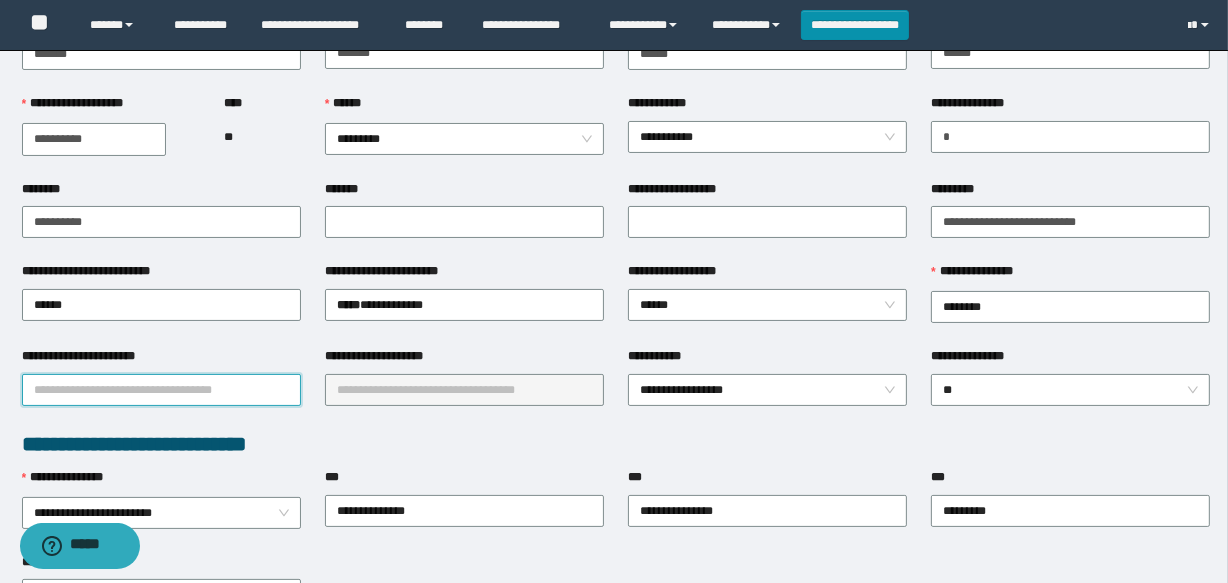 click on "**********" at bounding box center [161, 390] 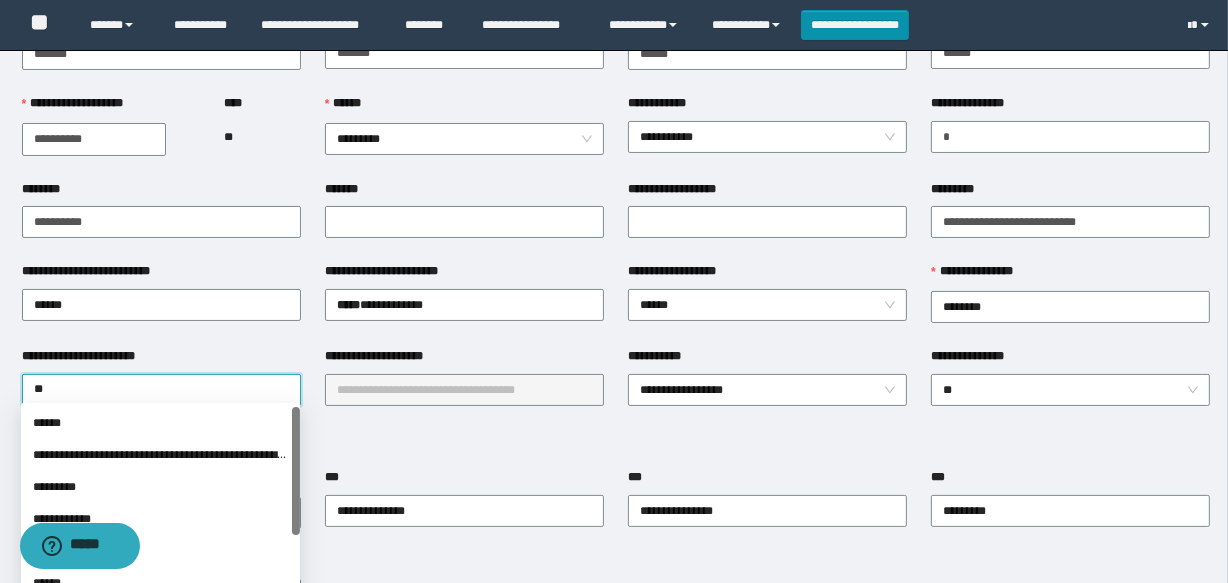 type on "***" 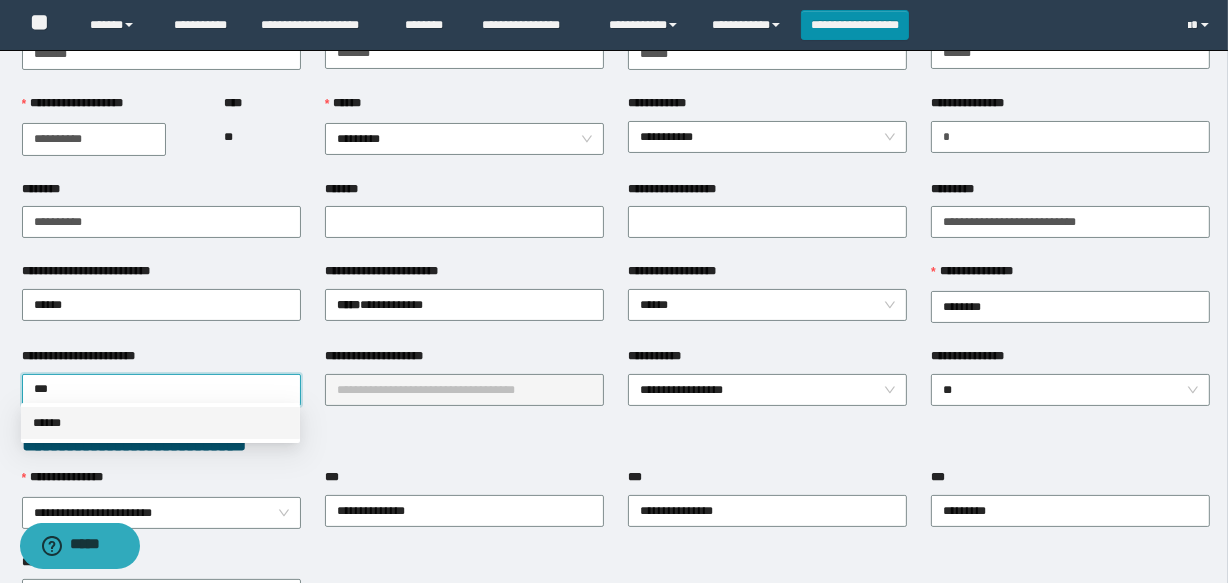 click on "******" at bounding box center [160, 423] 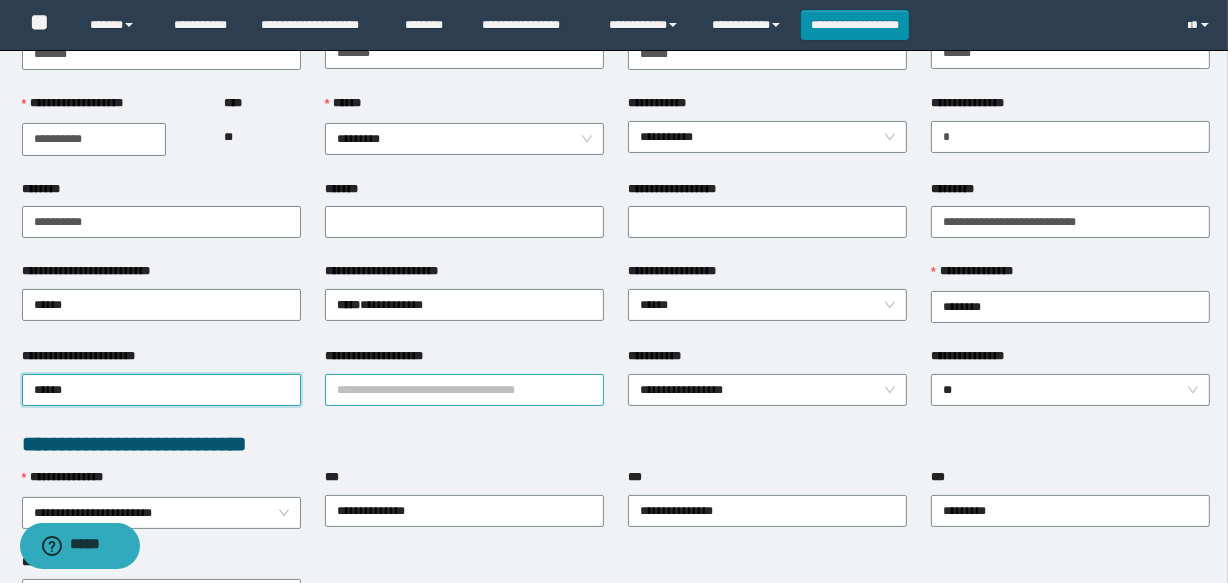 click on "**********" at bounding box center [464, 390] 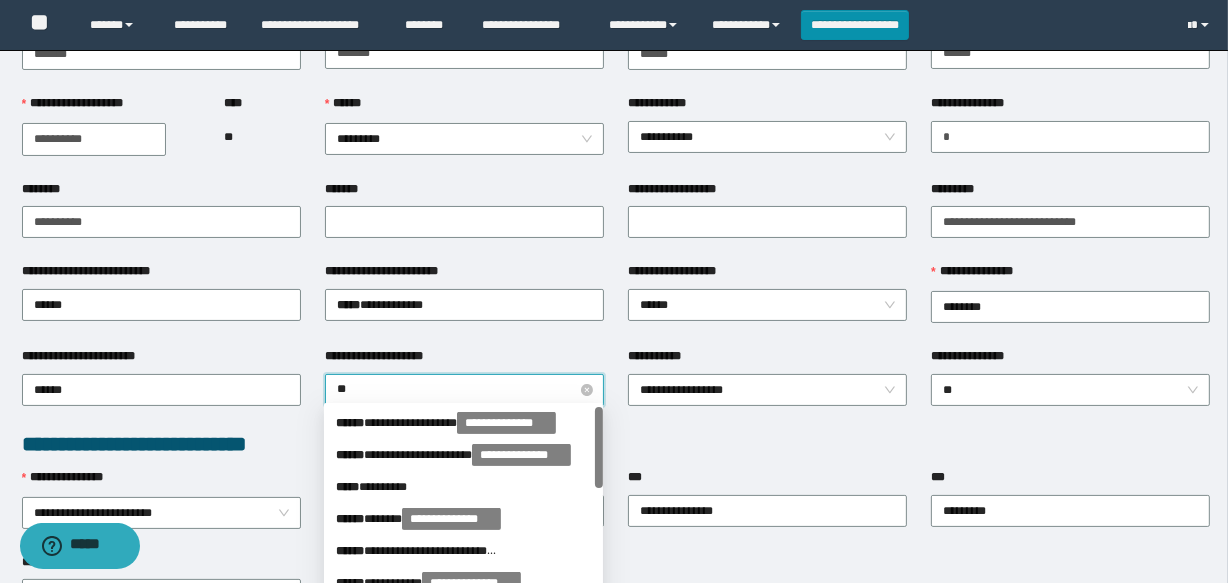 type on "***" 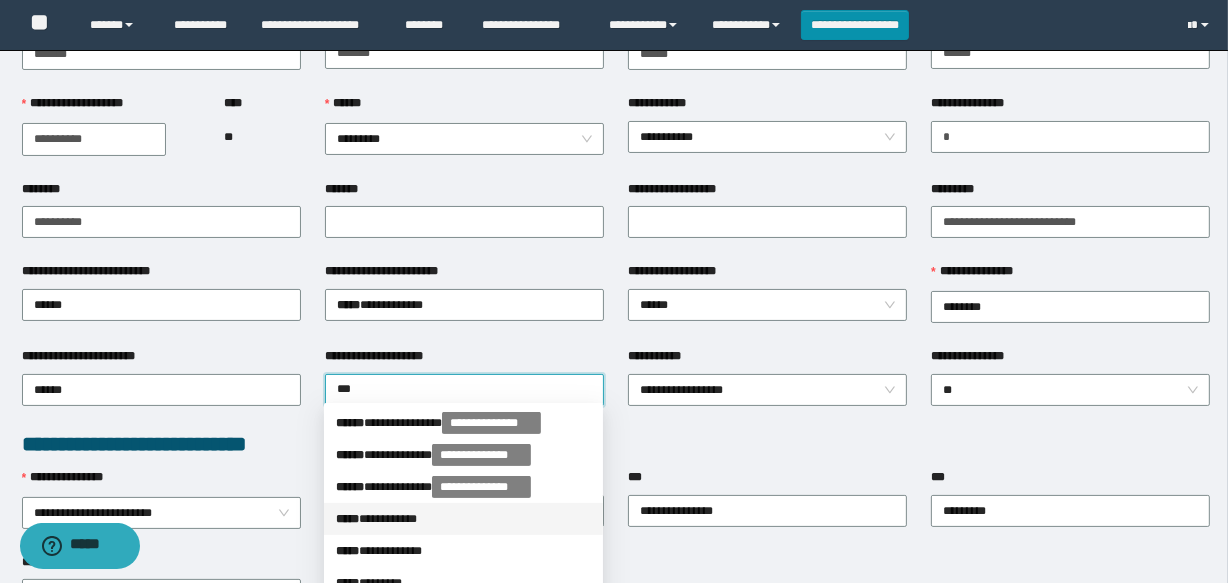 click on "***** * *********" at bounding box center [463, 519] 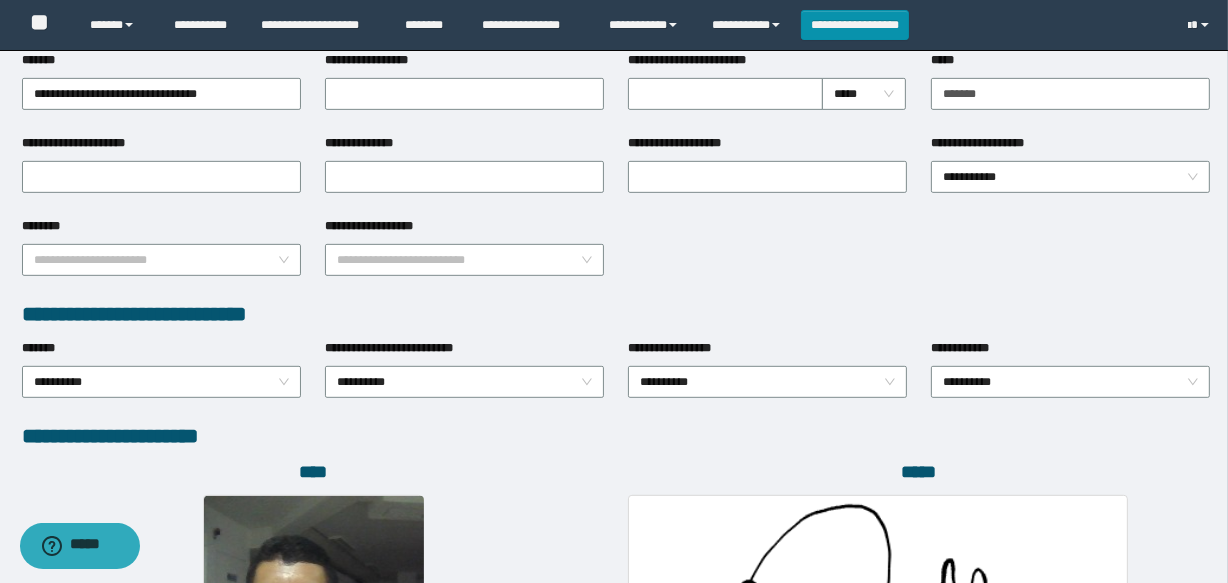 scroll, scrollTop: 1000, scrollLeft: 0, axis: vertical 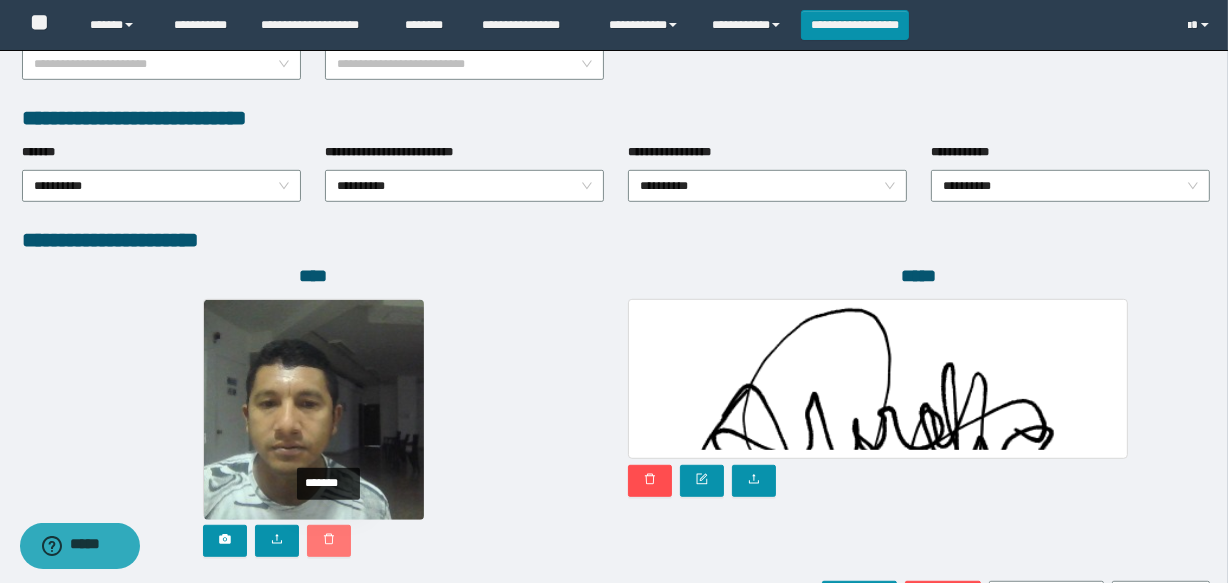 click 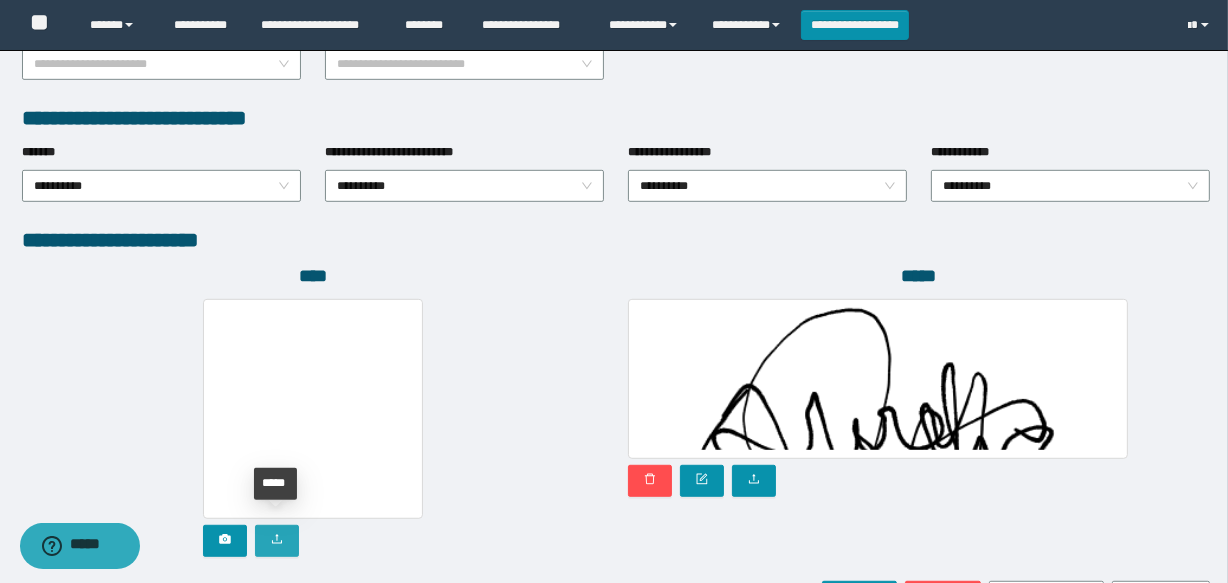 click at bounding box center [277, 541] 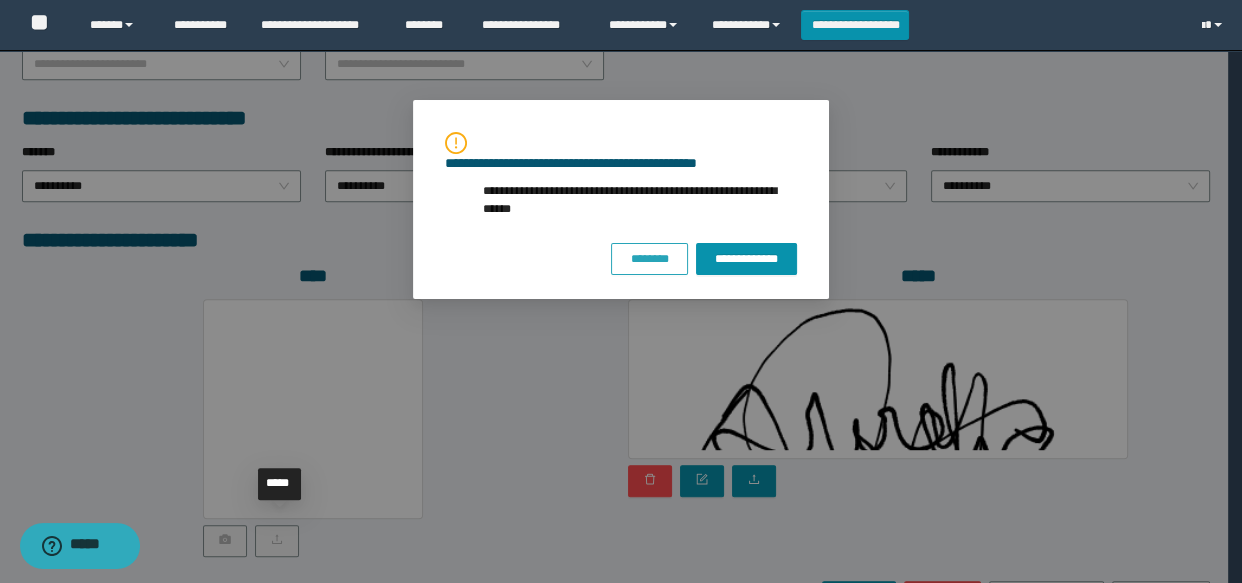 click on "********" at bounding box center [649, 259] 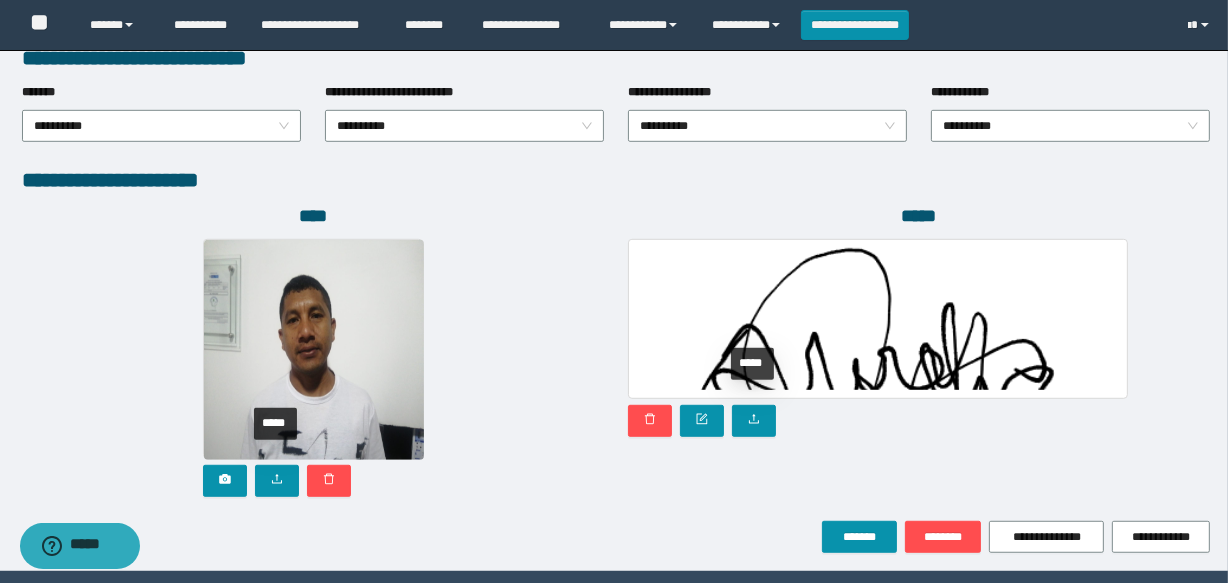 scroll, scrollTop: 1120, scrollLeft: 0, axis: vertical 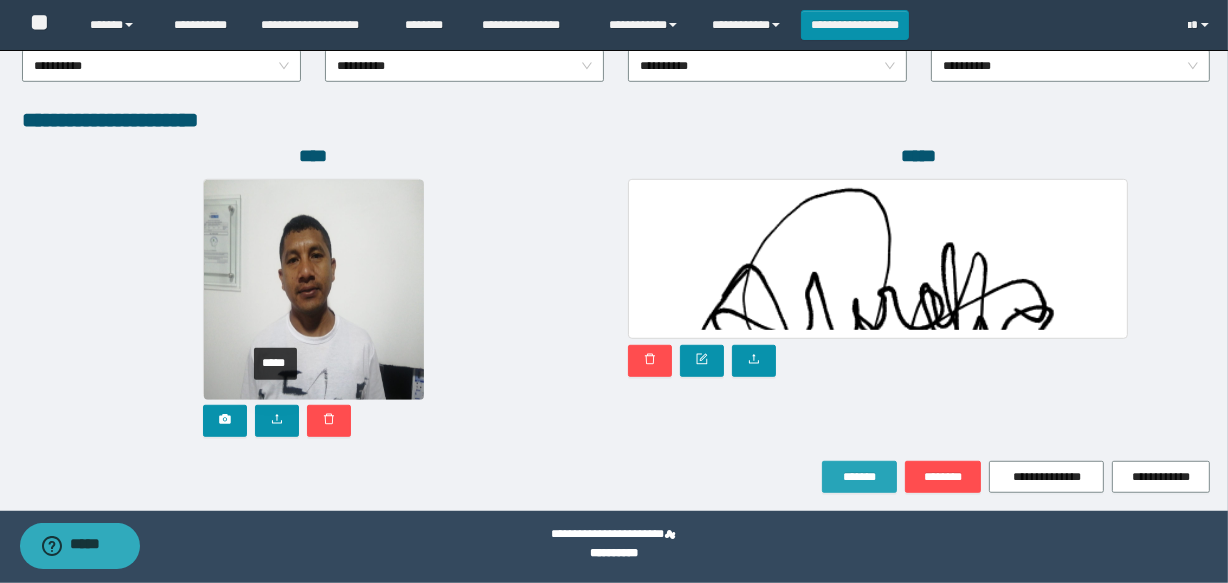 click on "*******" at bounding box center (859, 477) 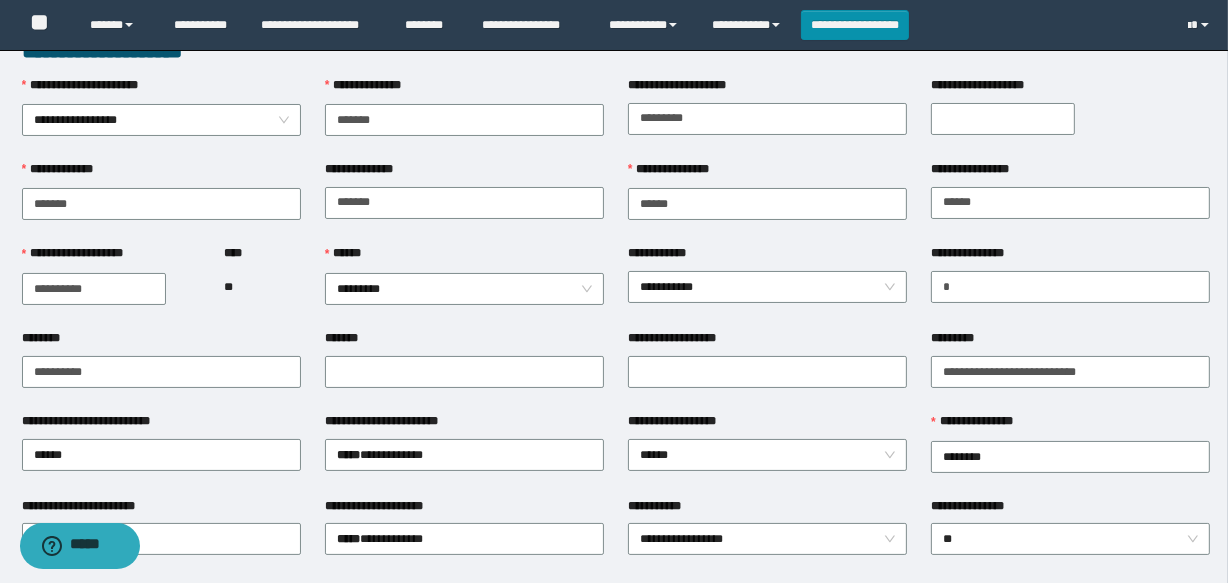 scroll, scrollTop: 0, scrollLeft: 0, axis: both 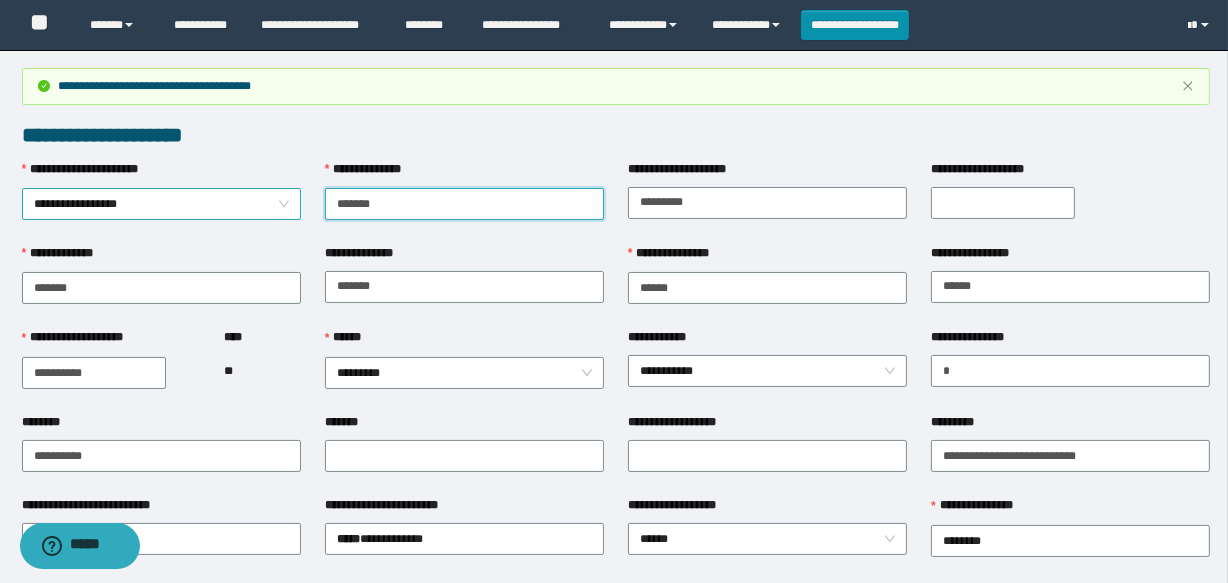 drag, startPoint x: 400, startPoint y: 200, endPoint x: 276, endPoint y: 210, distance: 124.40257 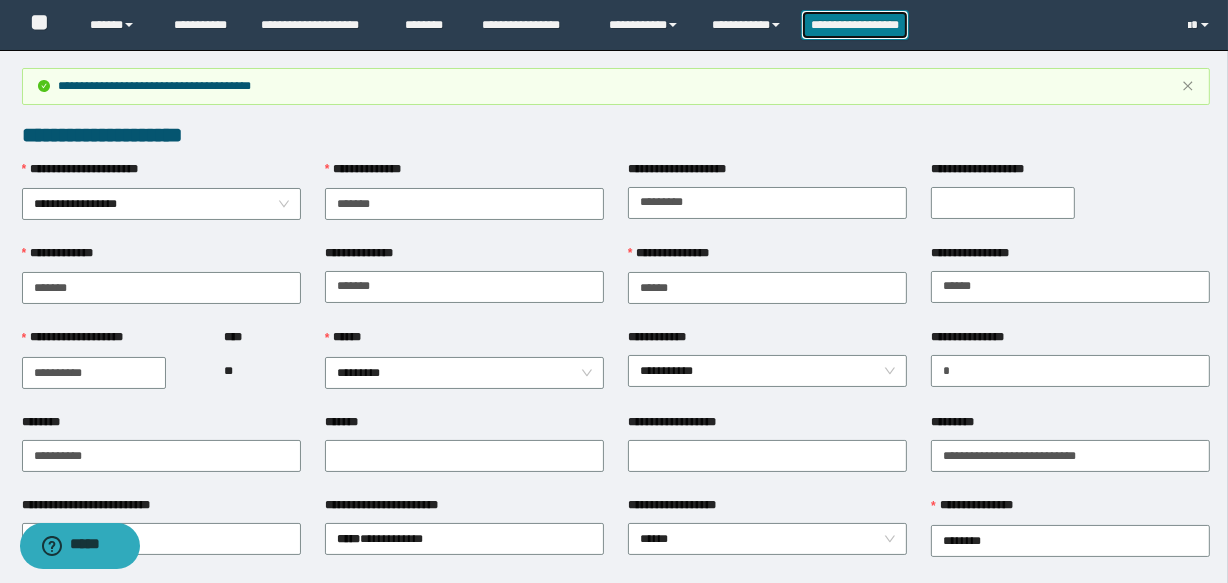 click on "**********" at bounding box center (855, 25) 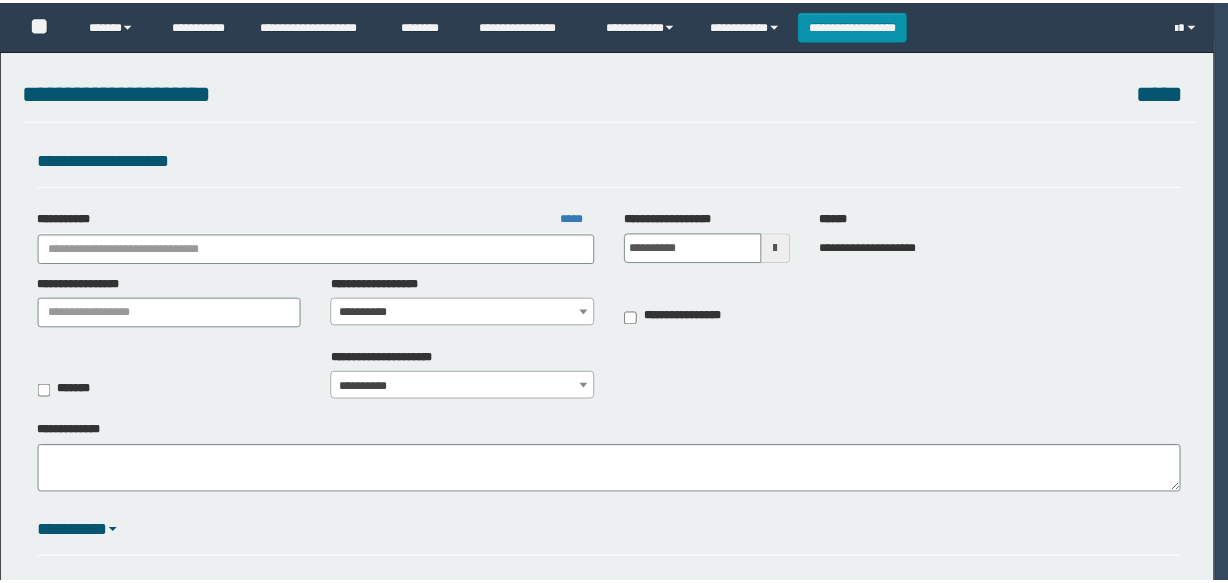 scroll, scrollTop: 0, scrollLeft: 0, axis: both 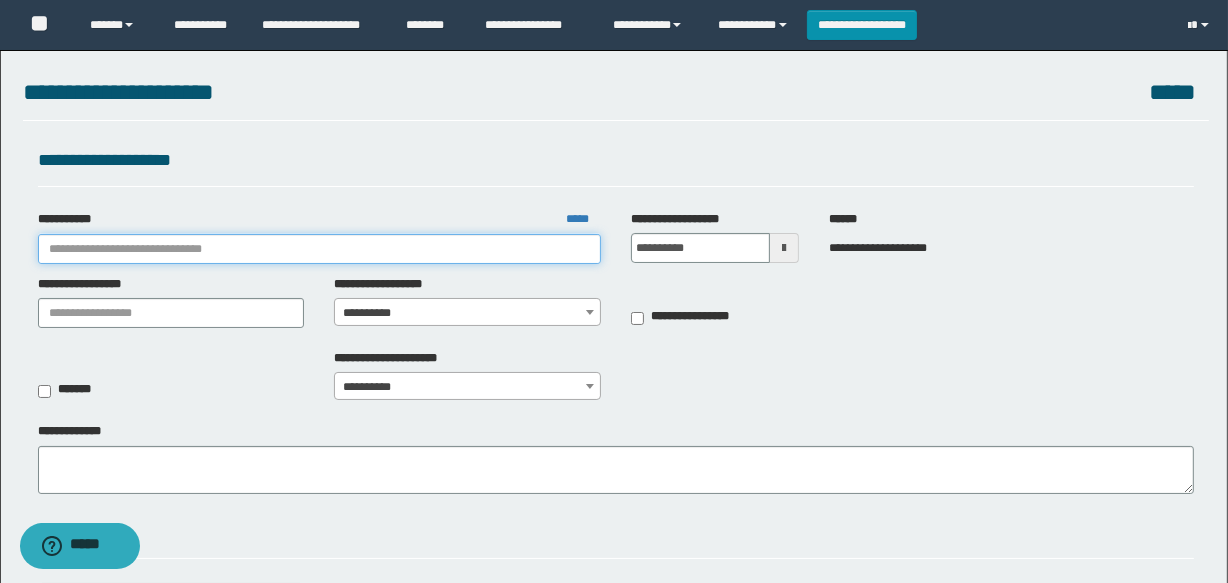 click on "**********" at bounding box center [319, 249] 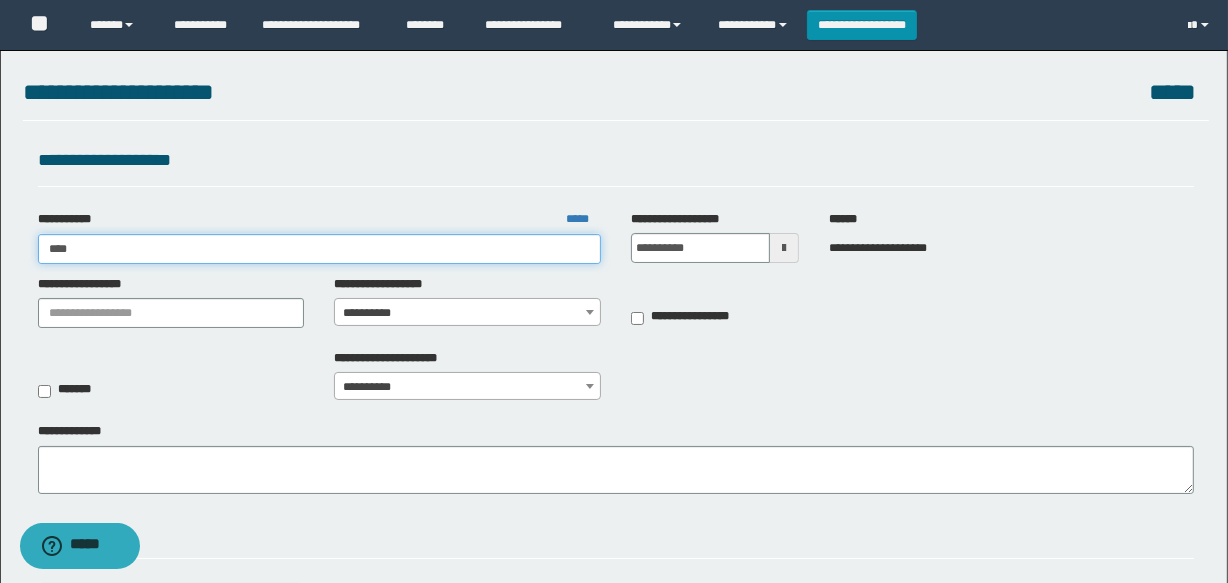 type on "*****" 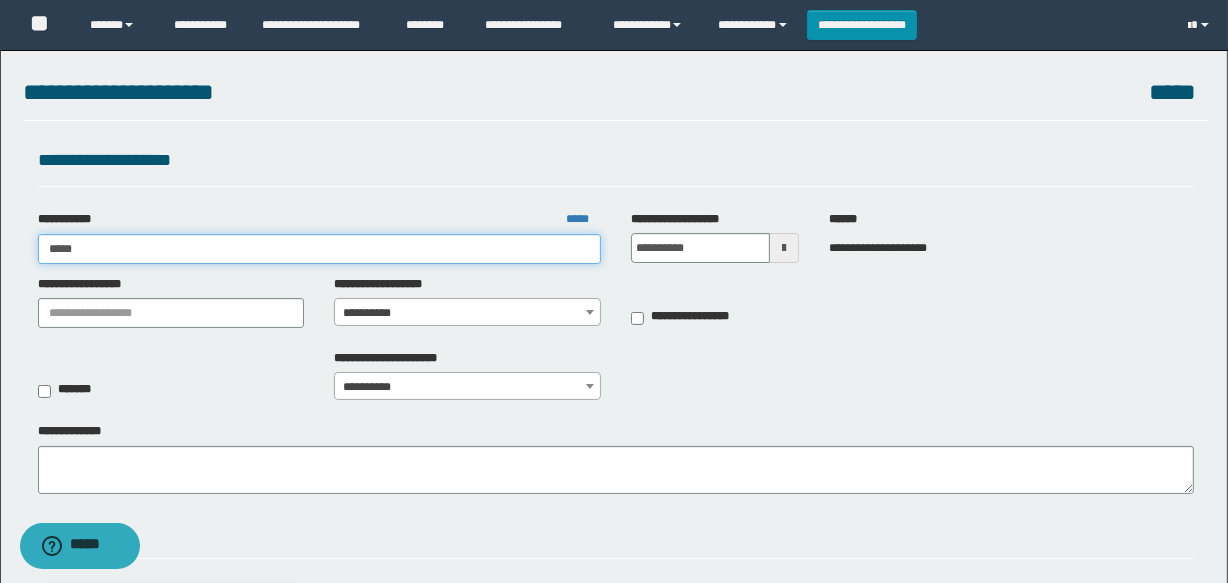 type on "*****" 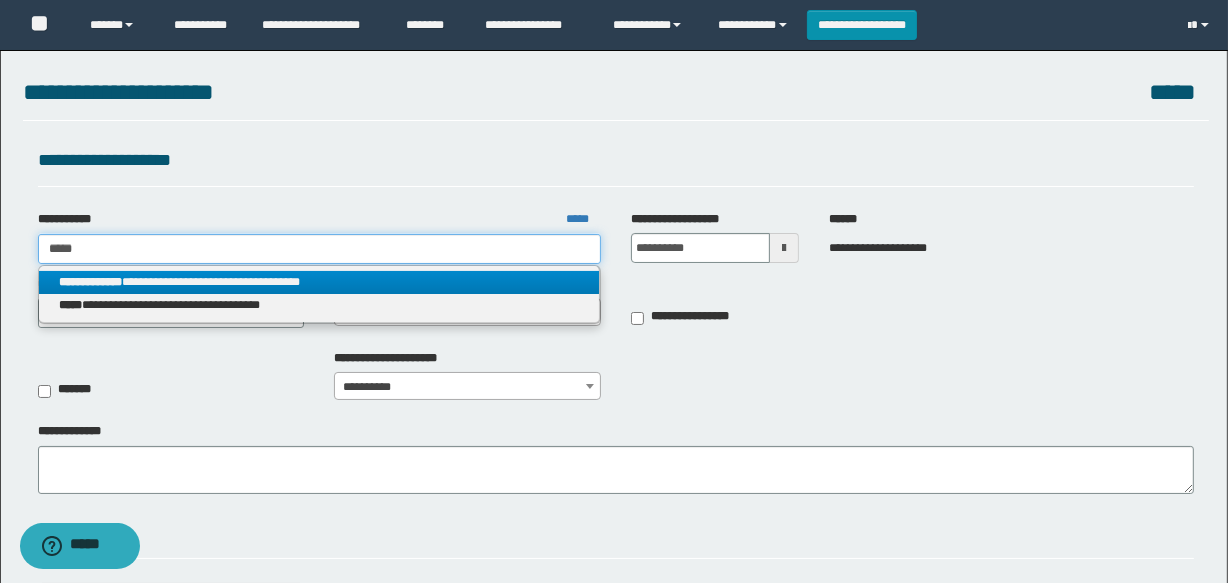 type on "*****" 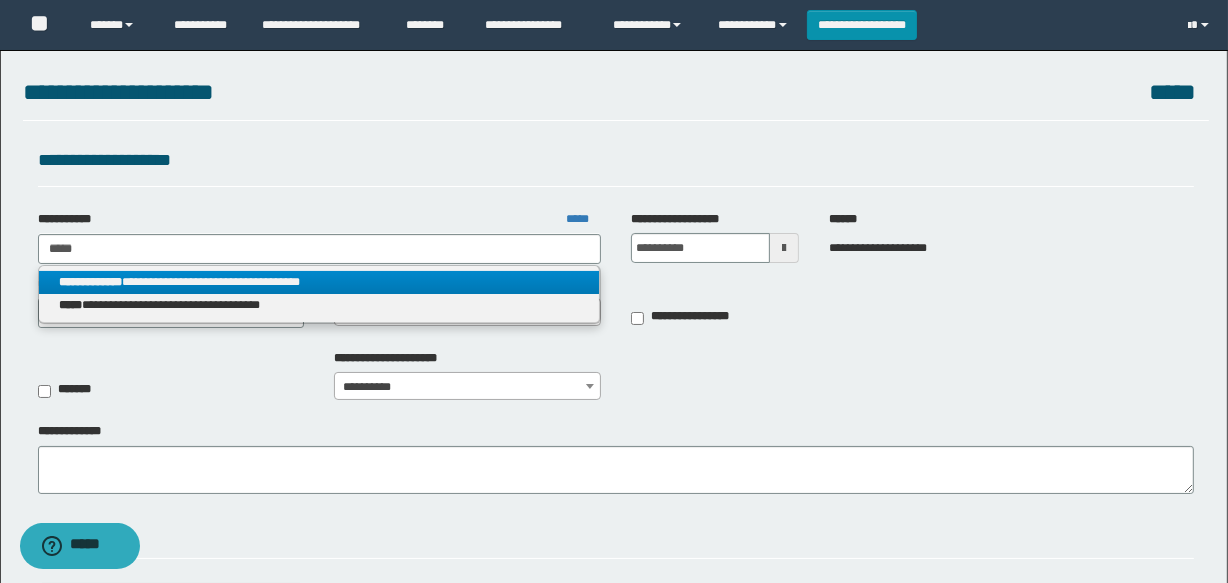 click on "**********" at bounding box center (319, 282) 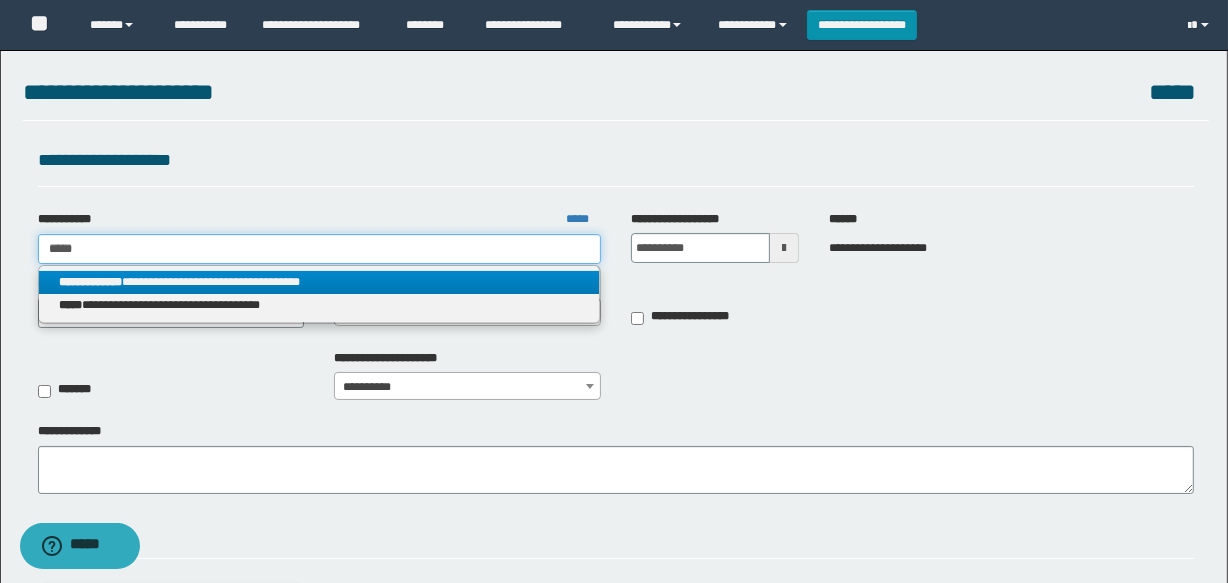 type 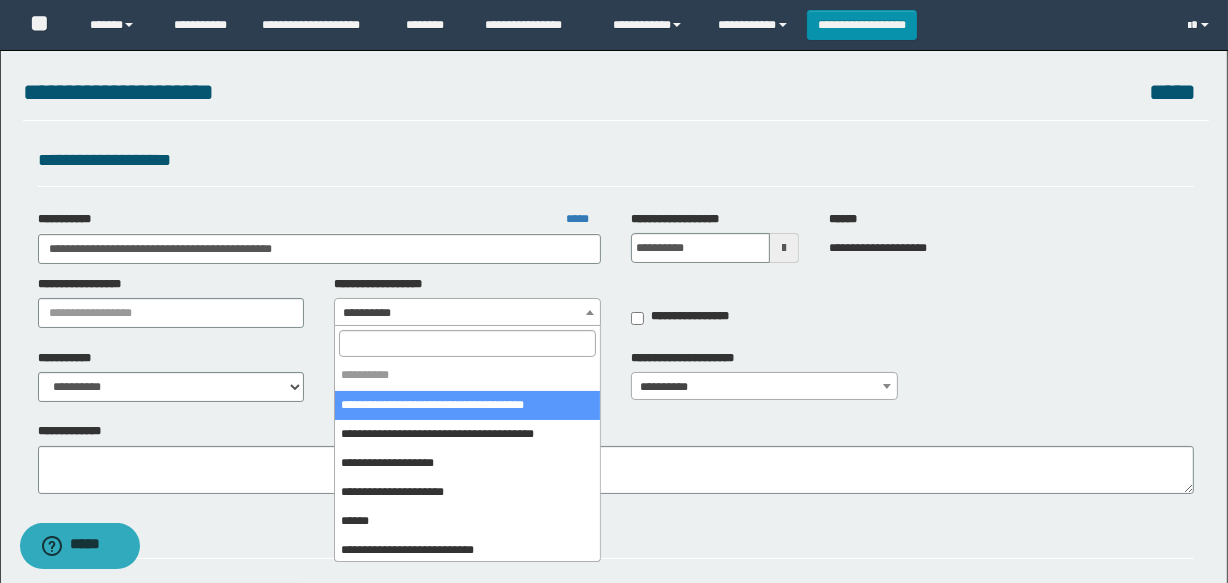 click on "**********" at bounding box center [467, 313] 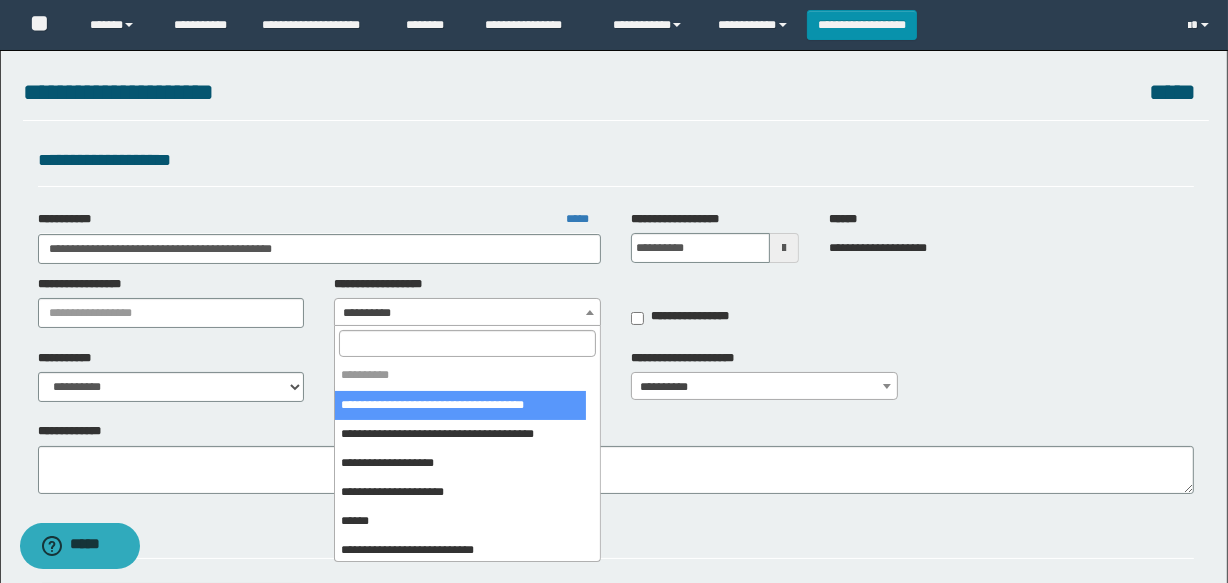 select on "***" 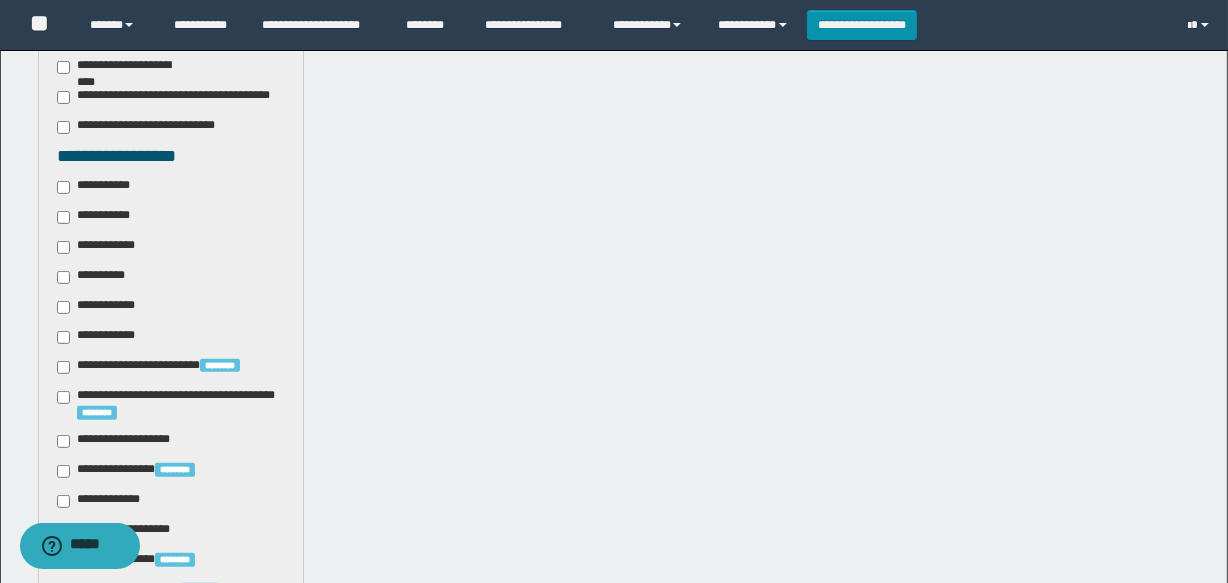scroll, scrollTop: 636, scrollLeft: 0, axis: vertical 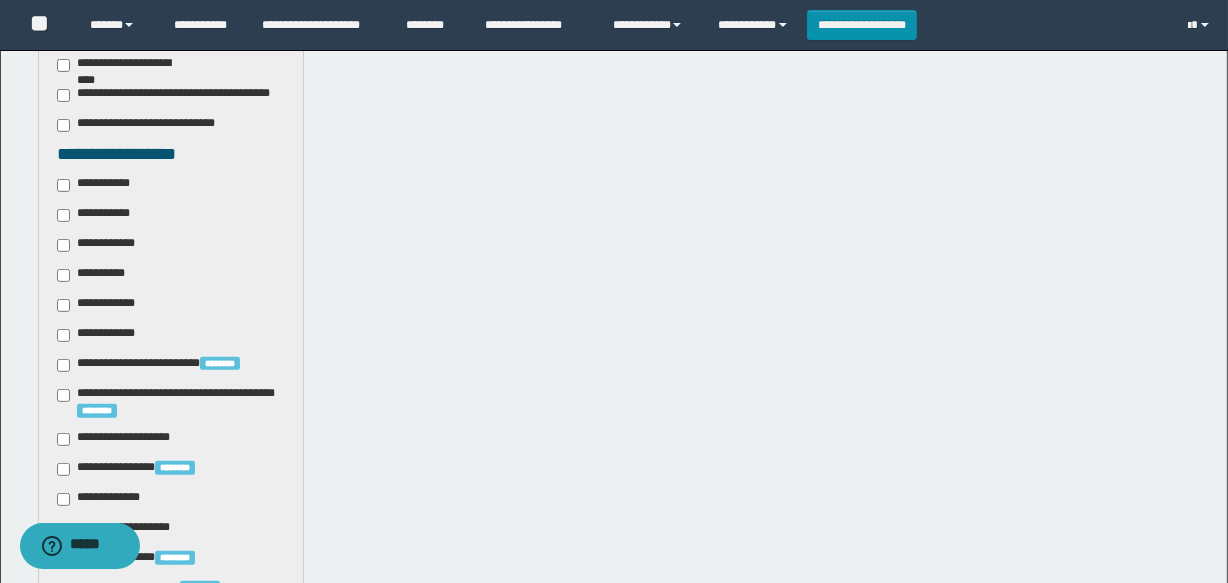 click on "**********" at bounding box center (99, 185) 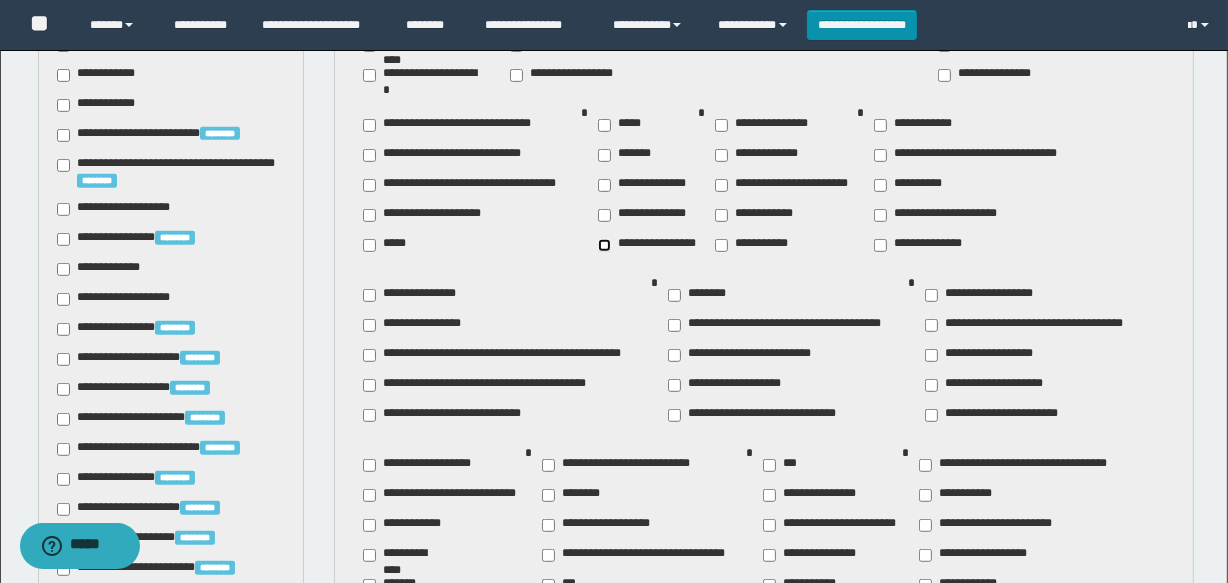 scroll, scrollTop: 909, scrollLeft: 0, axis: vertical 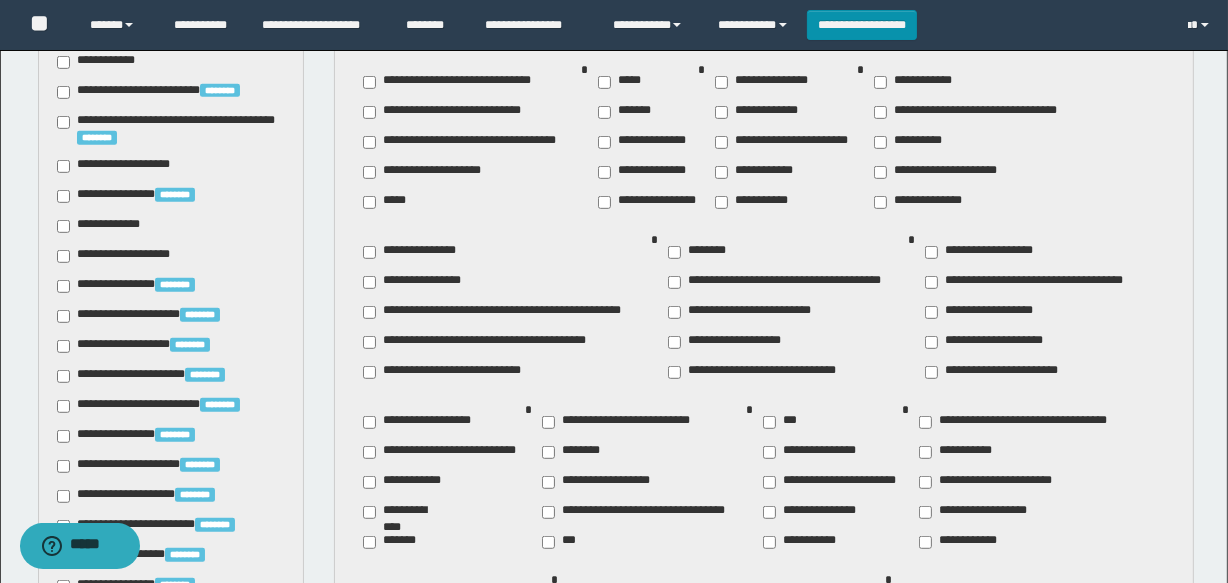 click on "********" at bounding box center [575, 452] 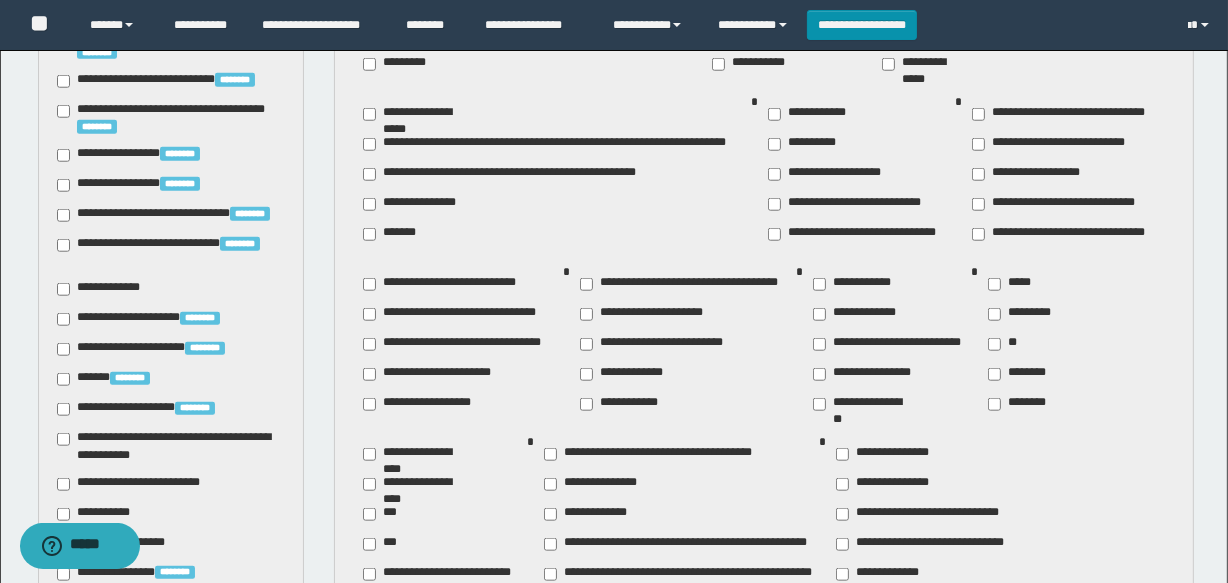 scroll, scrollTop: 1909, scrollLeft: 0, axis: vertical 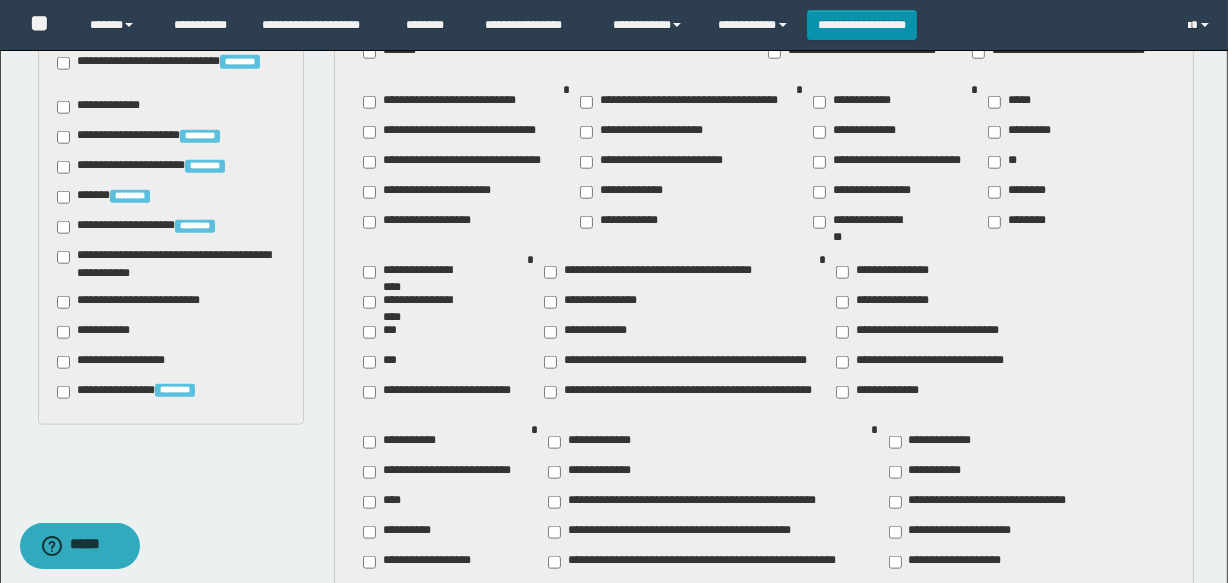 click on "**********" at bounding box center (143, 302) 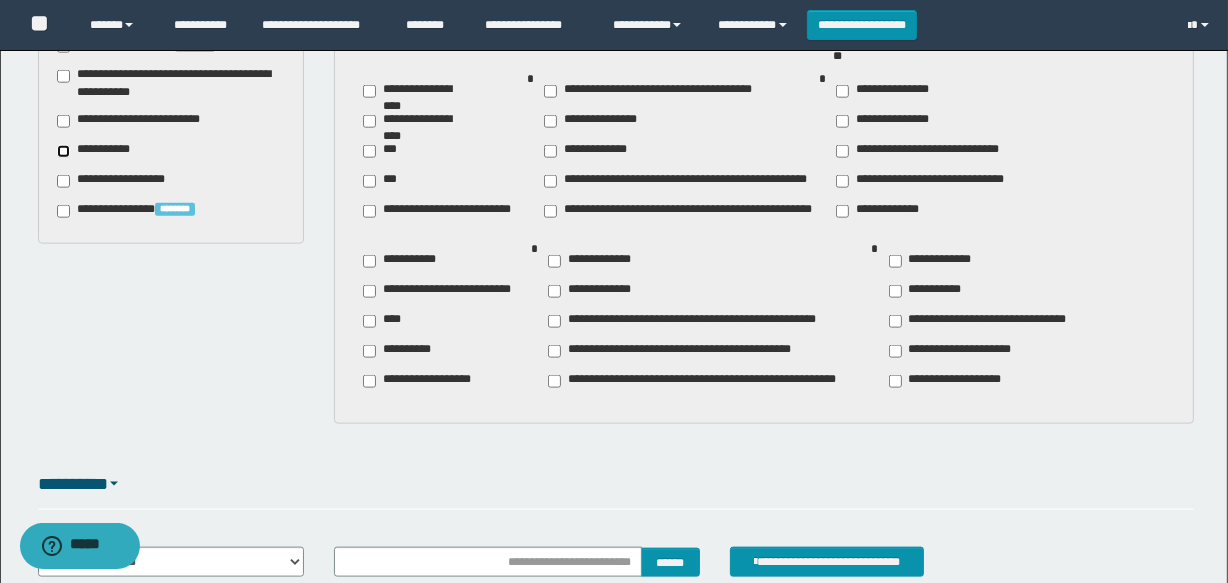 scroll, scrollTop: 2260, scrollLeft: 0, axis: vertical 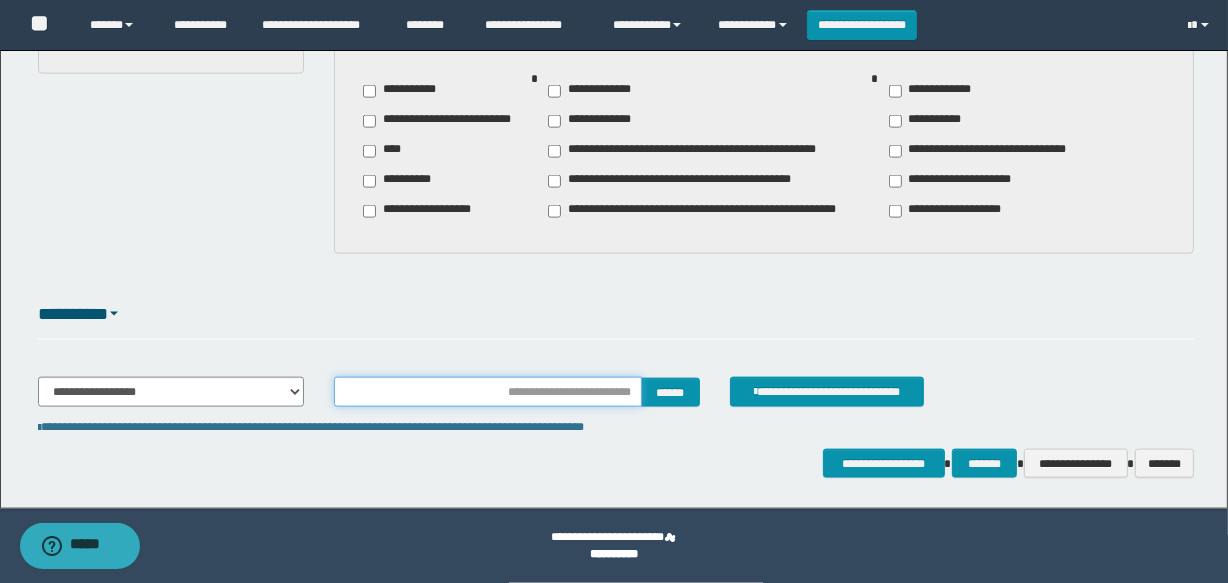 click at bounding box center (487, 392) 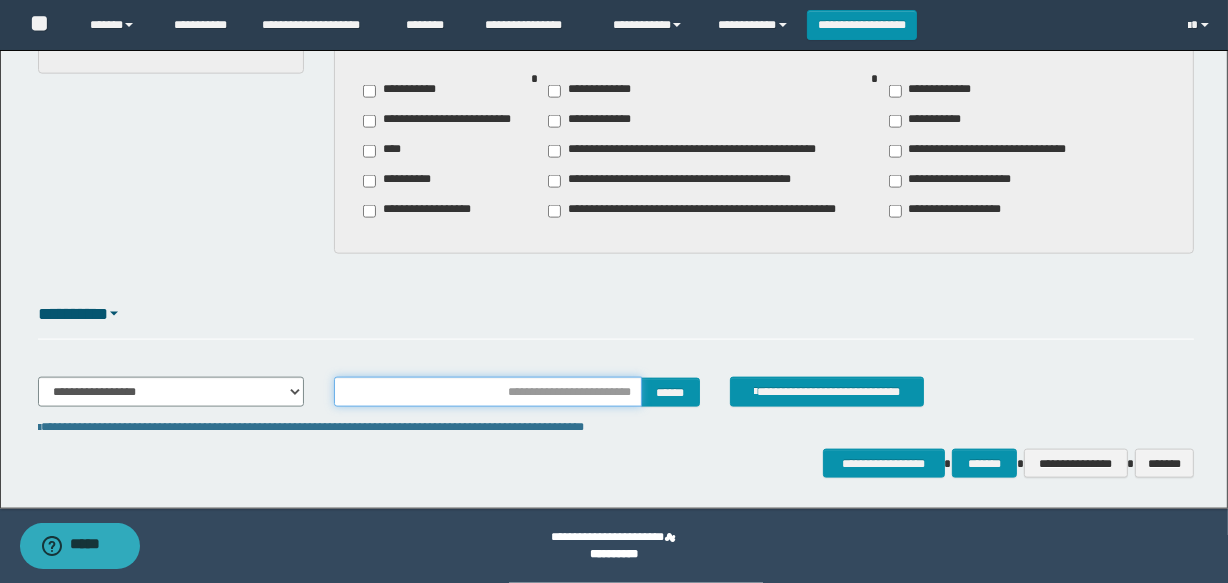 type on "*******" 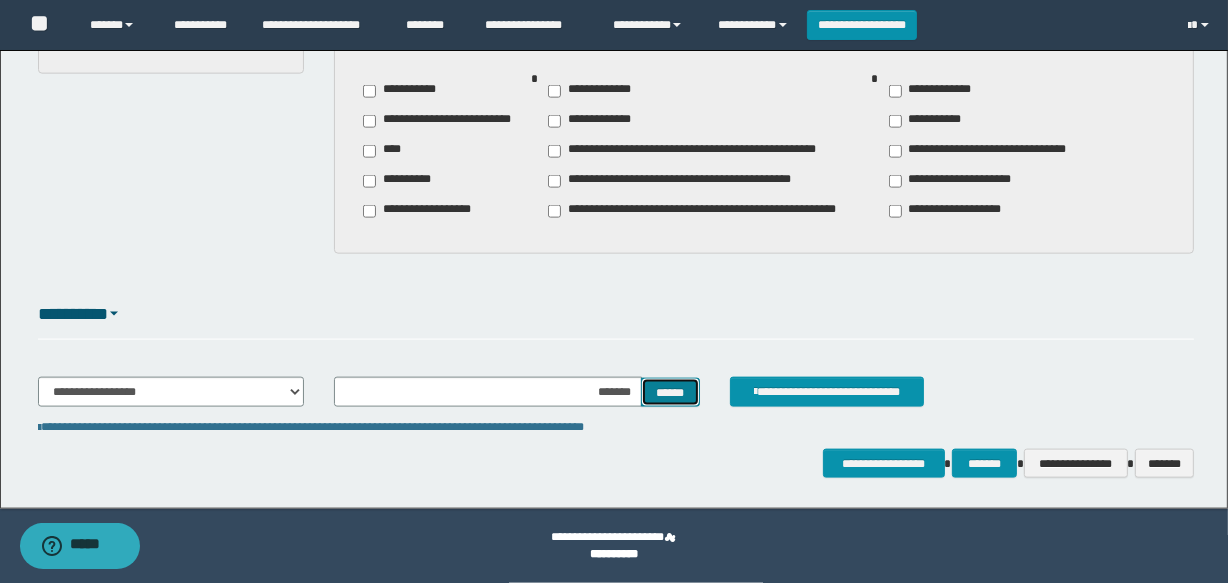 click on "******" at bounding box center (670, 393) 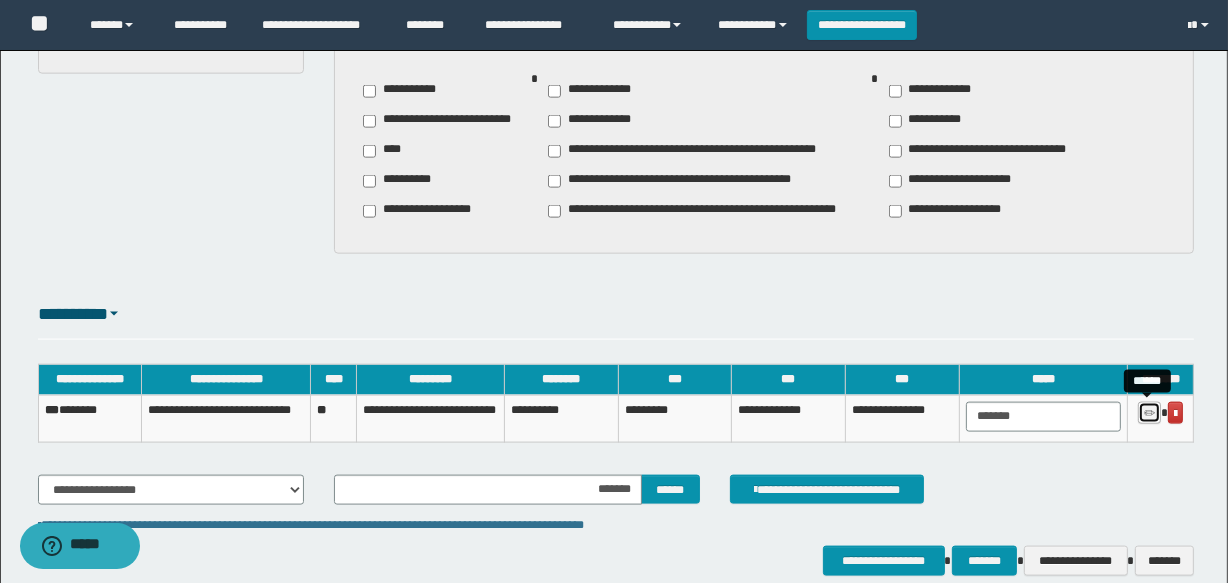 click at bounding box center (1149, 413) 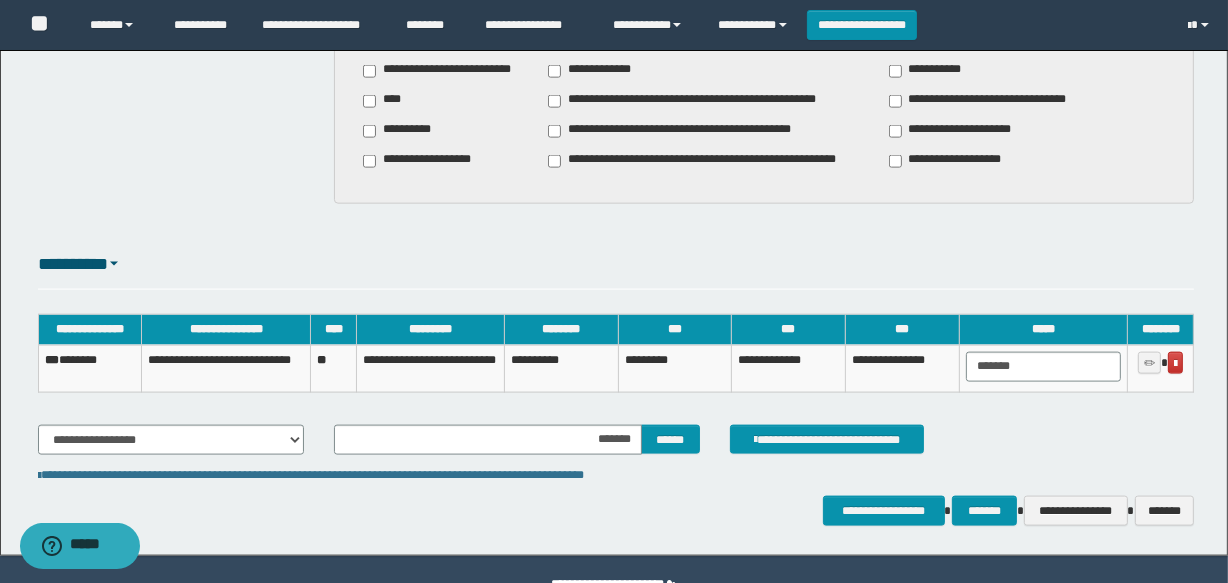scroll, scrollTop: 2358, scrollLeft: 0, axis: vertical 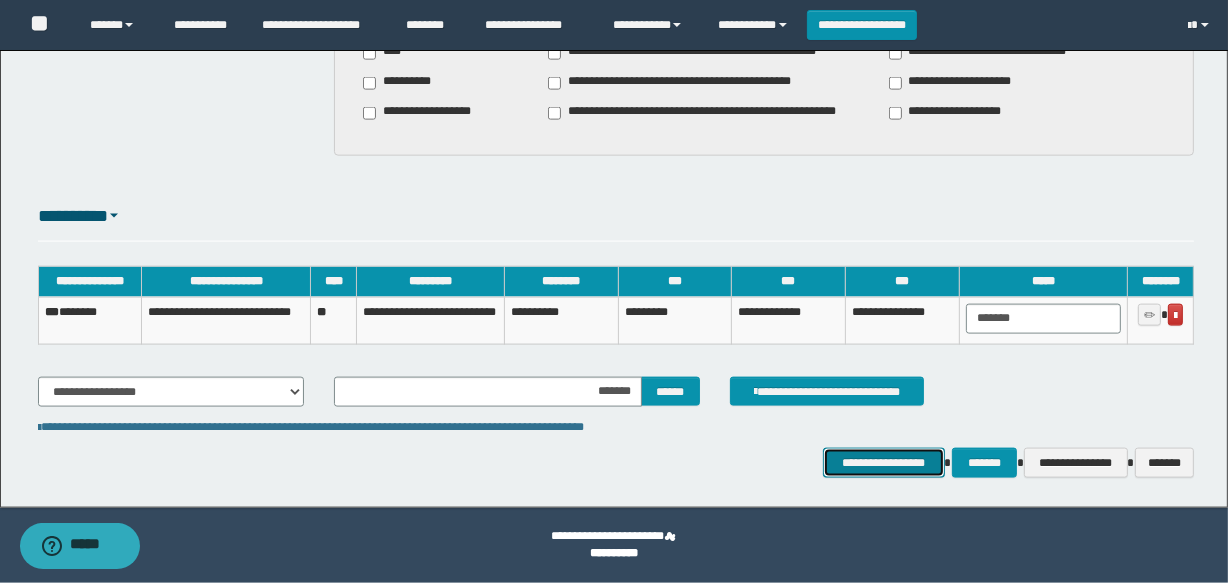 click on "**********" at bounding box center [884, 463] 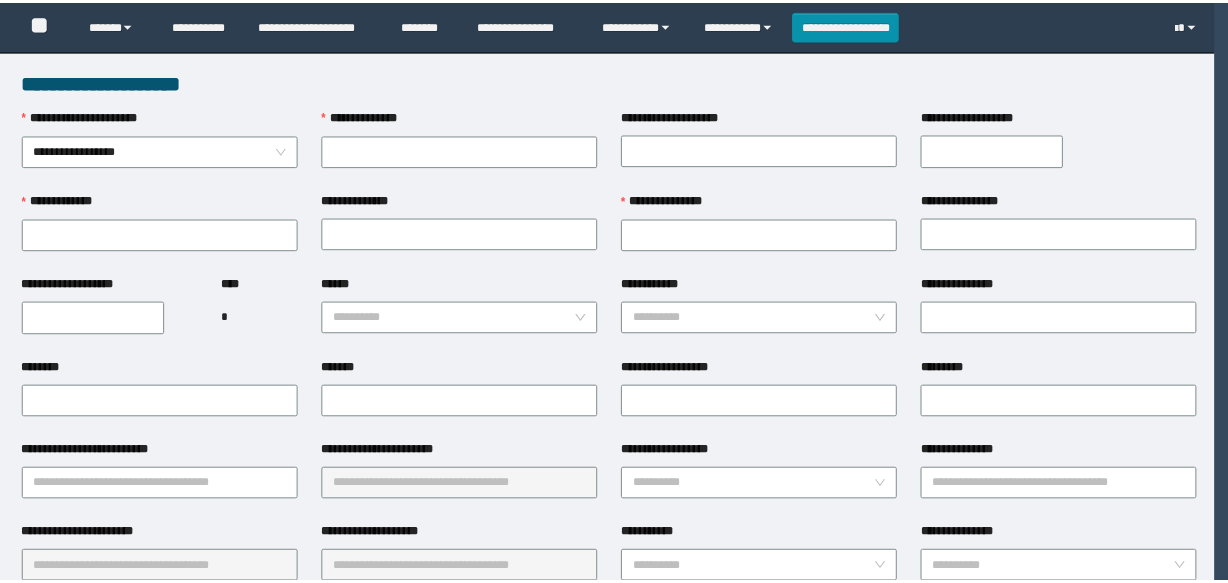 scroll, scrollTop: 0, scrollLeft: 0, axis: both 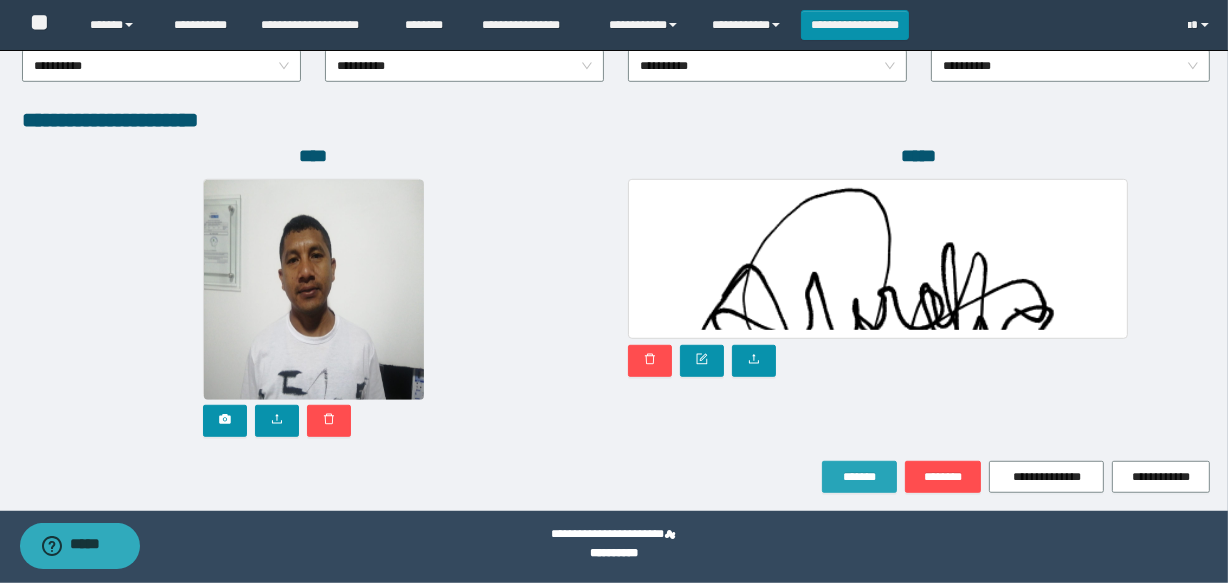 click on "*******" at bounding box center [859, 477] 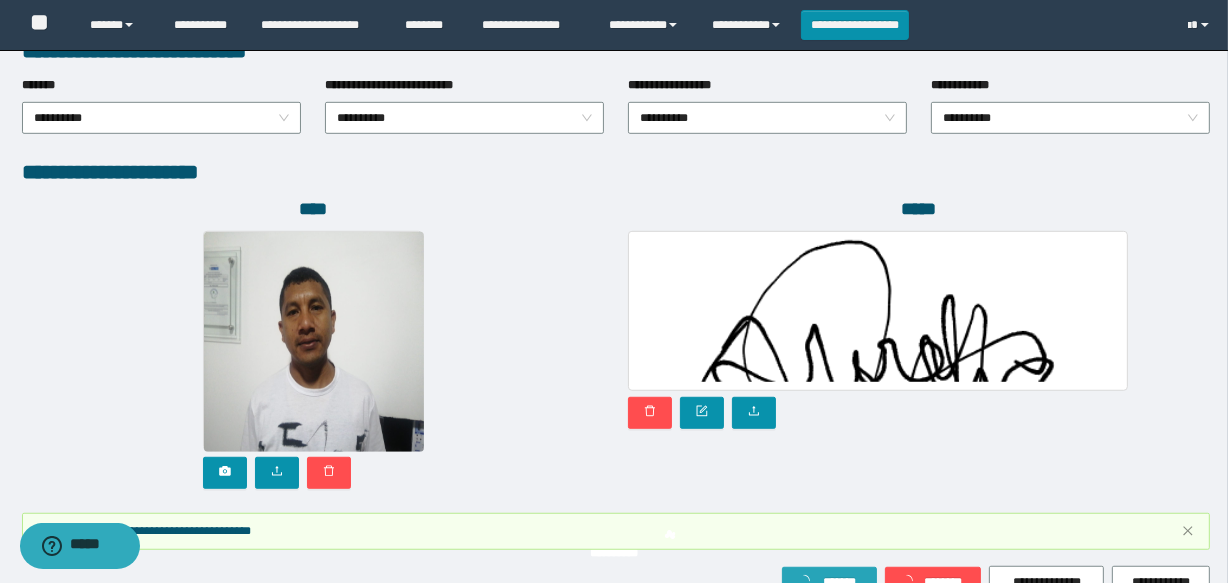 scroll, scrollTop: 1171, scrollLeft: 0, axis: vertical 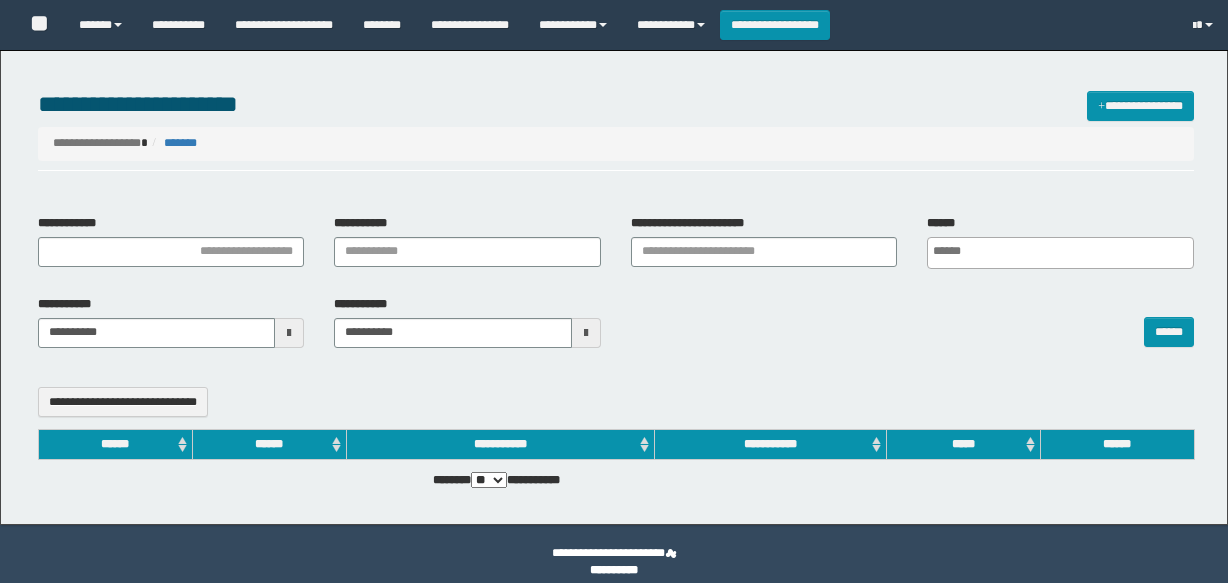 select 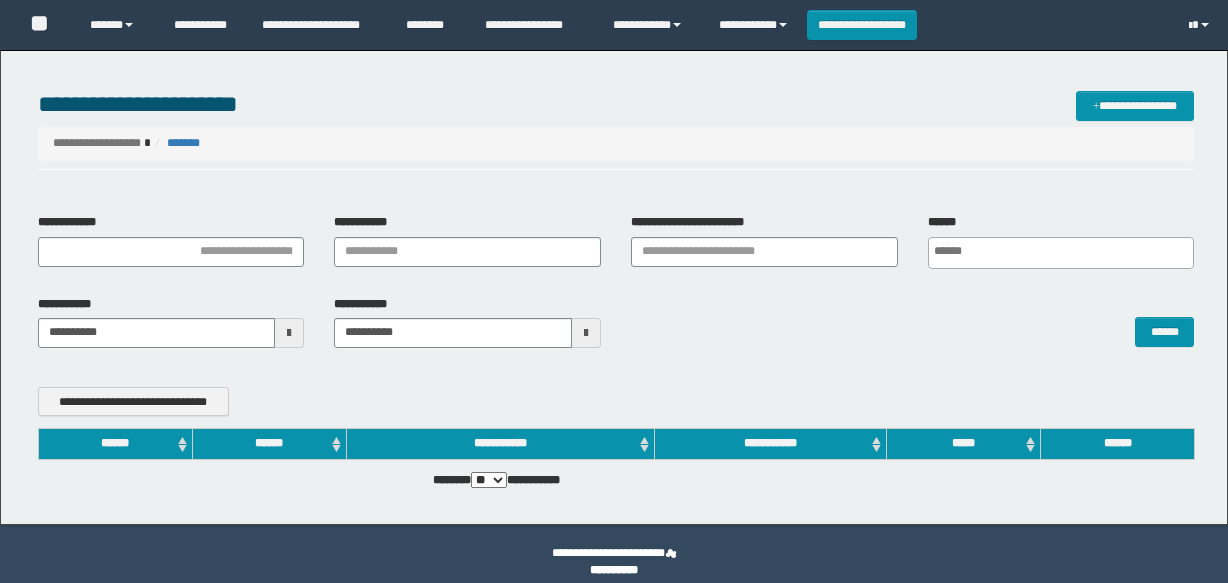 scroll, scrollTop: 0, scrollLeft: 0, axis: both 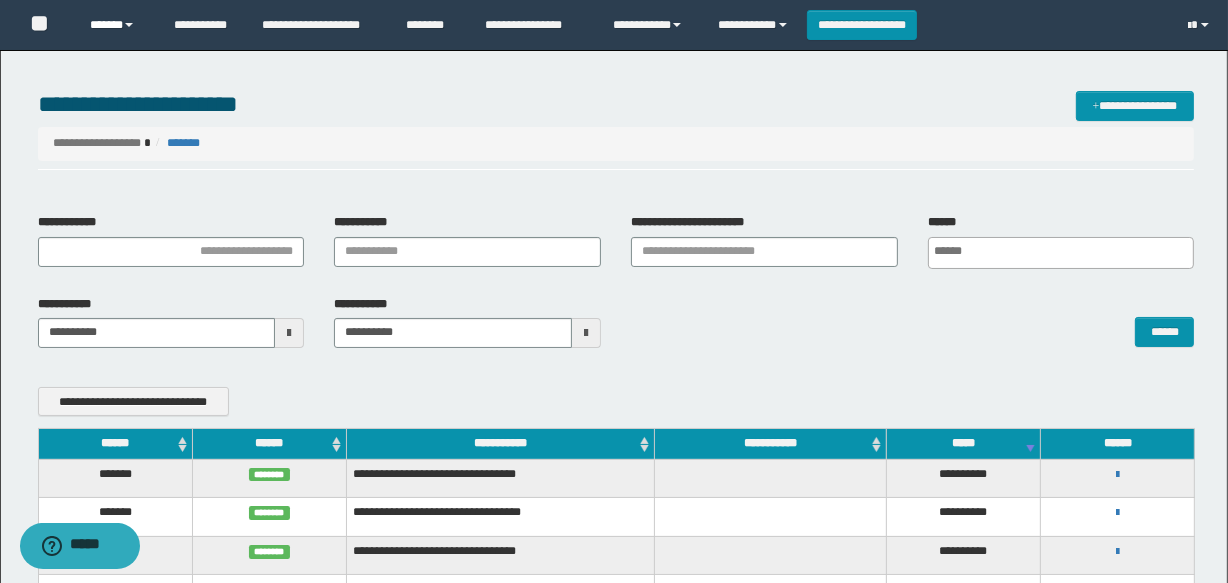 click on "******" at bounding box center [117, 25] 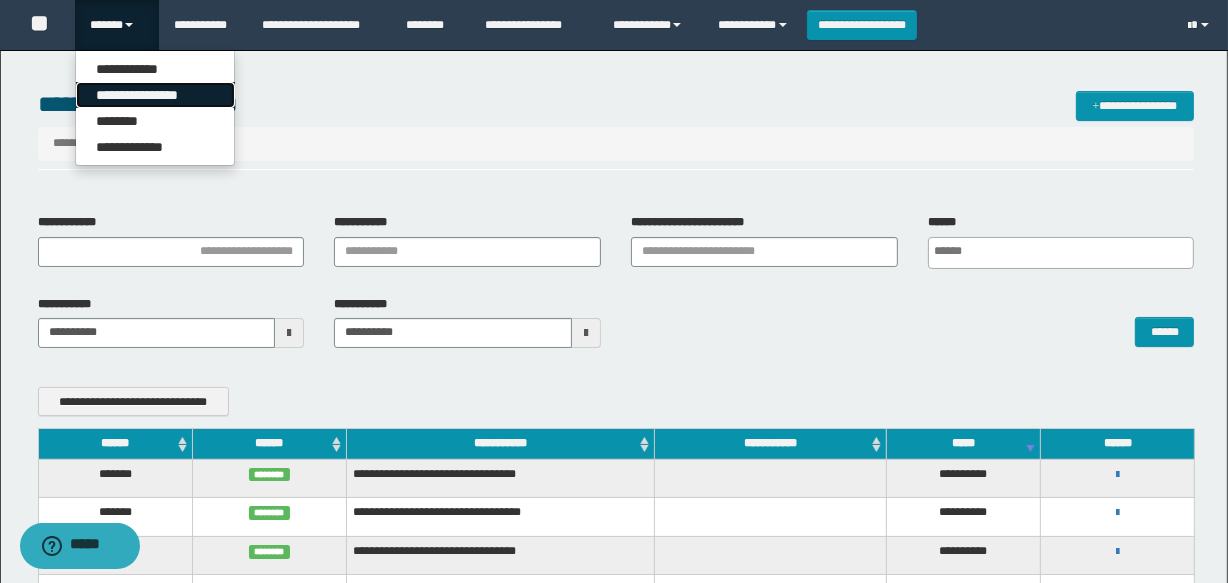 click on "**********" at bounding box center (155, 95) 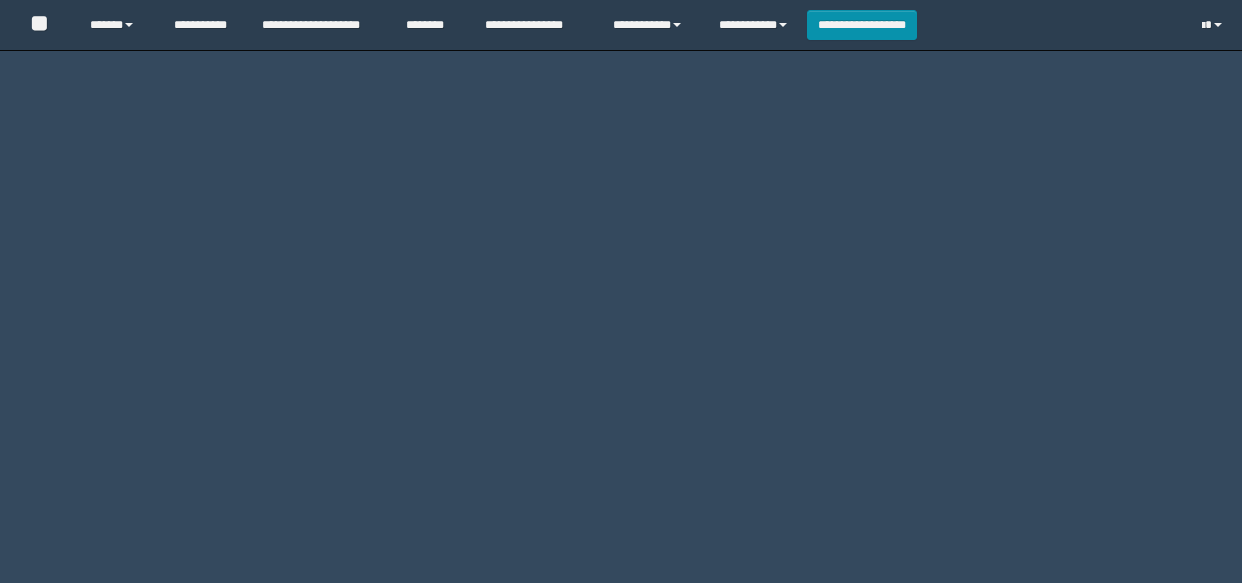 scroll, scrollTop: 0, scrollLeft: 0, axis: both 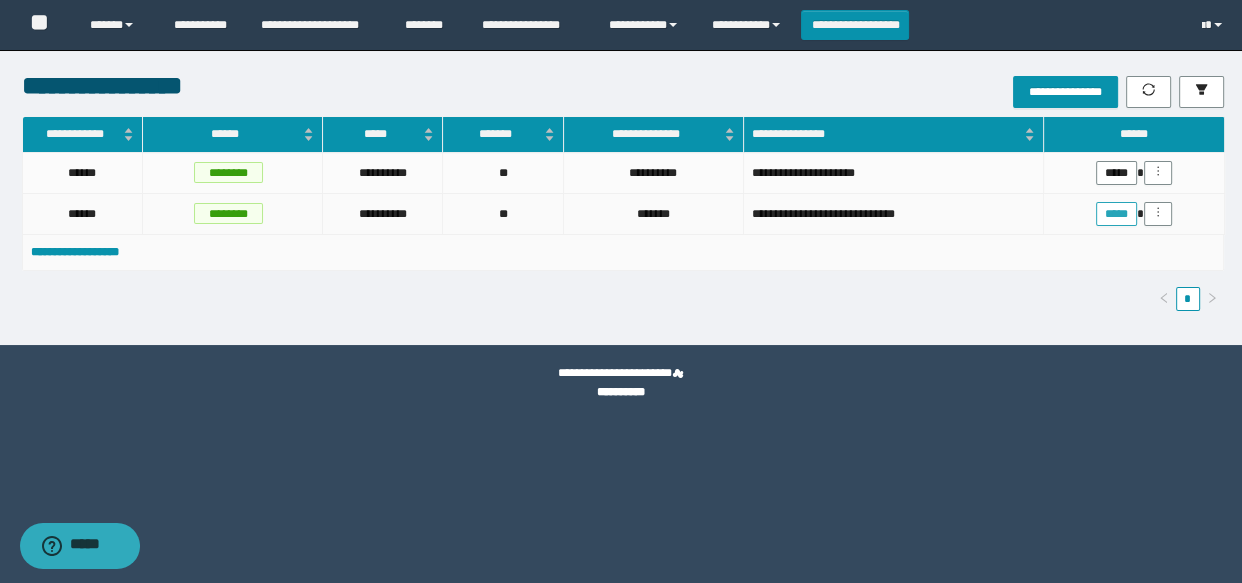 click on "*****" at bounding box center (1116, 214) 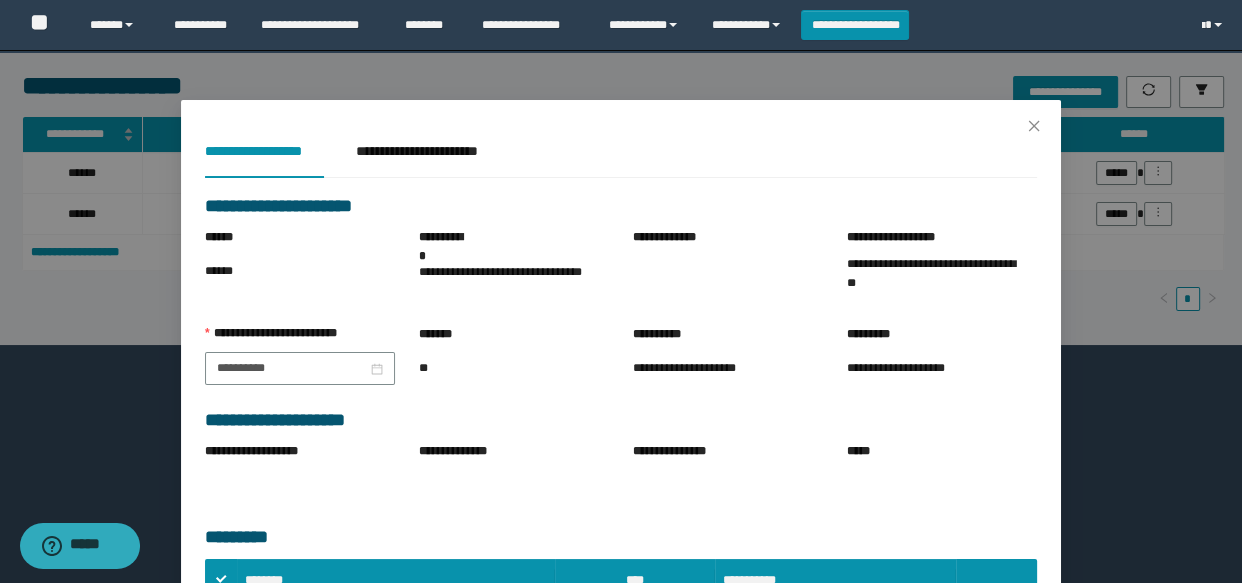scroll, scrollTop: 326, scrollLeft: 0, axis: vertical 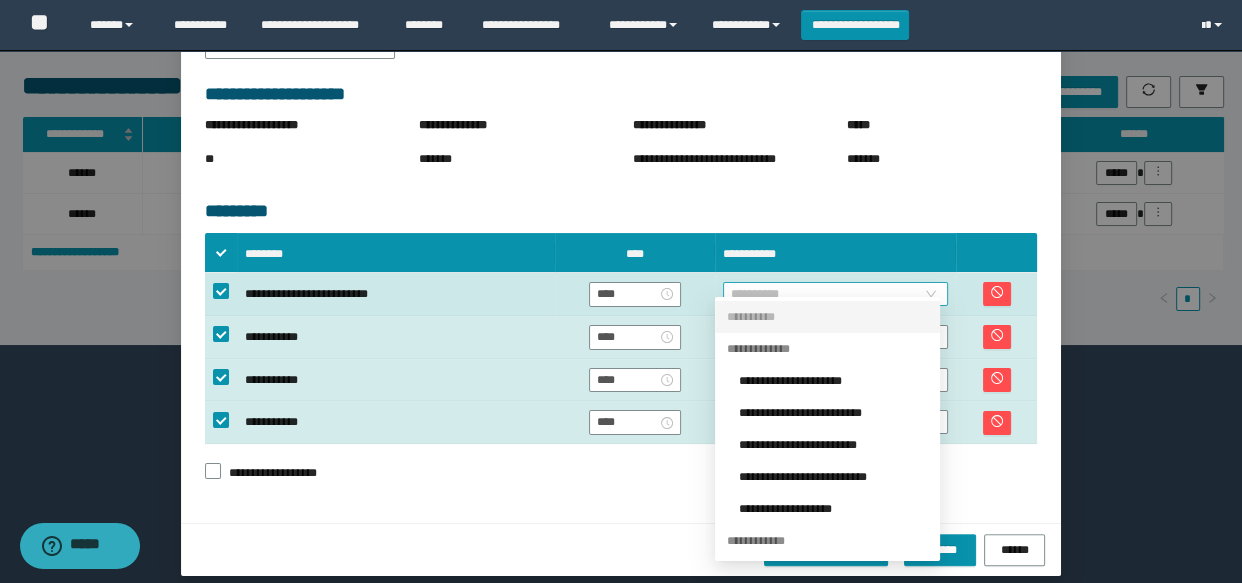 click on "**********" at bounding box center [835, 294] 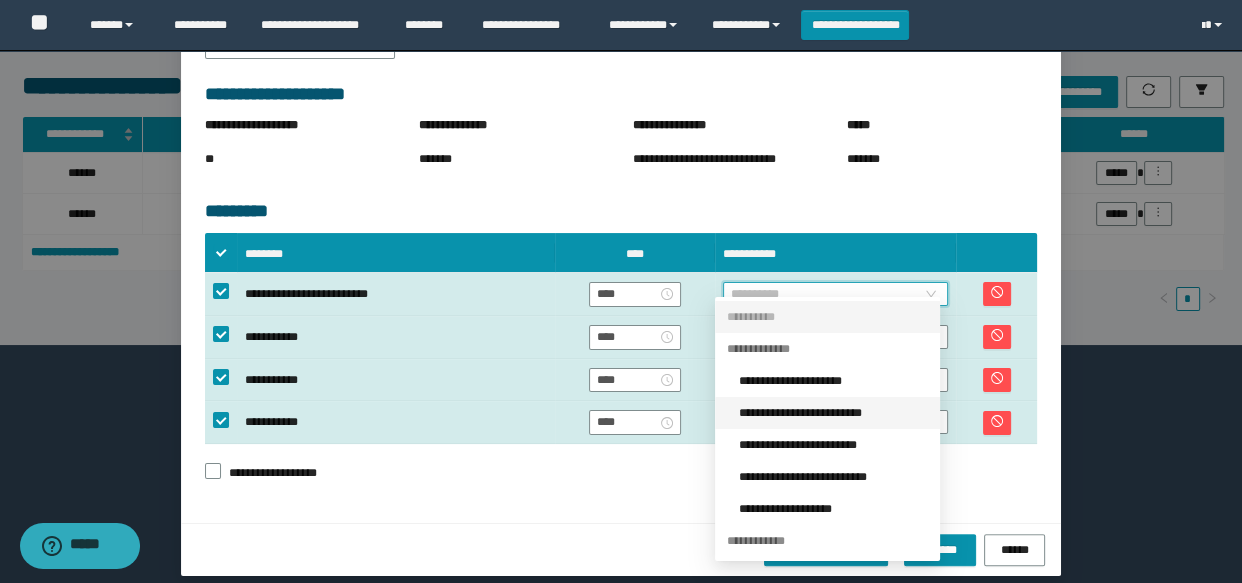 click on "**********" at bounding box center [833, 413] 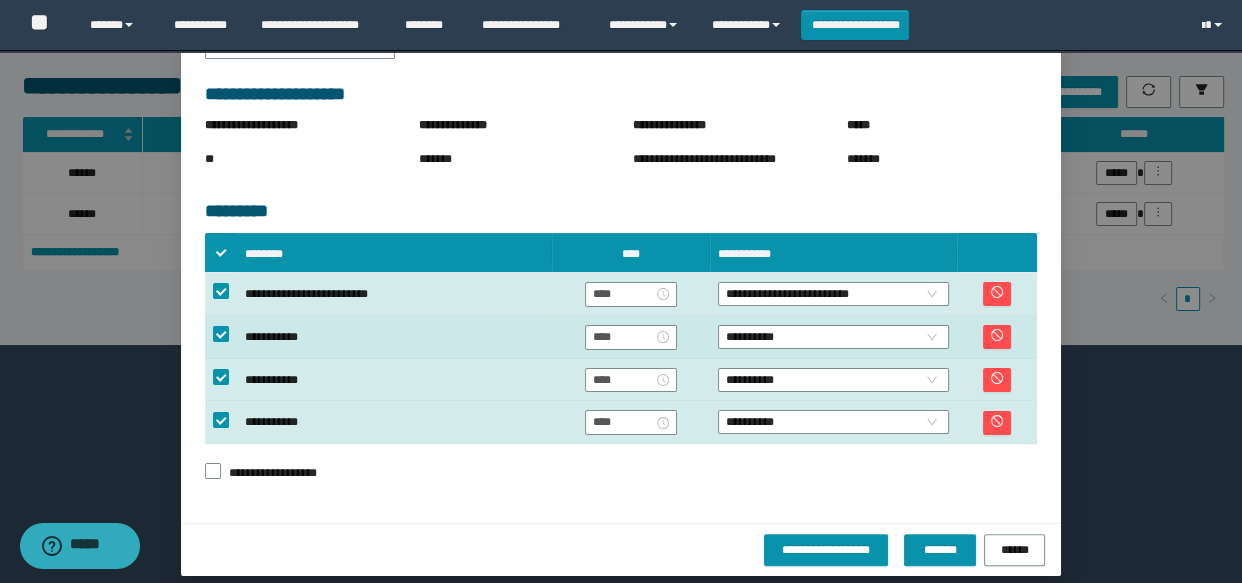 click on "**********" at bounding box center (833, 337) 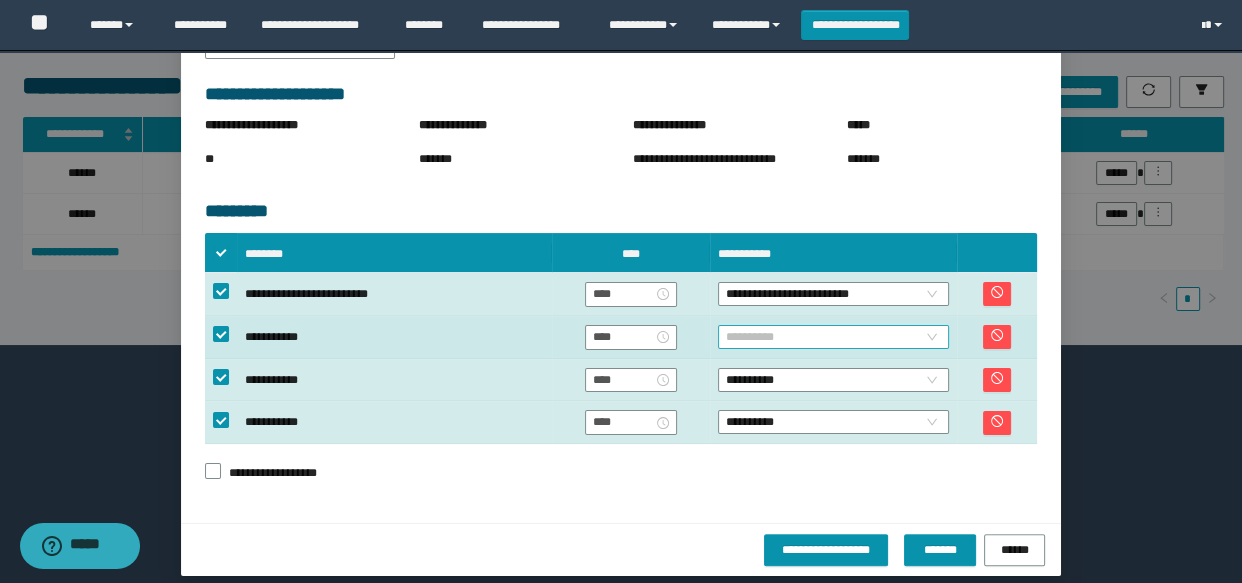 click on "**********" at bounding box center (833, 337) 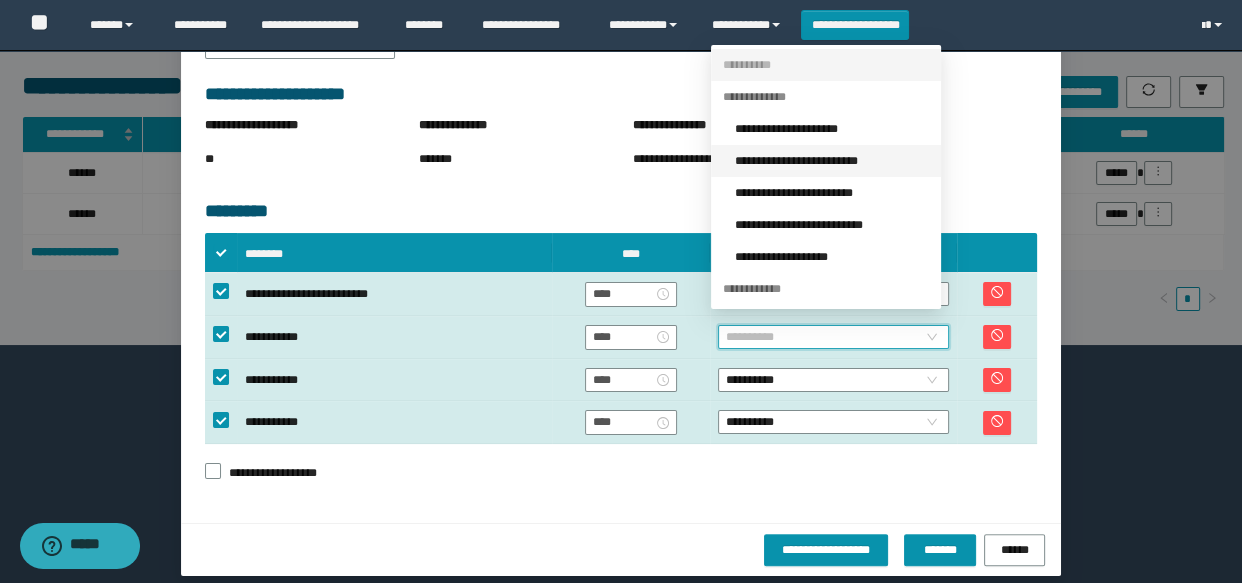click on "**********" at bounding box center [832, 161] 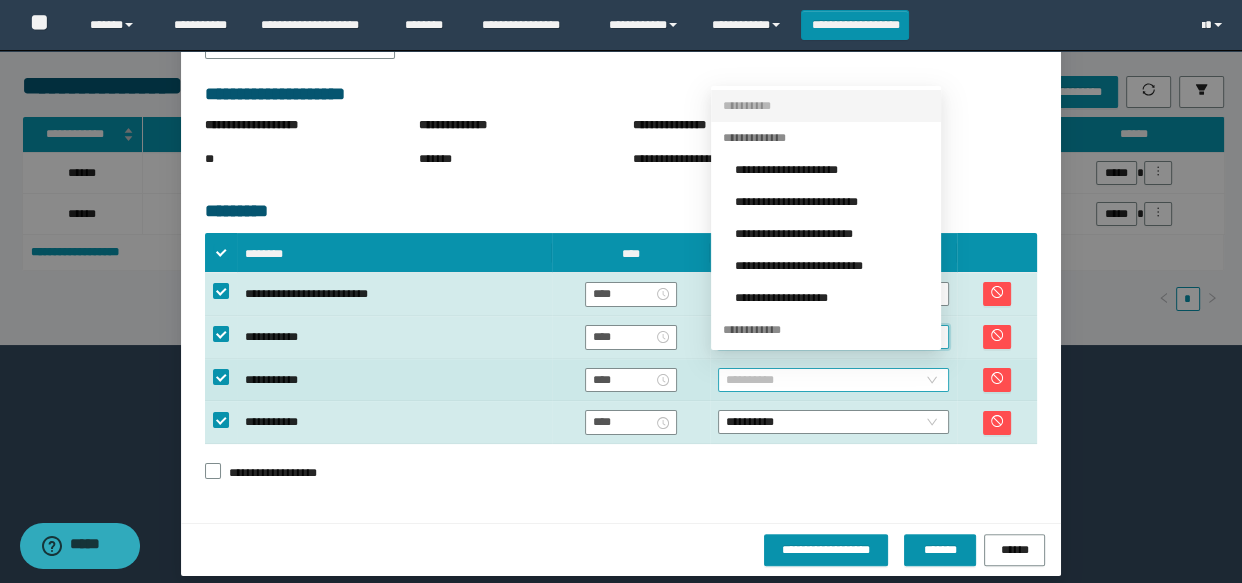 click on "**********" at bounding box center [833, 380] 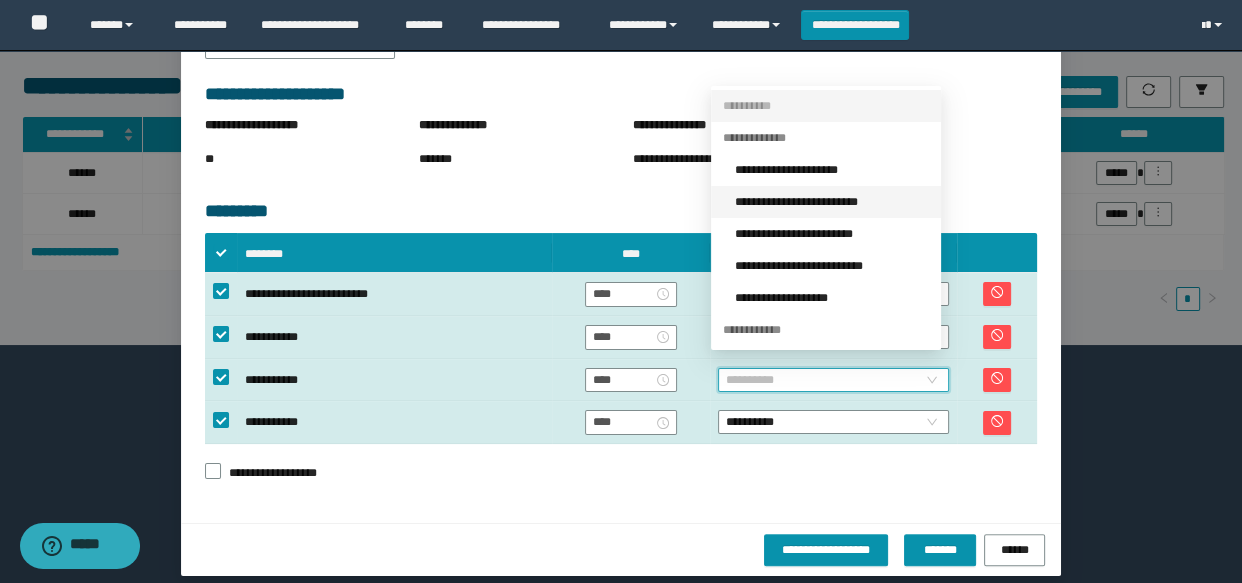 click on "**********" at bounding box center [832, 202] 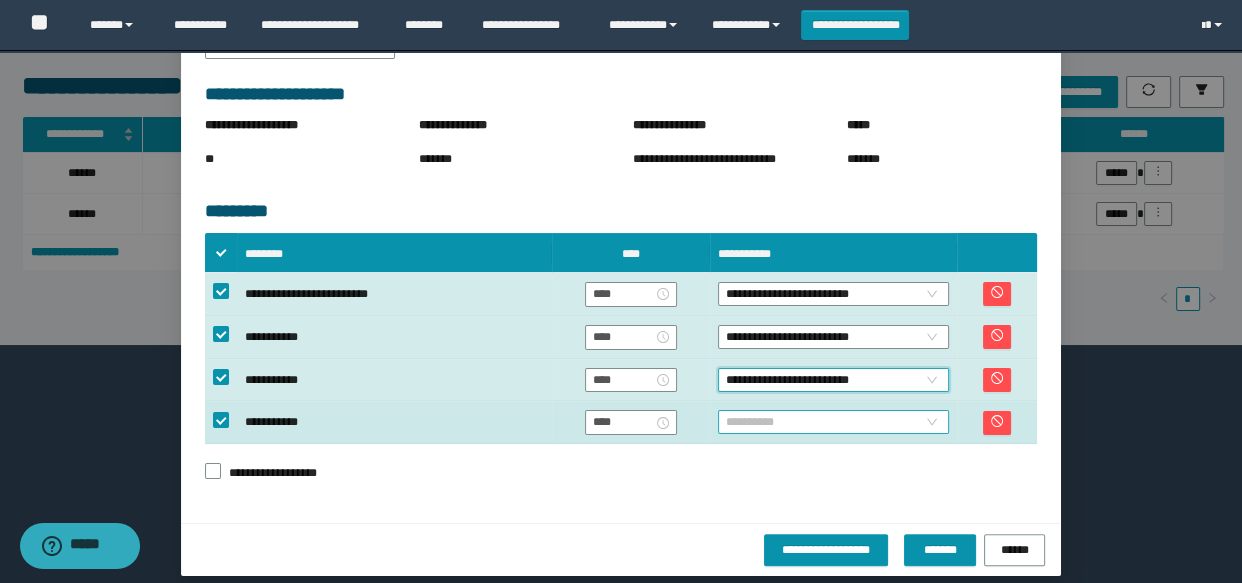 click on "**********" at bounding box center (833, 422) 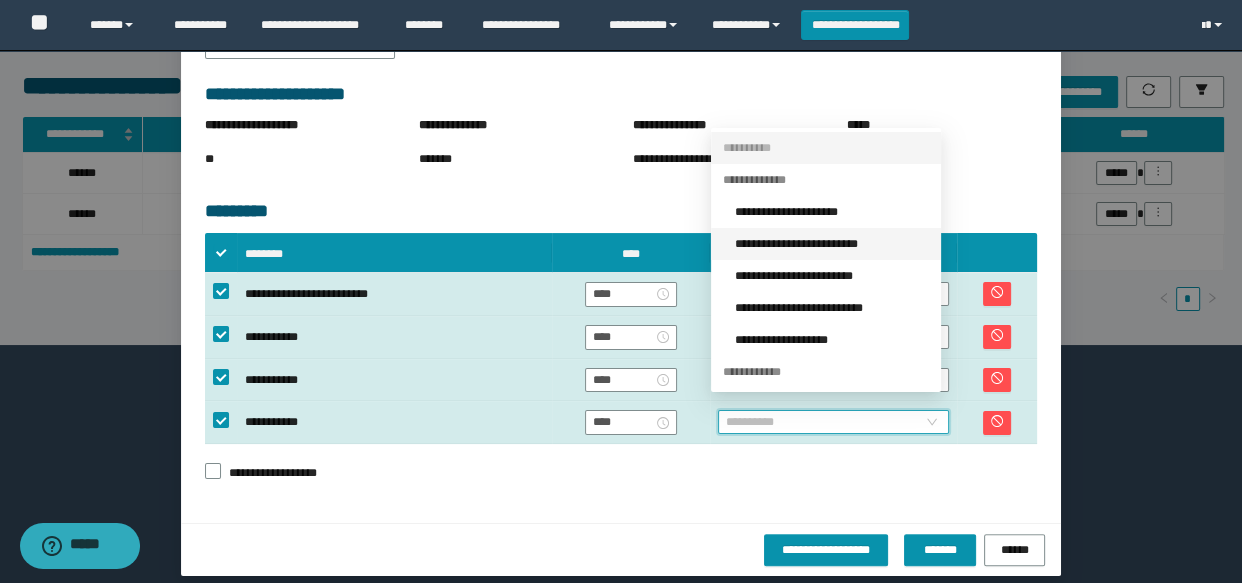 click on "**********" at bounding box center [832, 244] 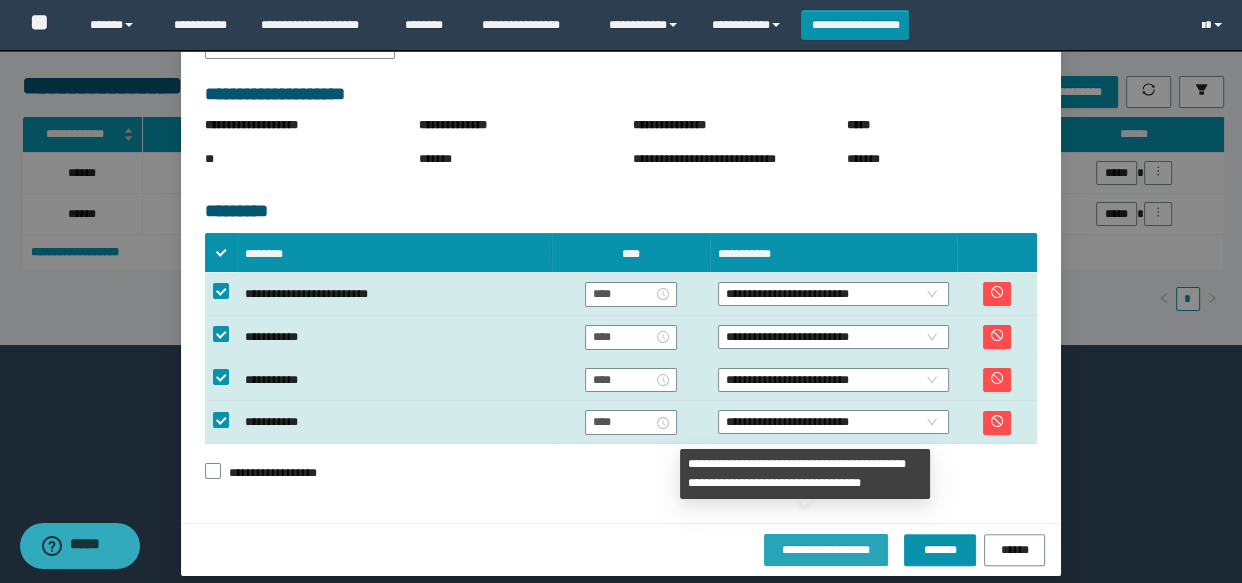 click on "**********" at bounding box center [826, 549] 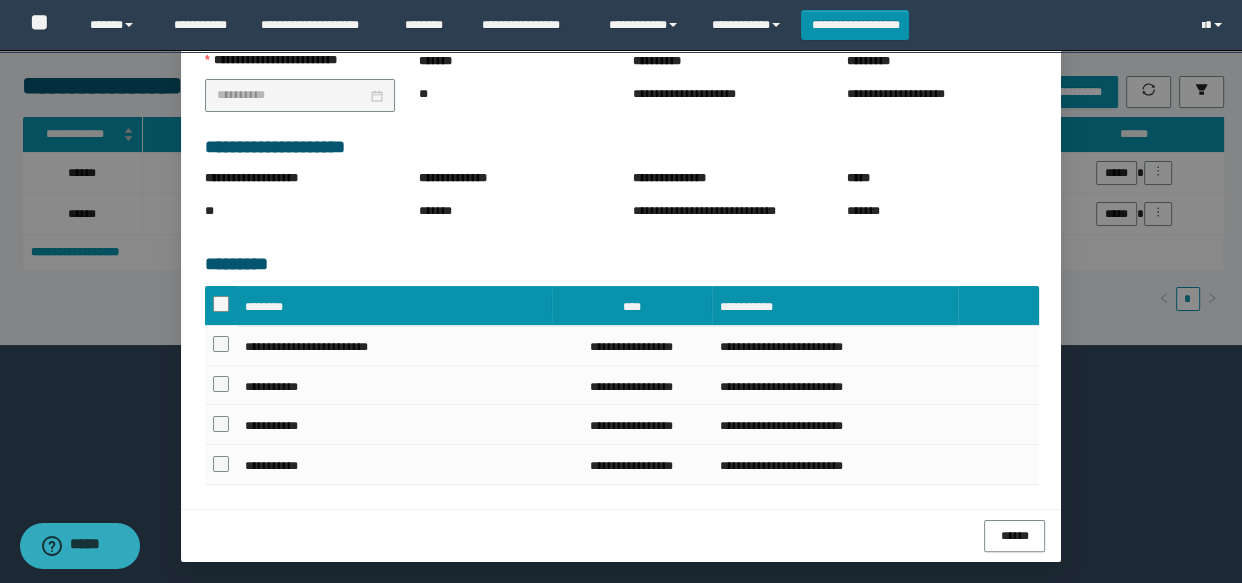 scroll, scrollTop: 311, scrollLeft: 0, axis: vertical 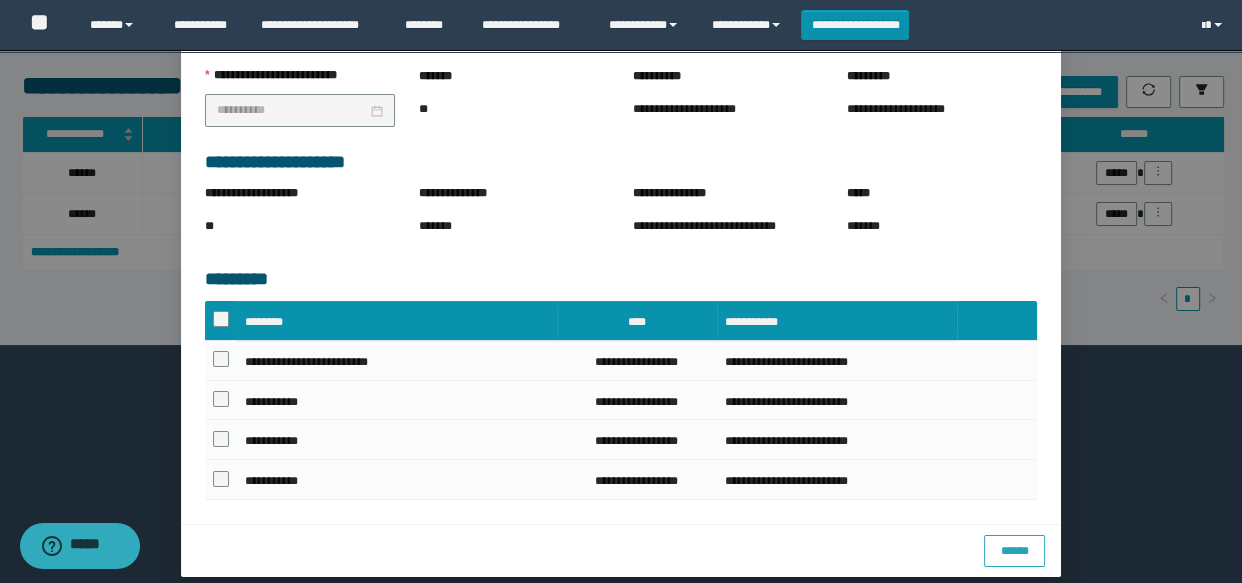 click on "******" at bounding box center (1014, 550) 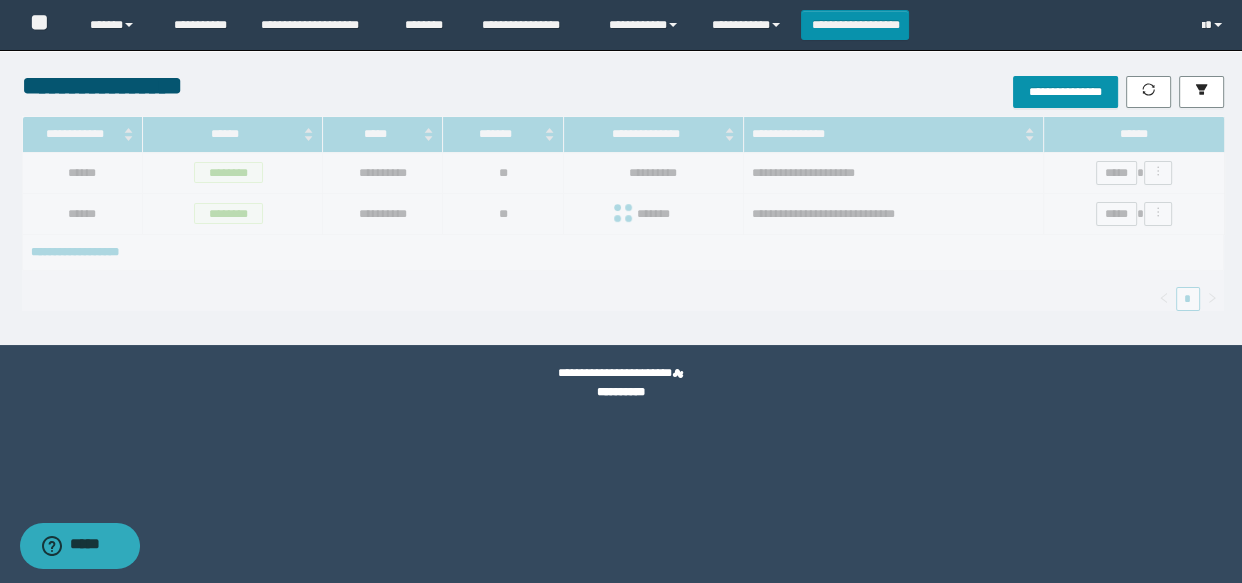 scroll, scrollTop: 211, scrollLeft: 0, axis: vertical 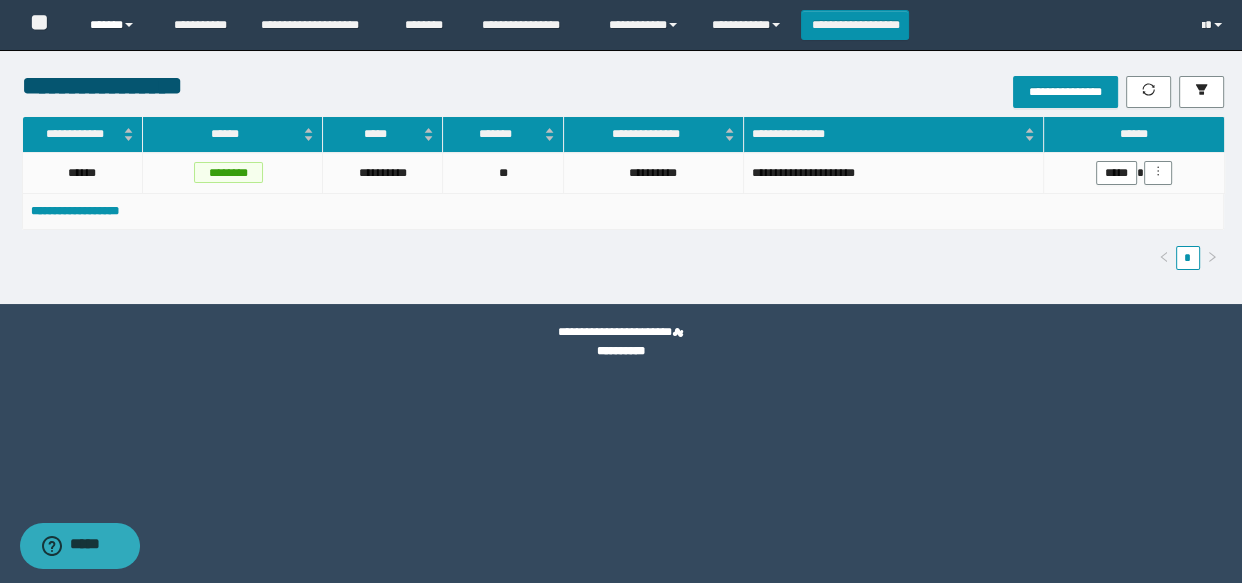 click on "******" at bounding box center [117, 25] 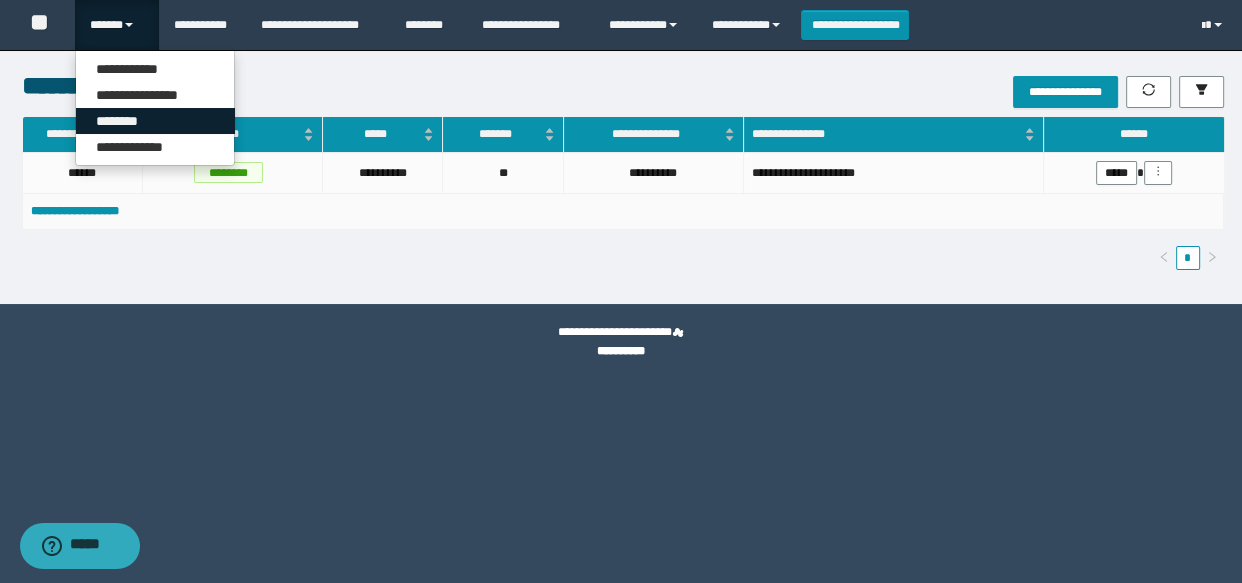 click on "********" at bounding box center (155, 121) 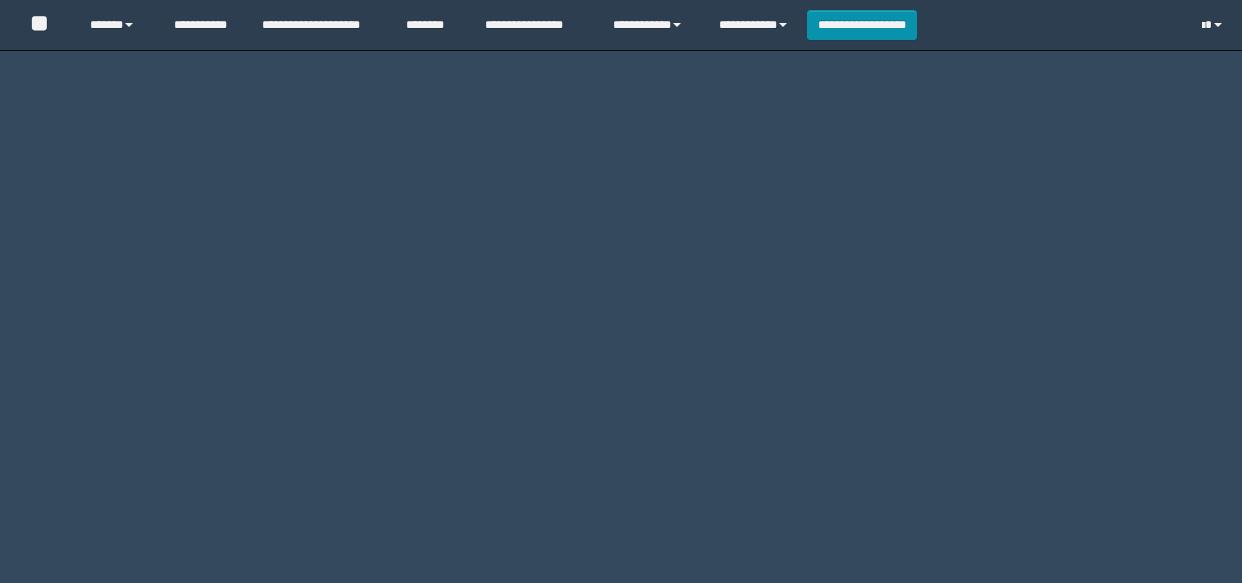 scroll, scrollTop: 0, scrollLeft: 0, axis: both 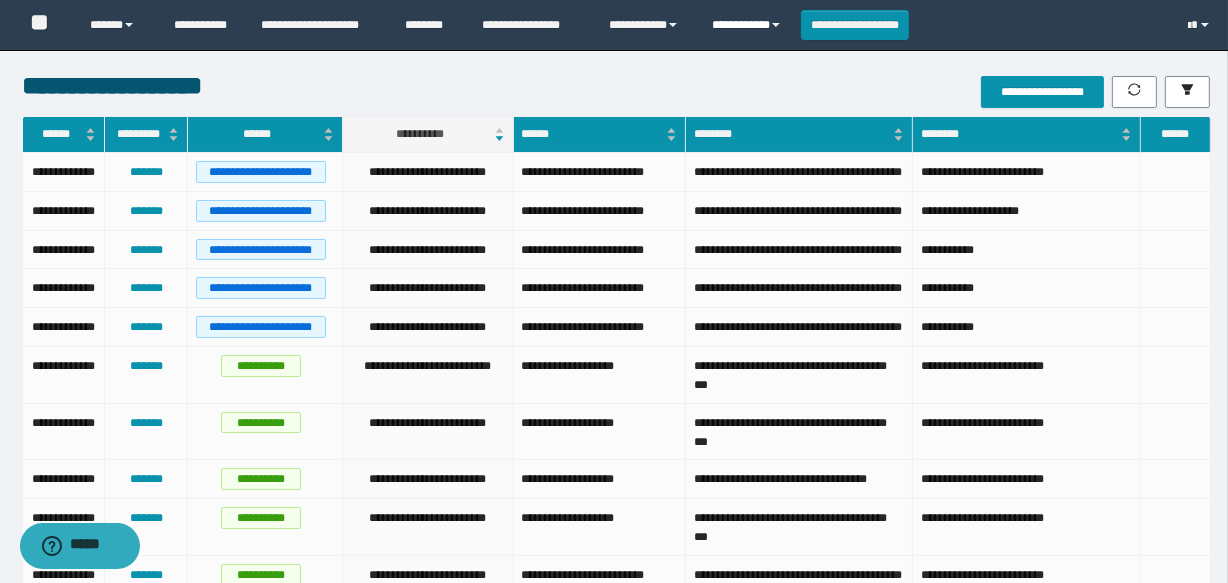 click on "**********" at bounding box center (749, 25) 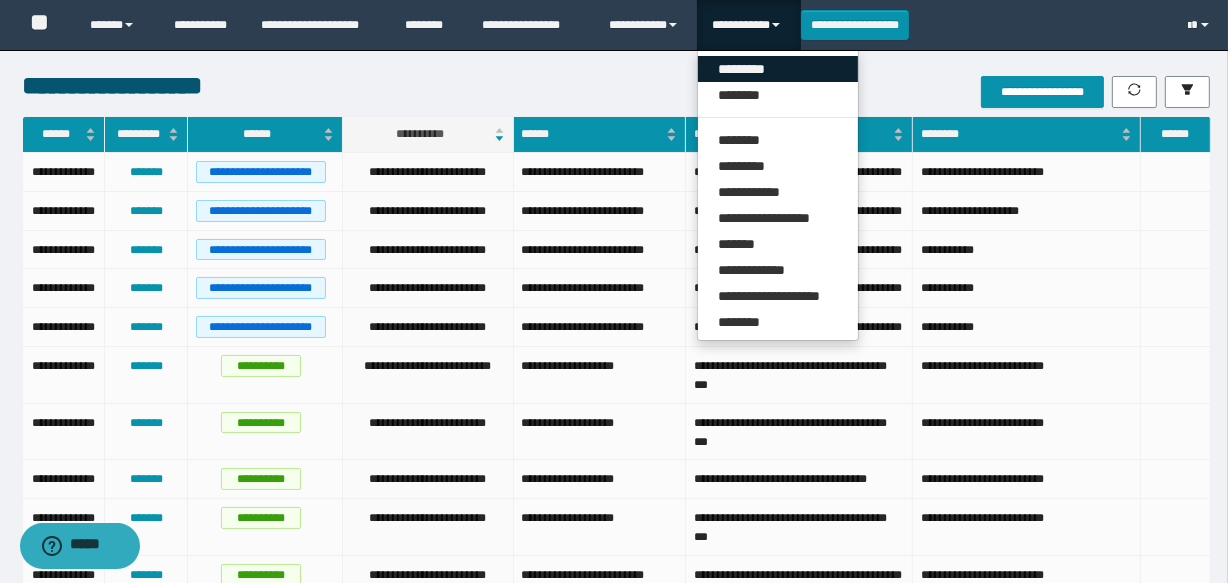 click on "*********" at bounding box center (778, 69) 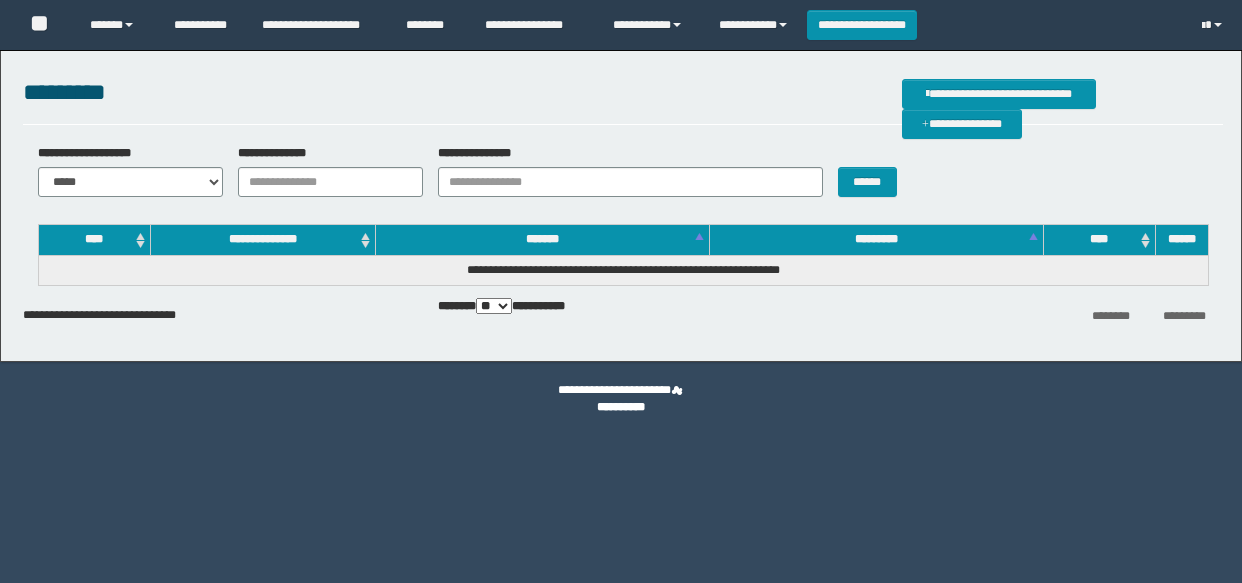 scroll, scrollTop: 0, scrollLeft: 0, axis: both 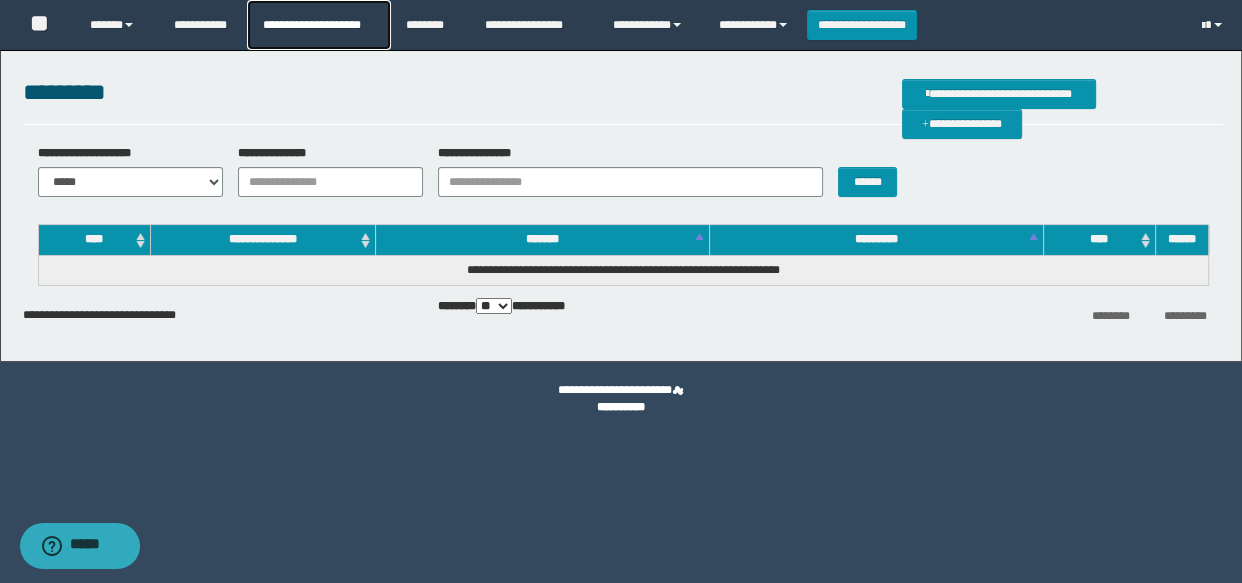click on "**********" at bounding box center (318, 25) 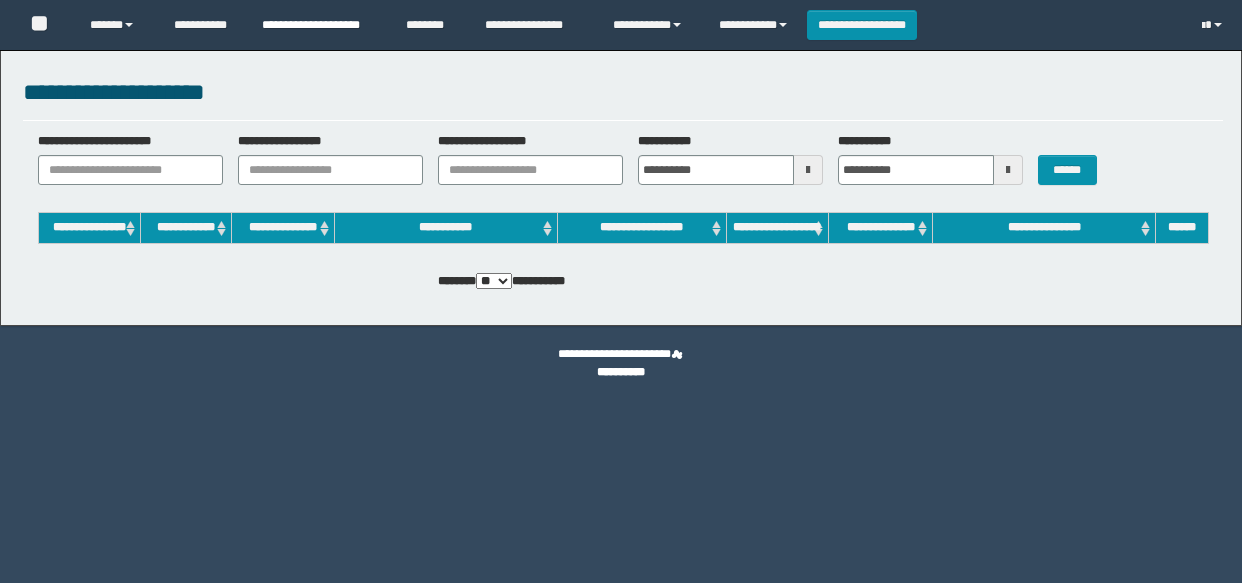 scroll, scrollTop: 0, scrollLeft: 0, axis: both 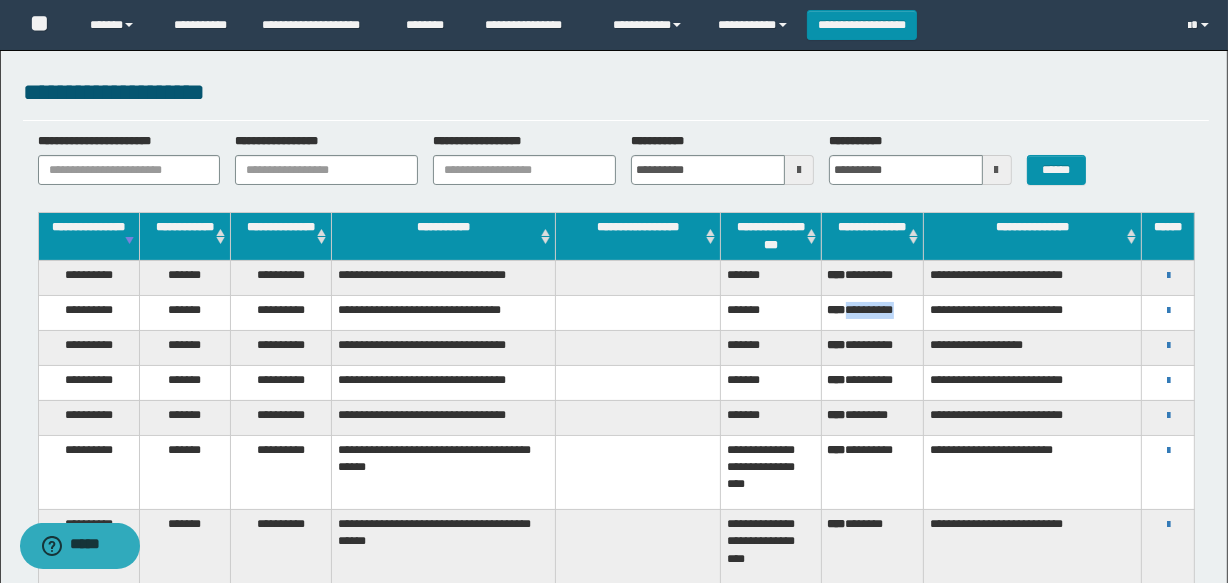 drag, startPoint x: 823, startPoint y: 342, endPoint x: 902, endPoint y: 340, distance: 79.025314 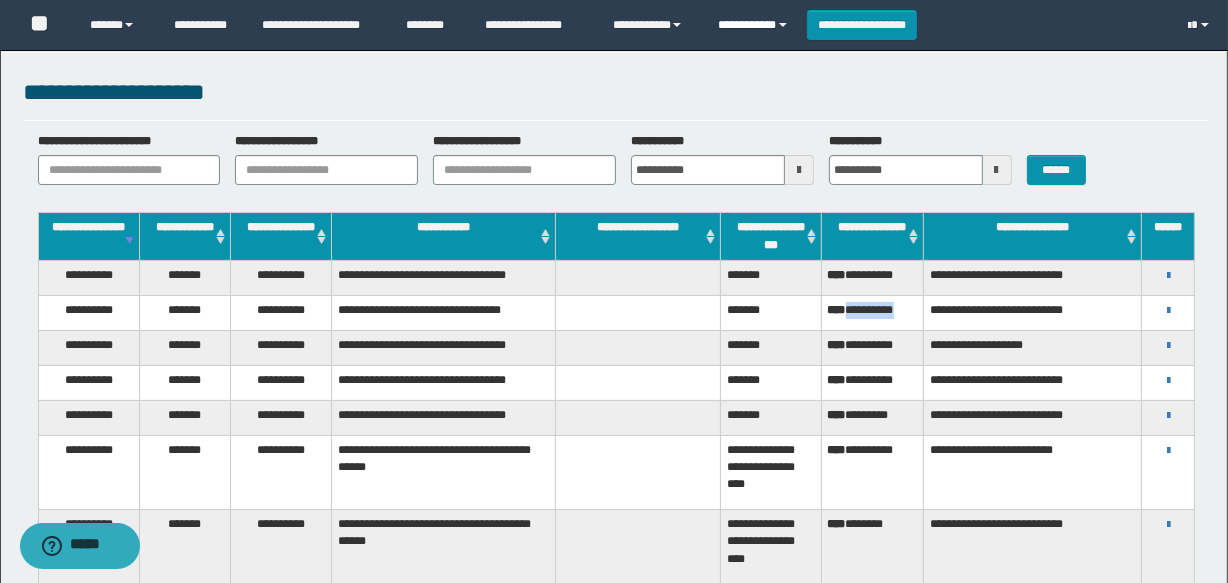 click on "**********" at bounding box center (755, 25) 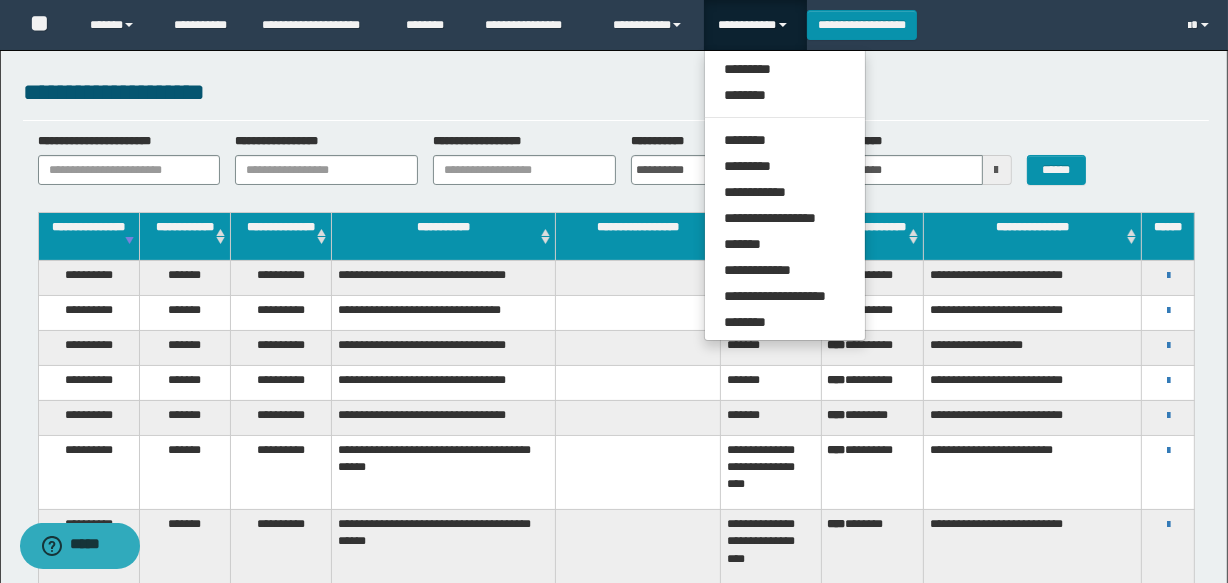 click at bounding box center (638, 312) 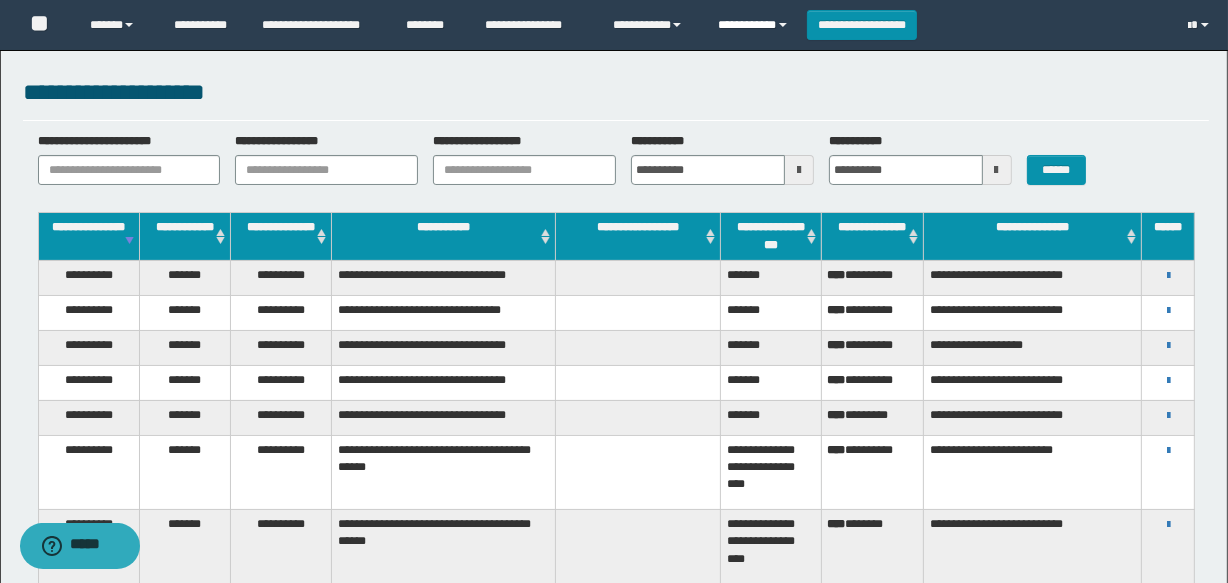 click on "**********" at bounding box center (755, 25) 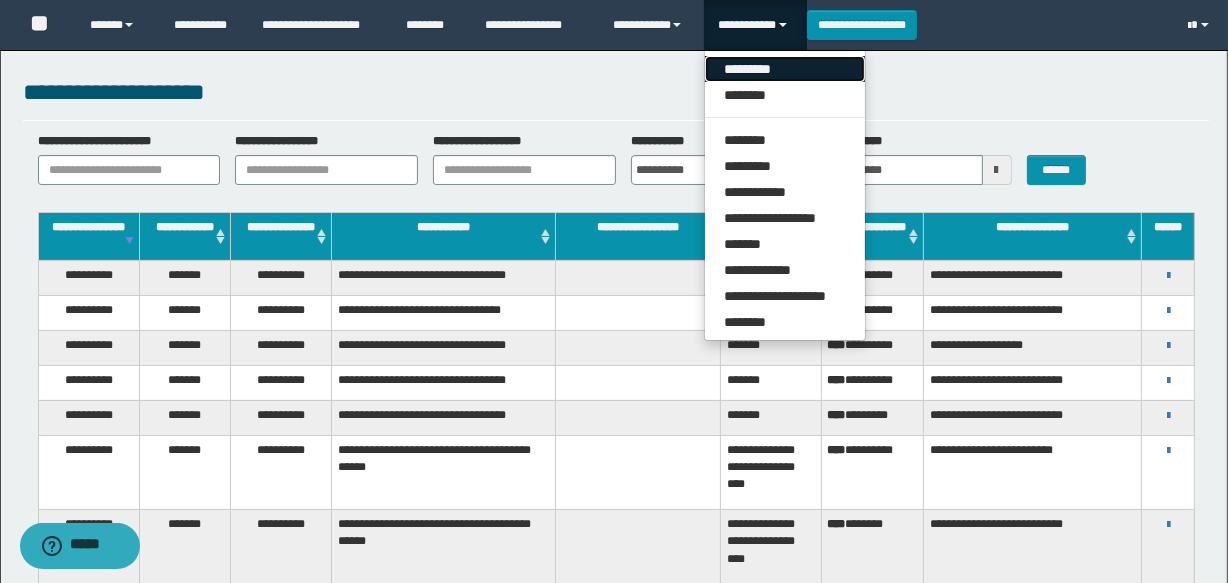 click on "*********" at bounding box center (785, 69) 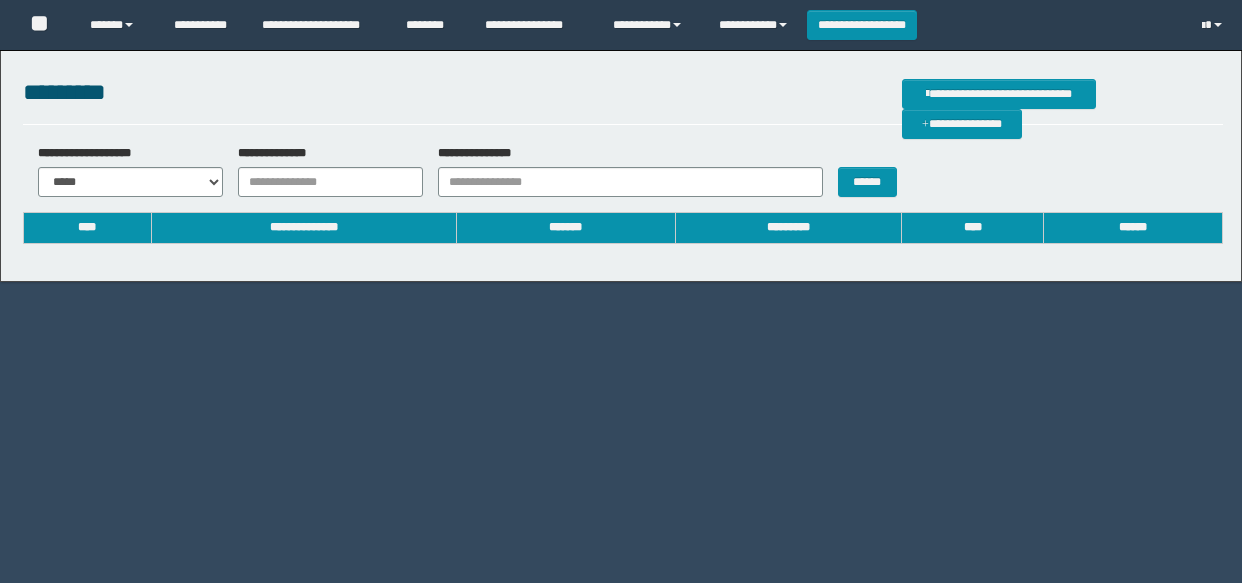 scroll, scrollTop: 0, scrollLeft: 0, axis: both 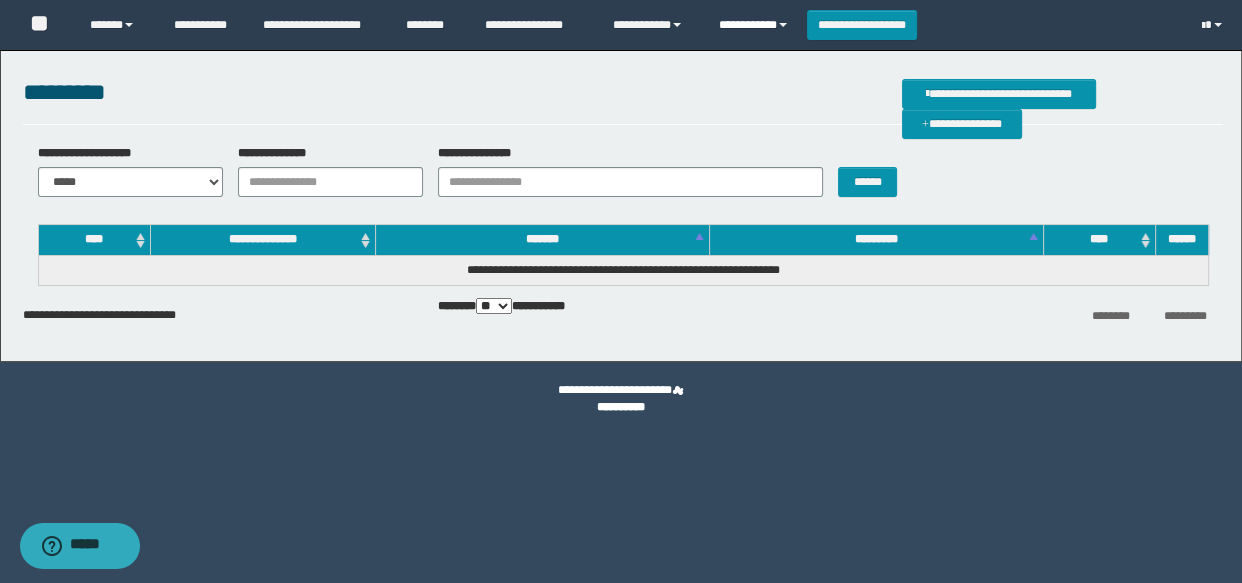 click on "**********" at bounding box center [755, 25] 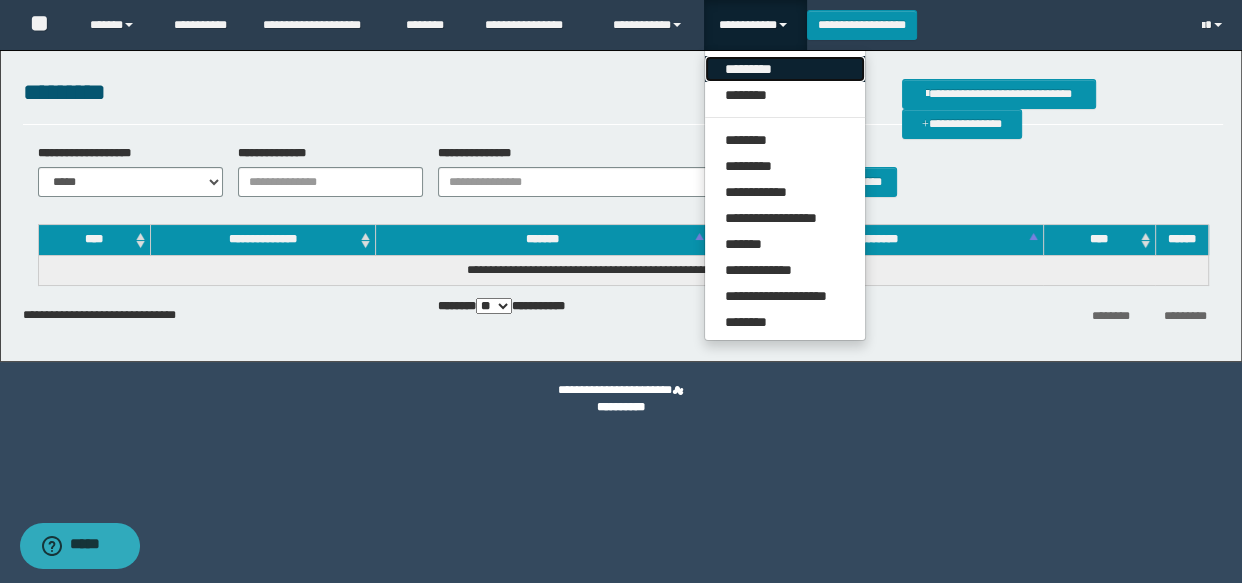 click on "*********" at bounding box center (785, 69) 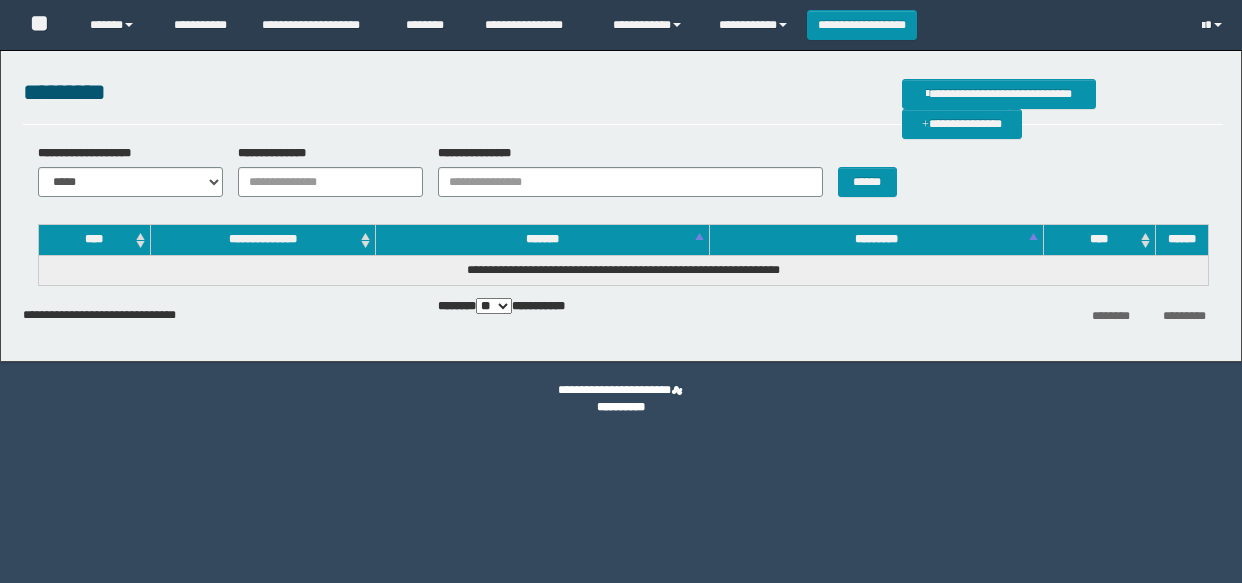 scroll, scrollTop: 0, scrollLeft: 0, axis: both 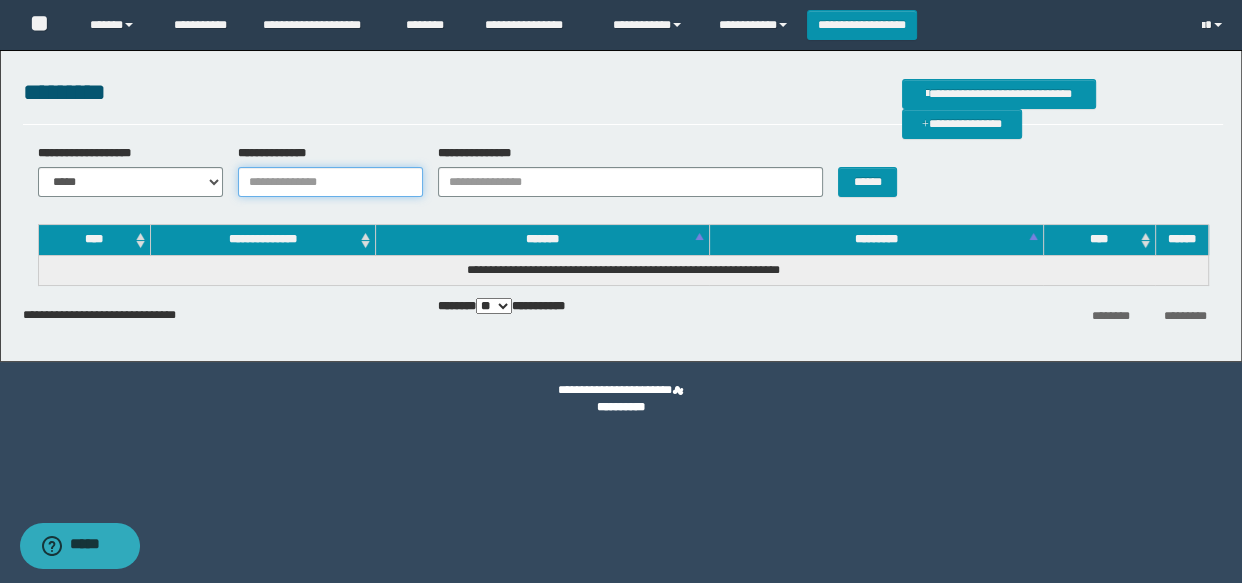 click on "**********" at bounding box center [330, 182] 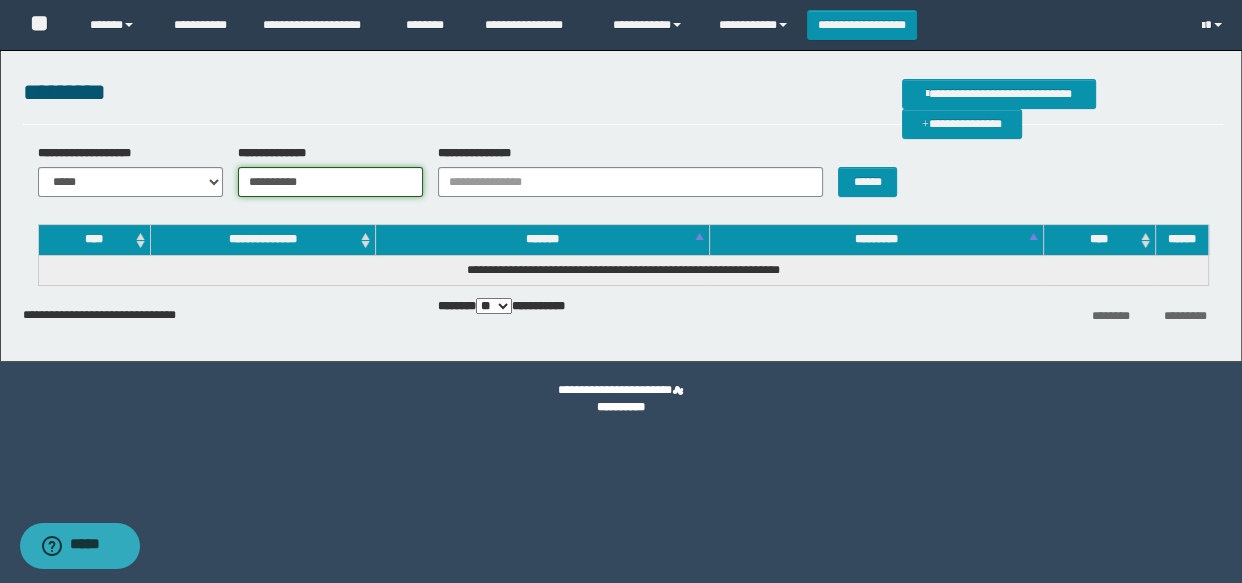 type on "**********" 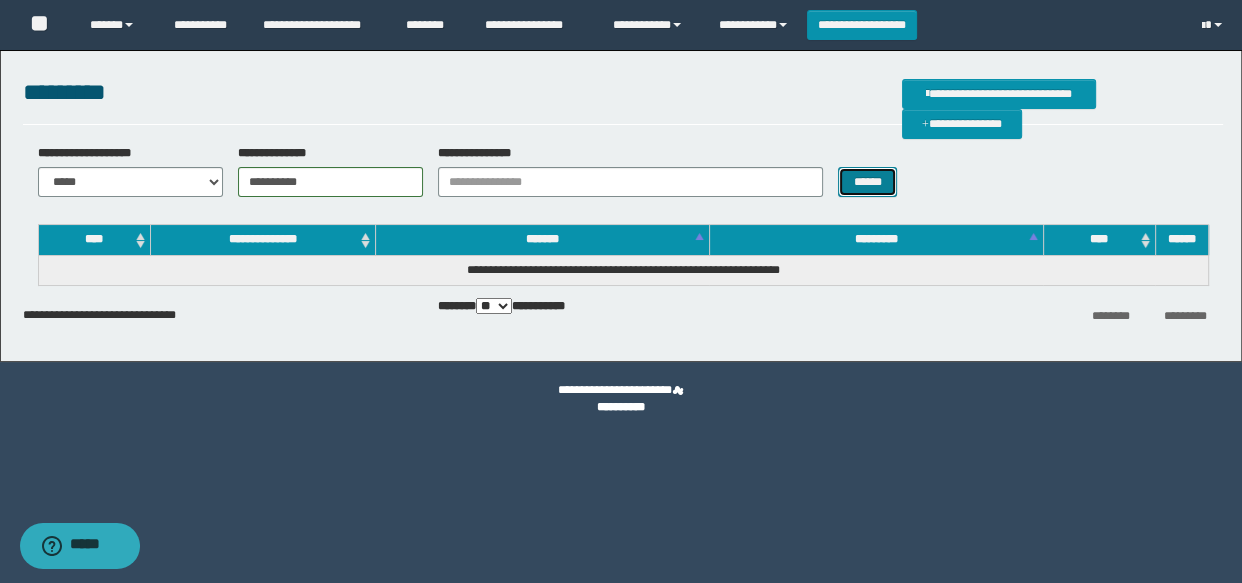 click on "******" at bounding box center [867, 182] 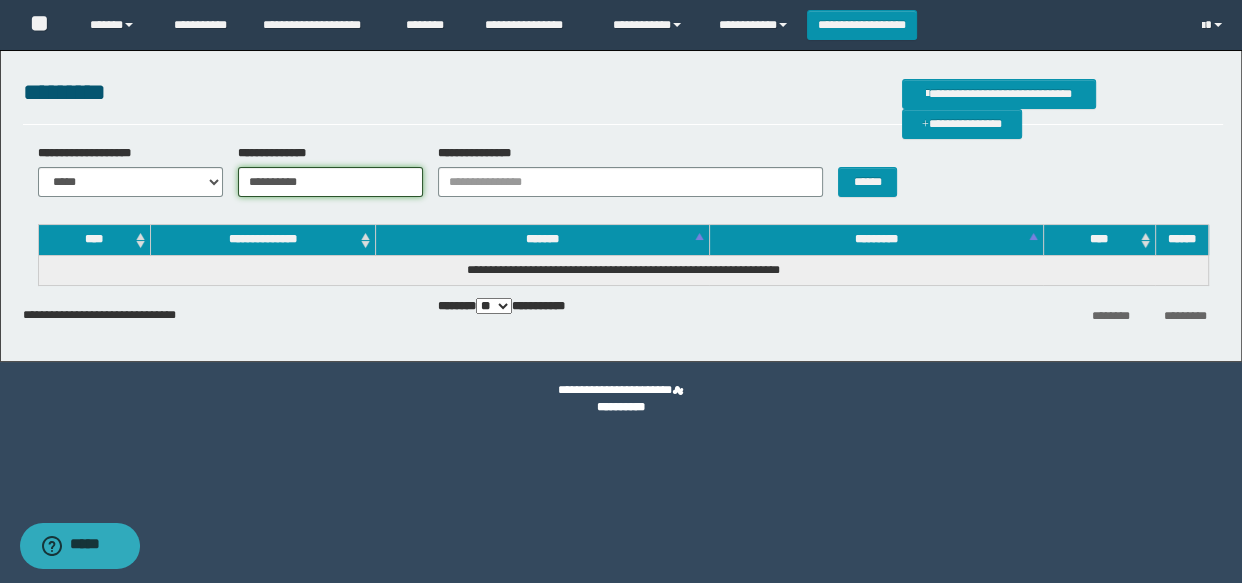 drag, startPoint x: 336, startPoint y: 175, endPoint x: 233, endPoint y: 191, distance: 104.23531 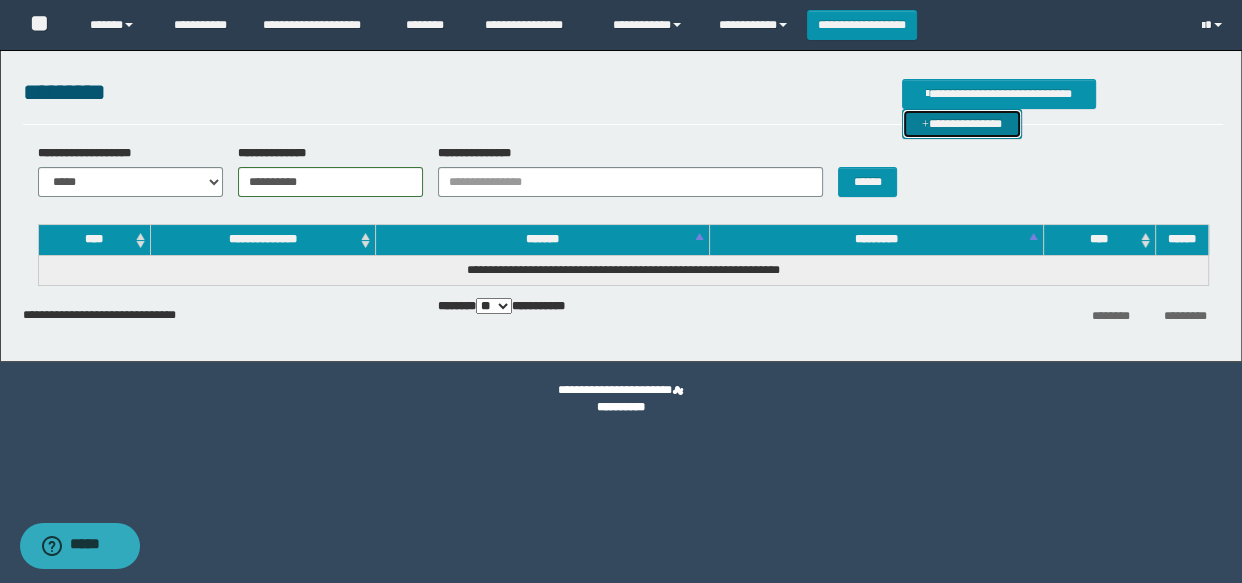 click on "**********" at bounding box center [962, 124] 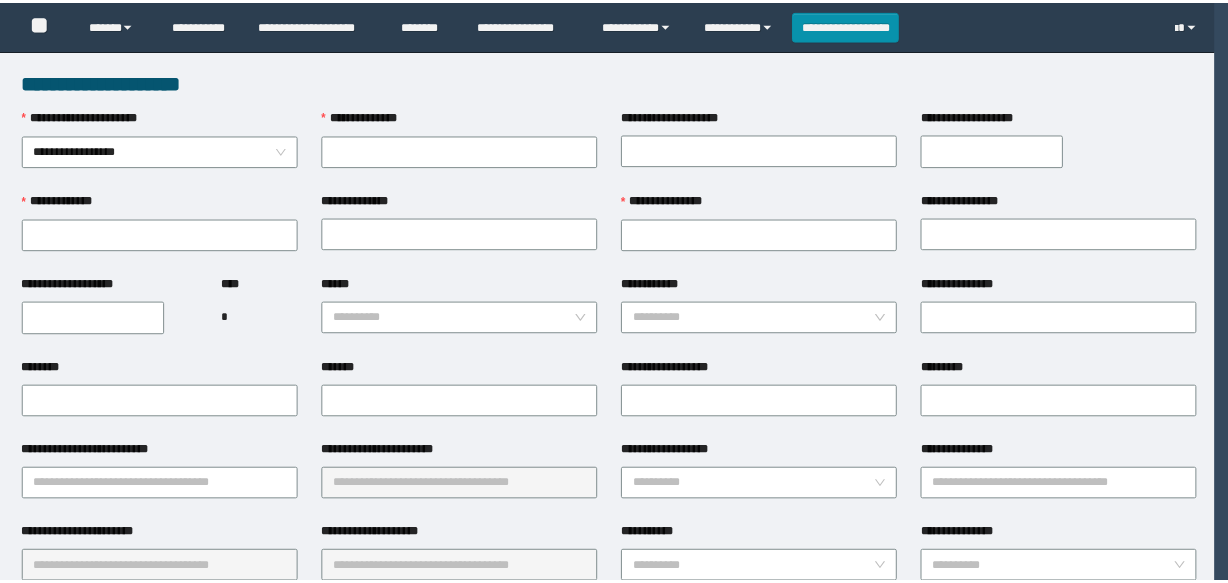 scroll, scrollTop: 0, scrollLeft: 0, axis: both 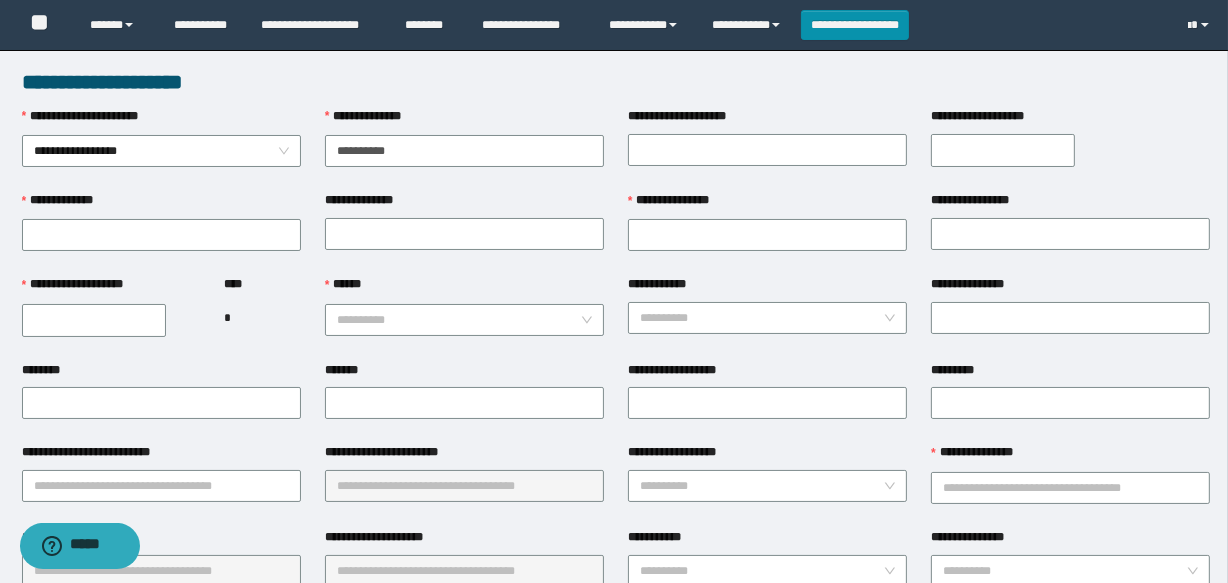 type on "**********" 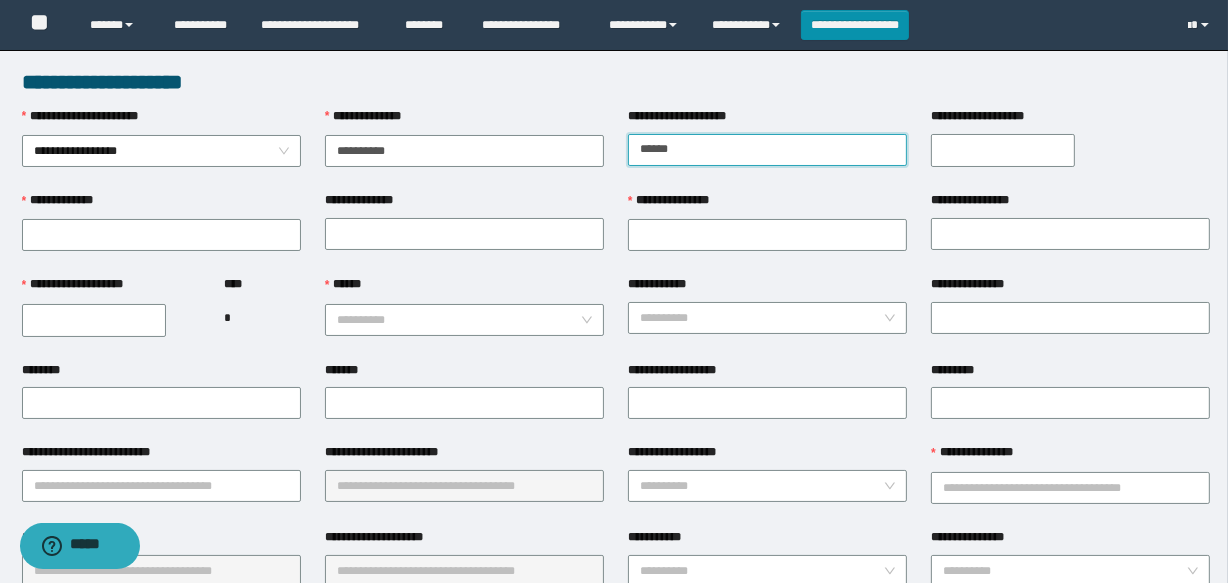 type on "**********" 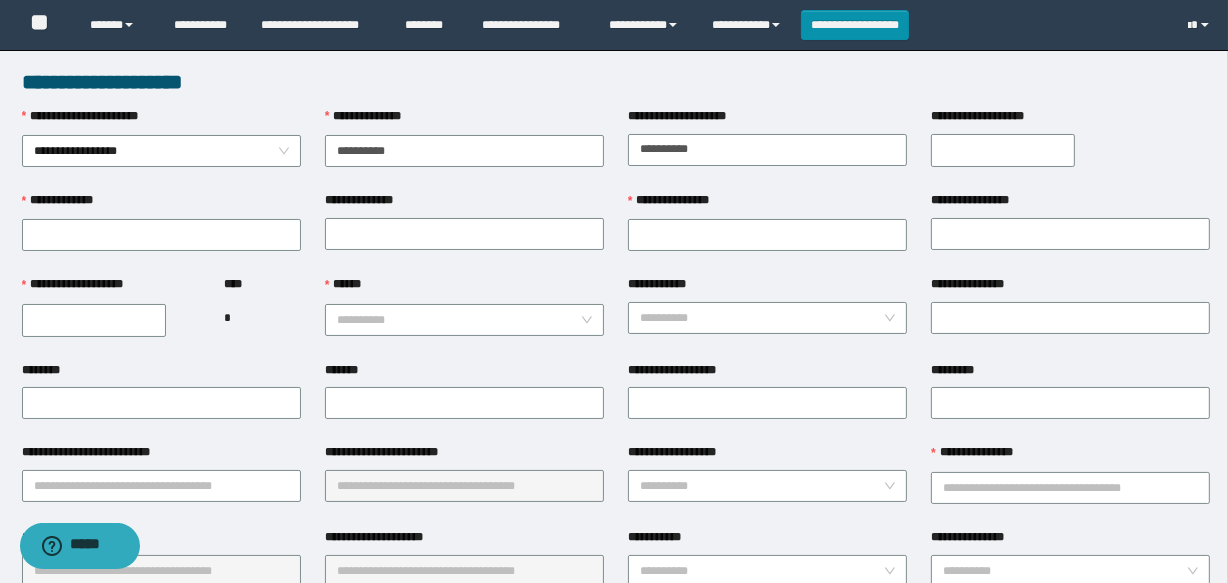 click on "**********" at bounding box center (1003, 150) 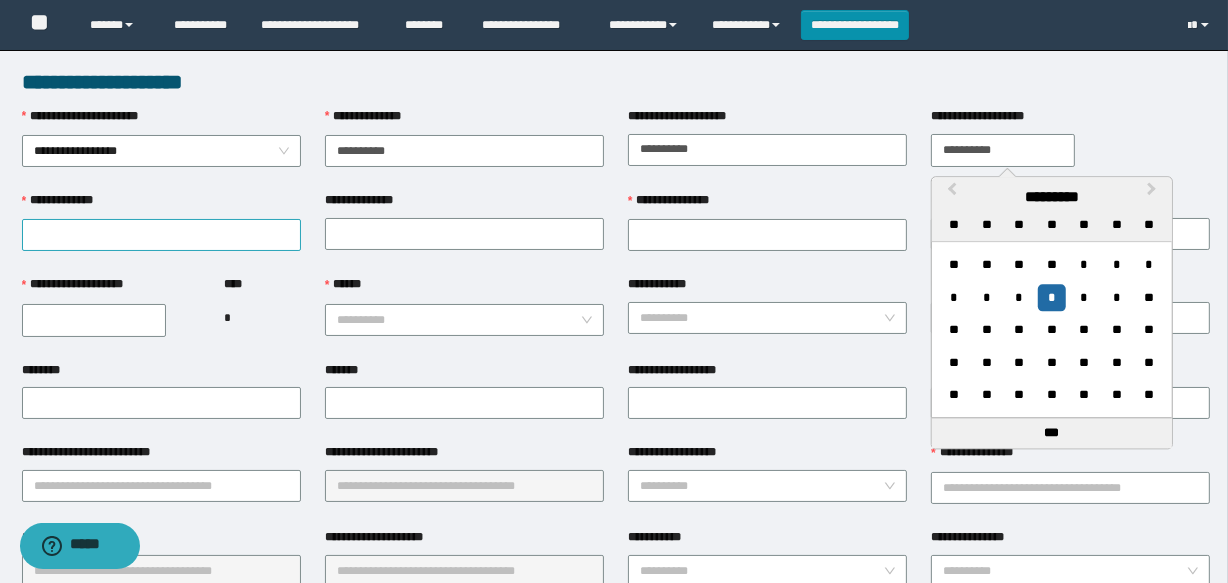 type on "**********" 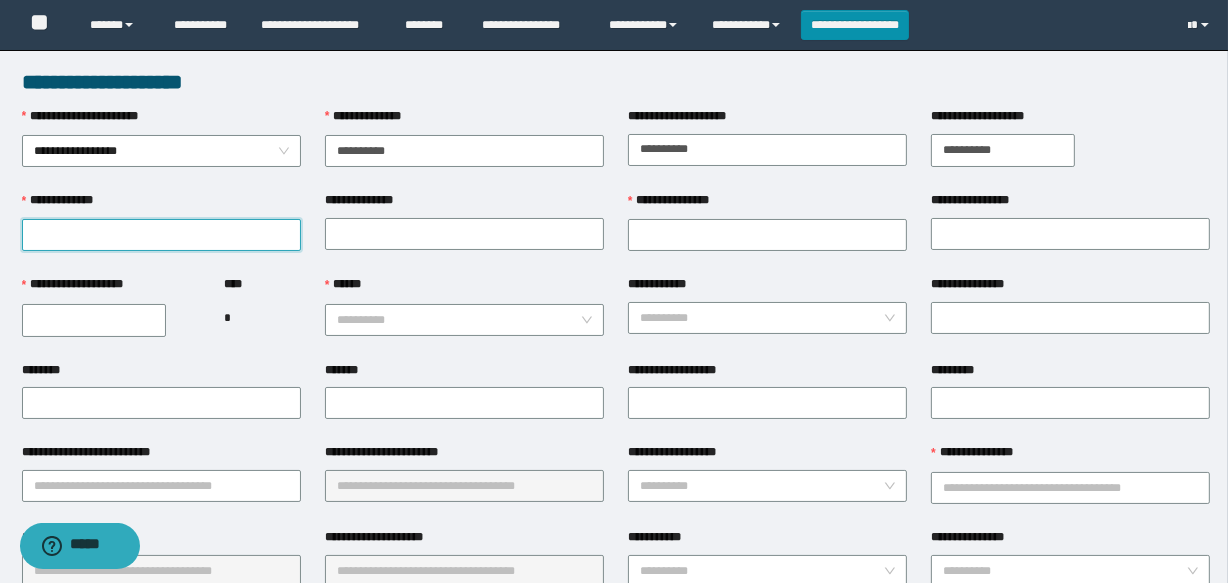 click on "**********" at bounding box center (161, 235) 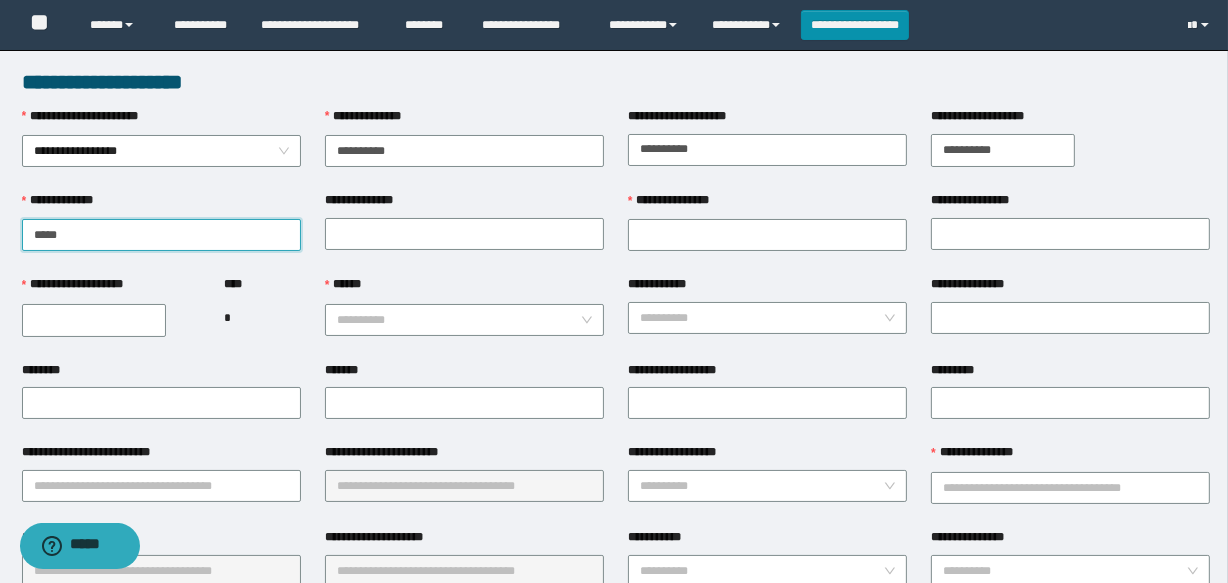 type on "*****" 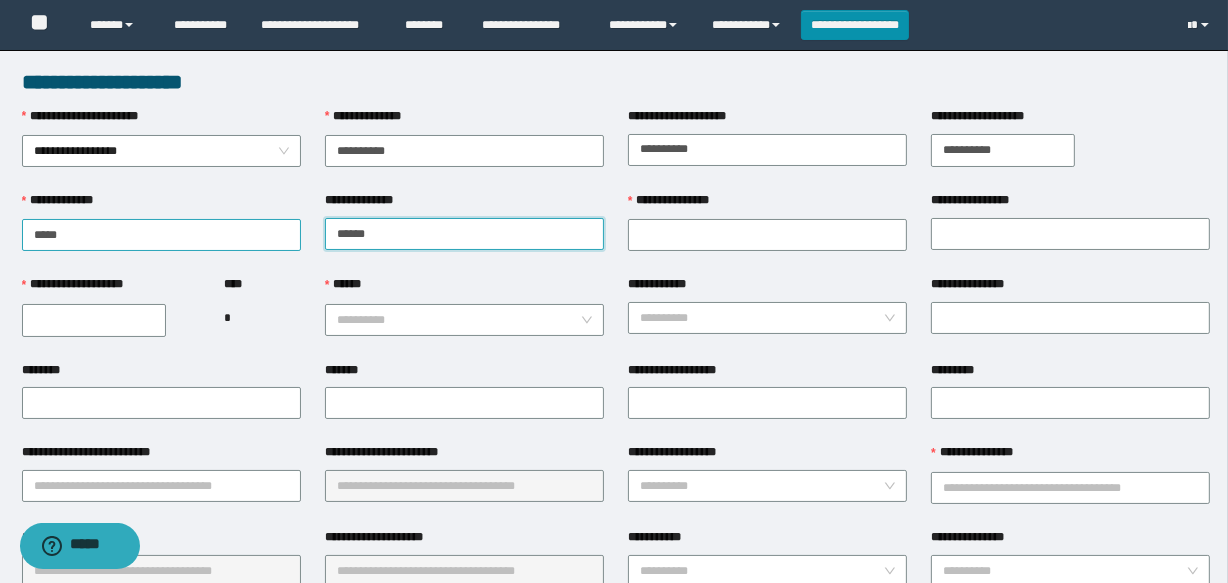 type on "********" 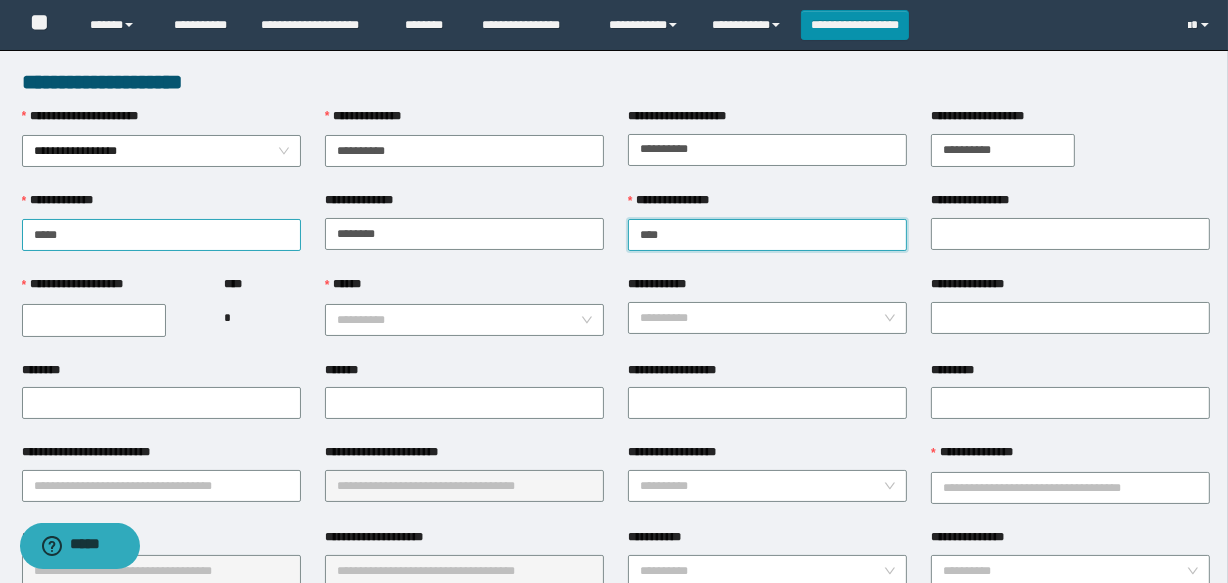 type on "****" 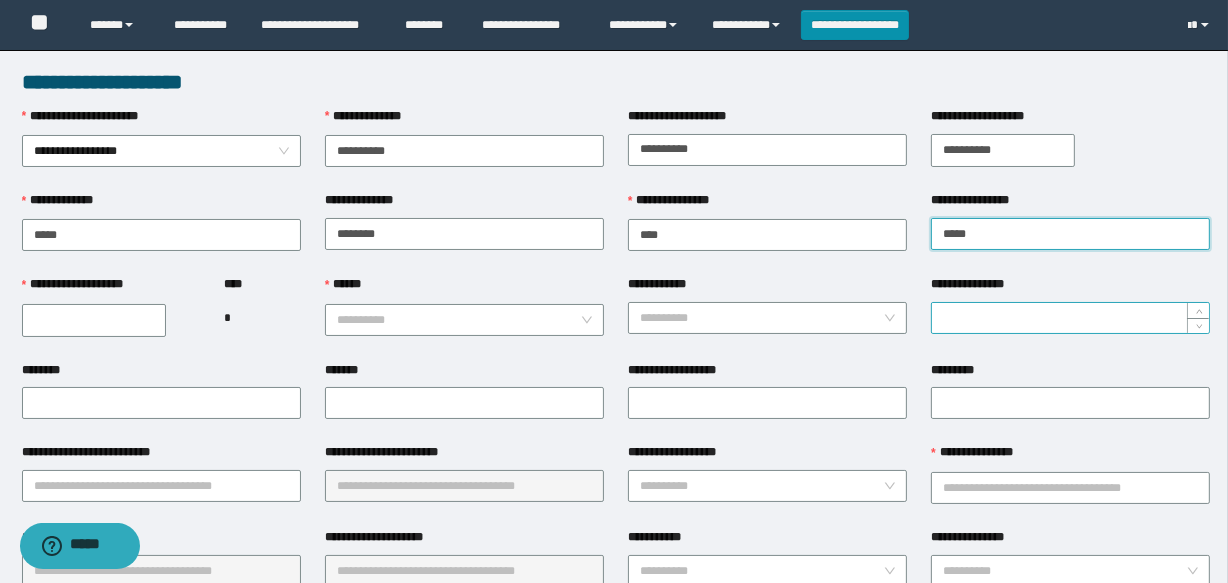 type on "******" 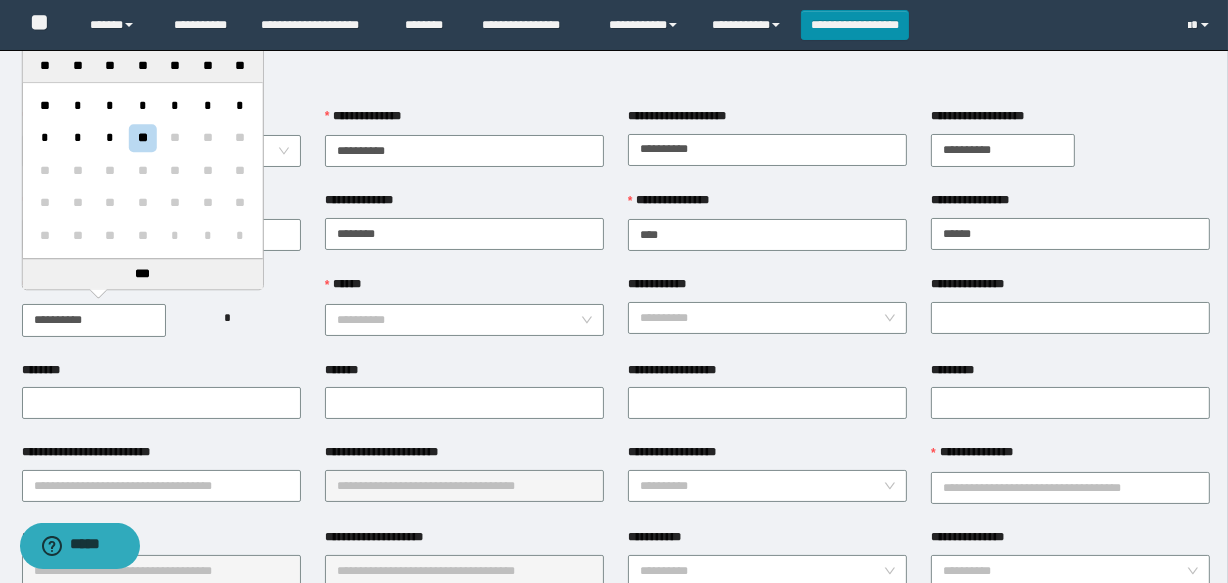 click on "**********" at bounding box center (94, 320) 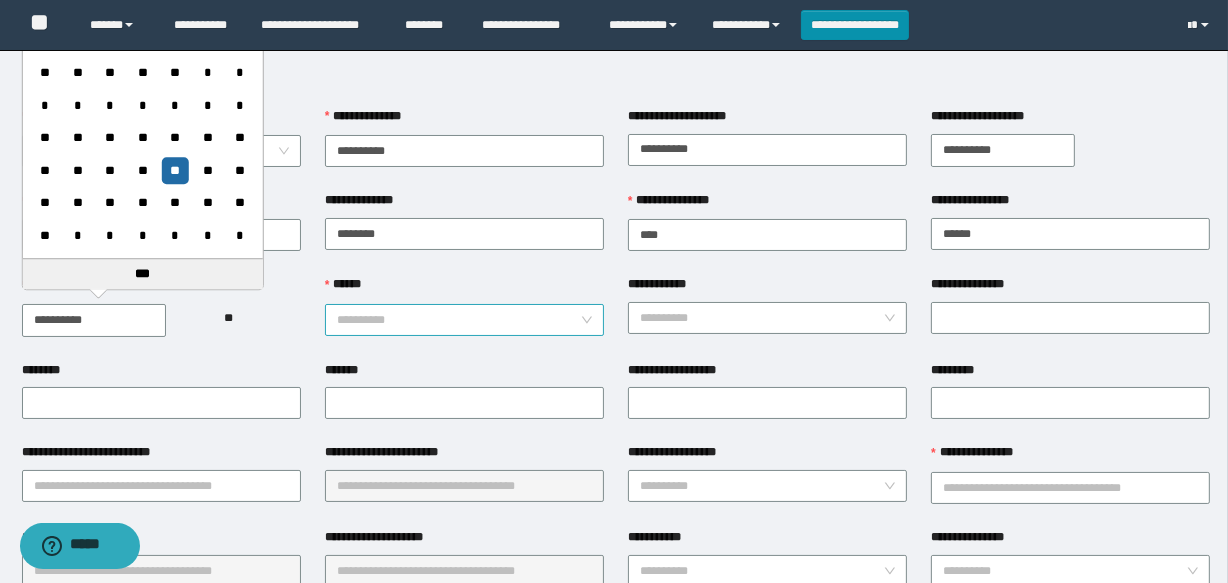 type on "**********" 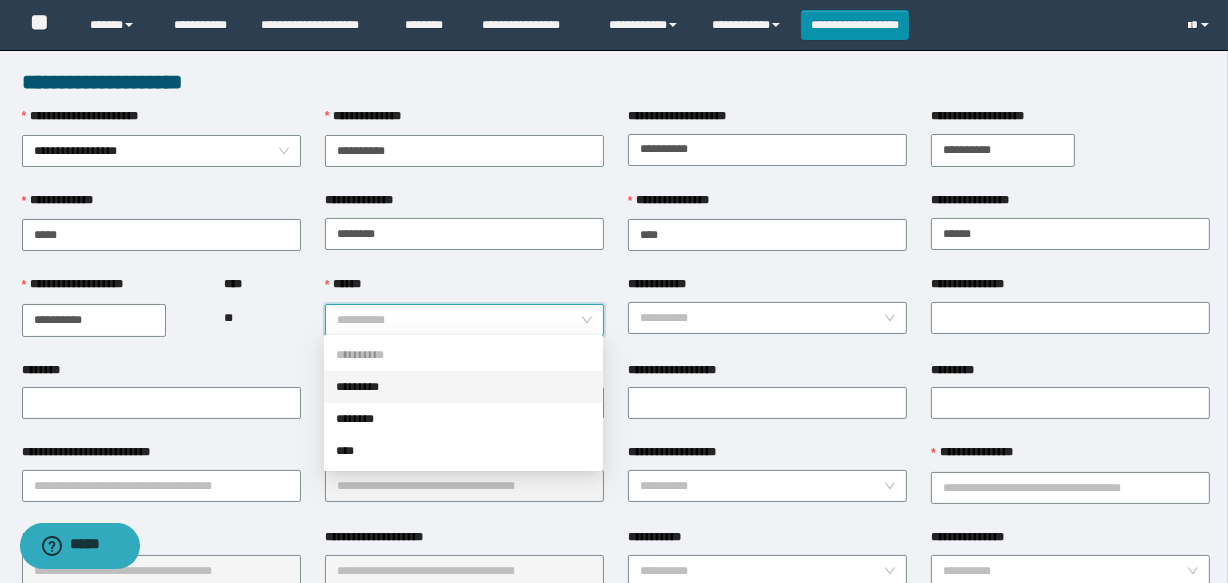 click on "******" at bounding box center [458, 320] 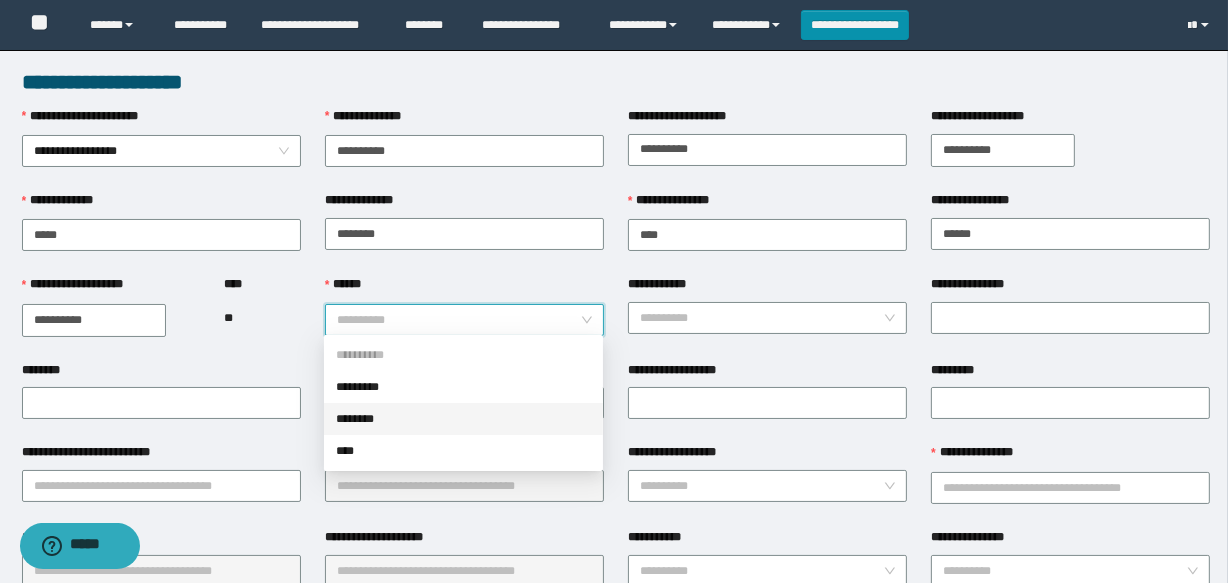 click on "********" at bounding box center (463, 419) 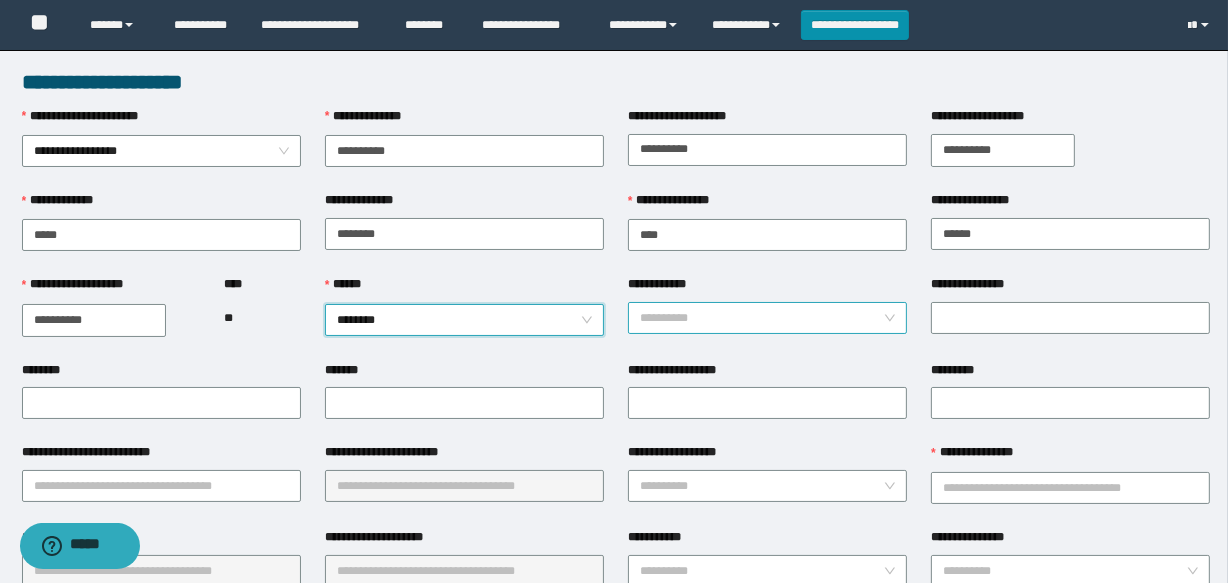 click on "**********" at bounding box center (761, 318) 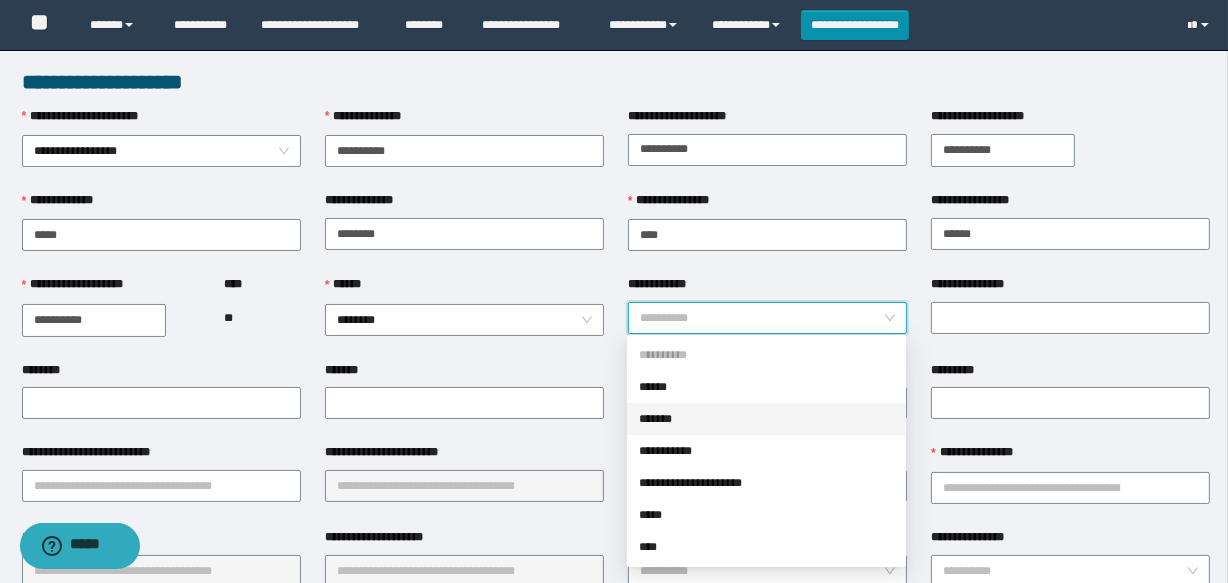 drag, startPoint x: 670, startPoint y: 419, endPoint x: 961, endPoint y: 346, distance: 300.01666 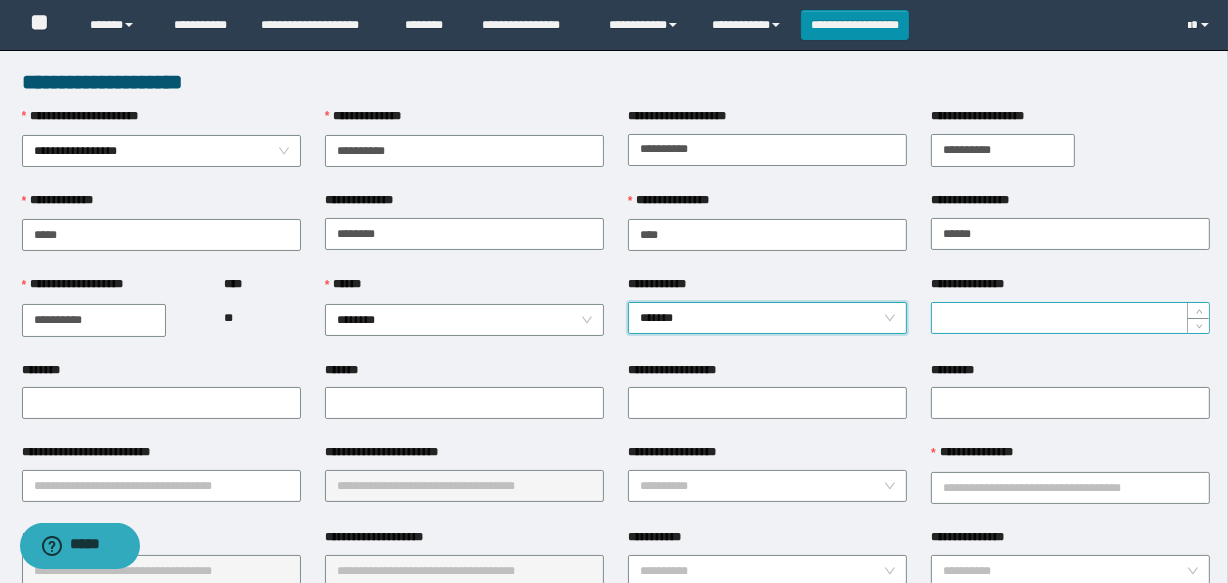 click on "**********" at bounding box center [1070, 318] 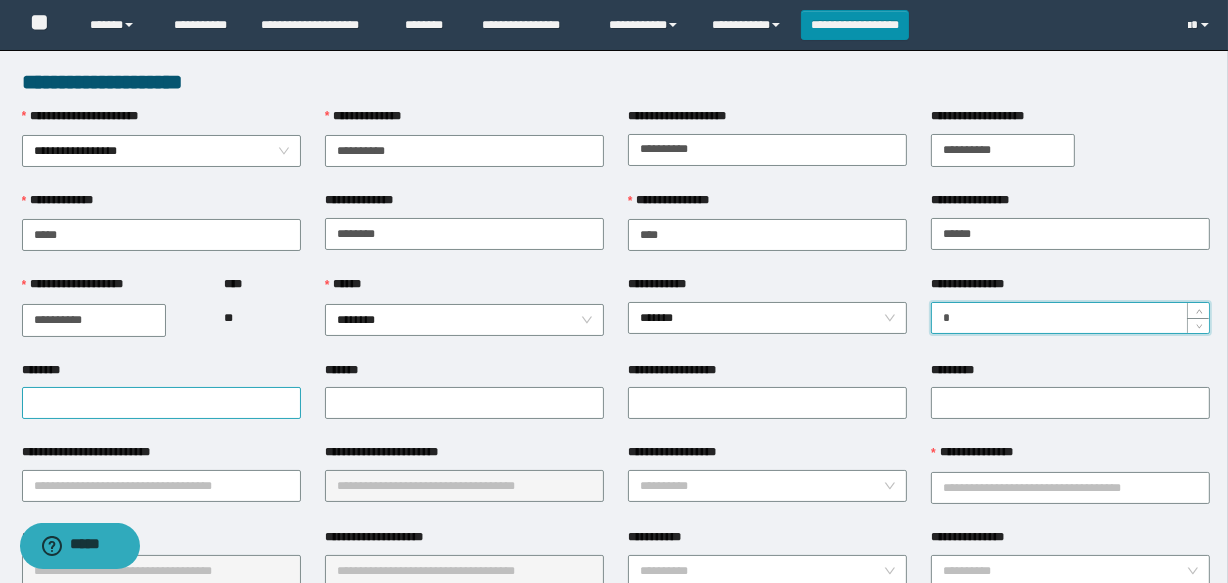 type on "*" 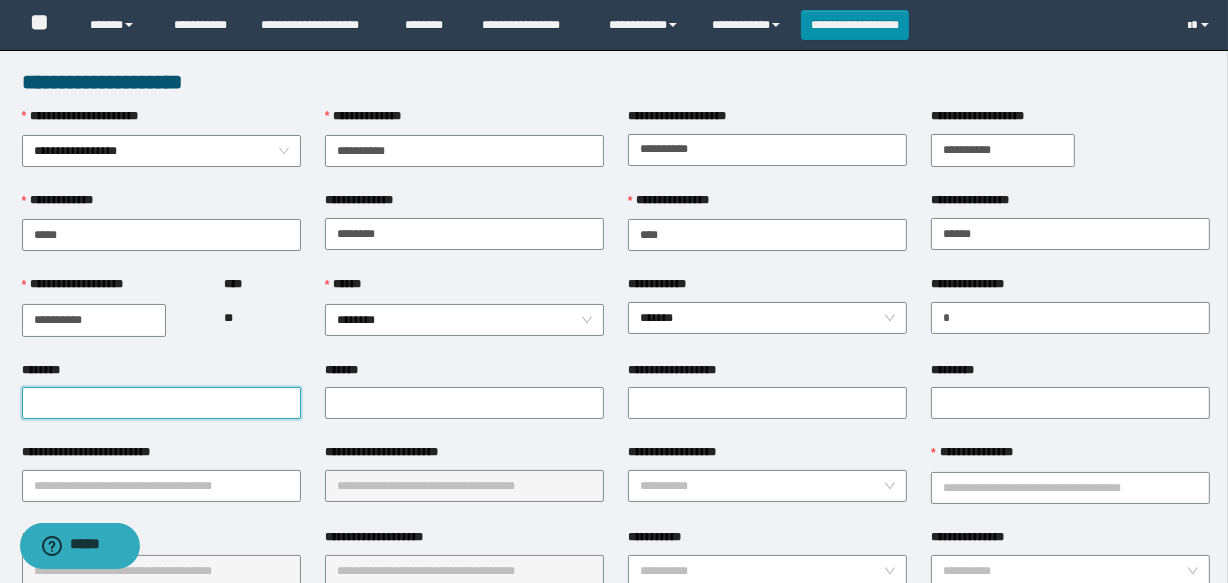 click on "********" at bounding box center (161, 403) 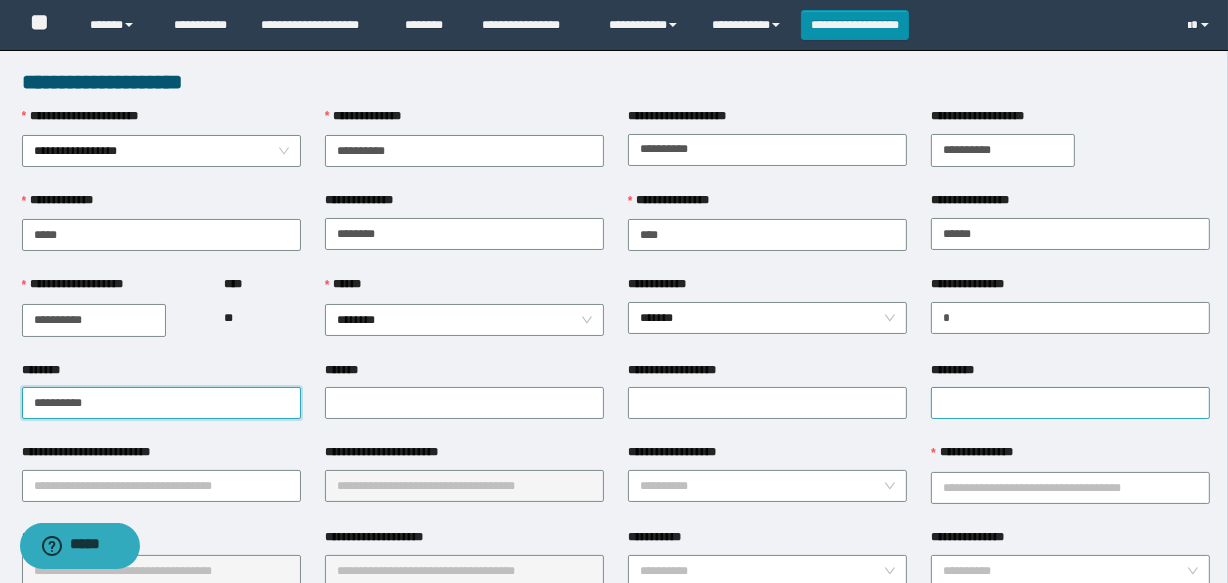 type on "**********" 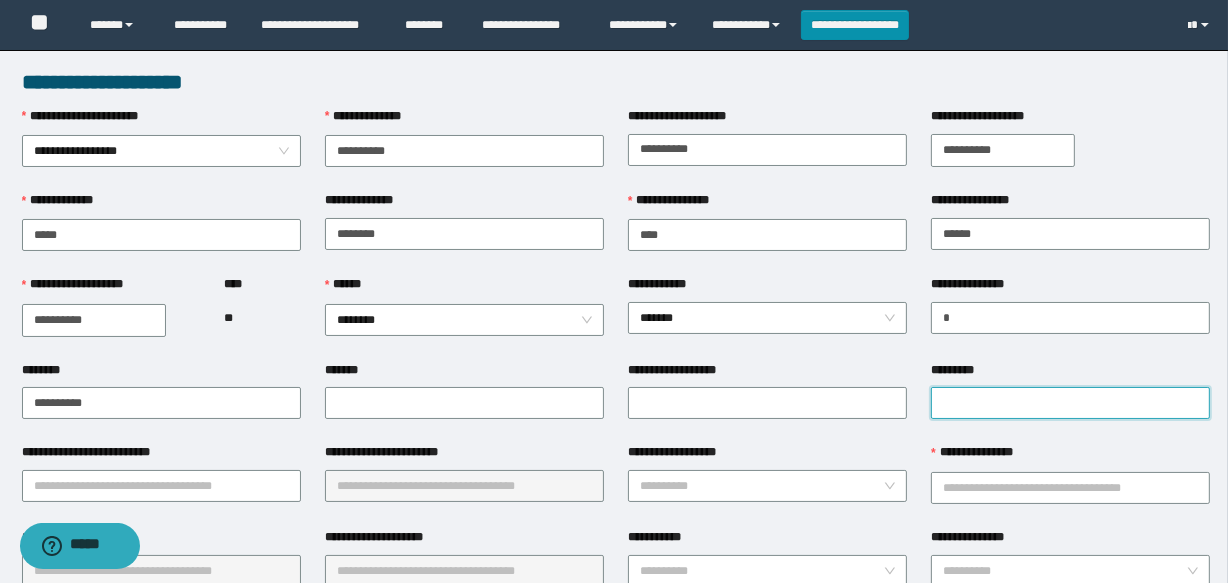 click on "*********" at bounding box center (1070, 403) 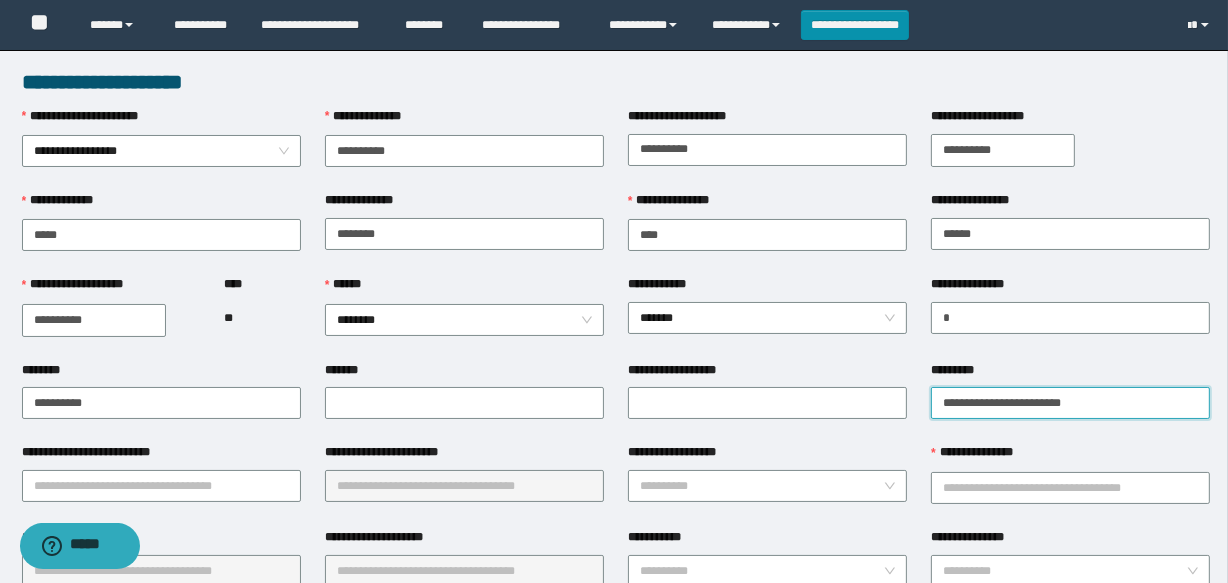 type on "**********" 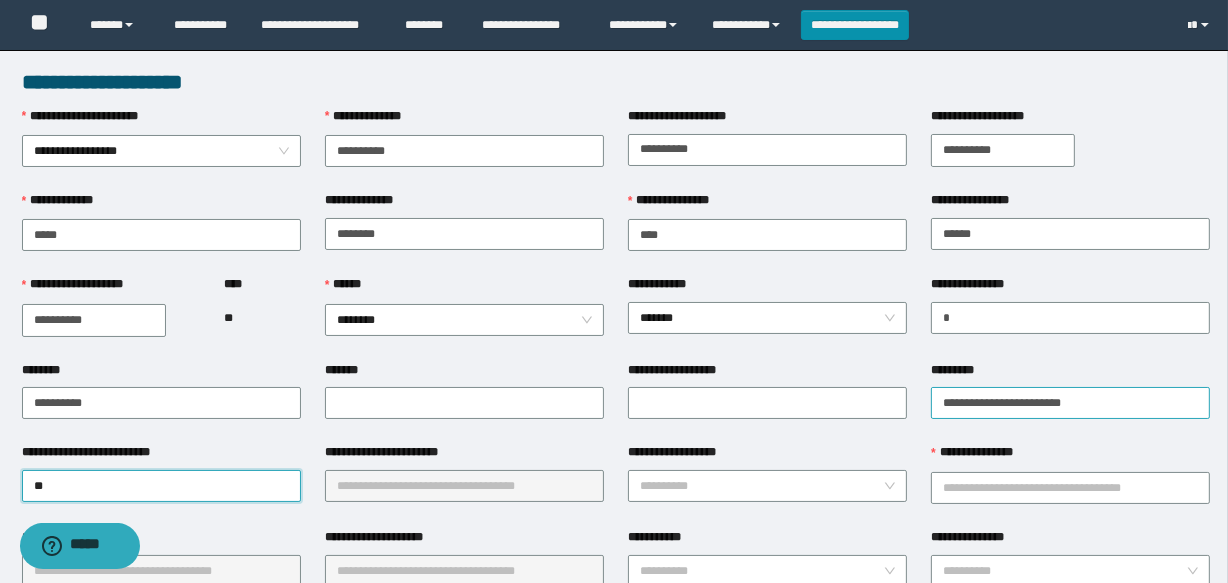 type on "***" 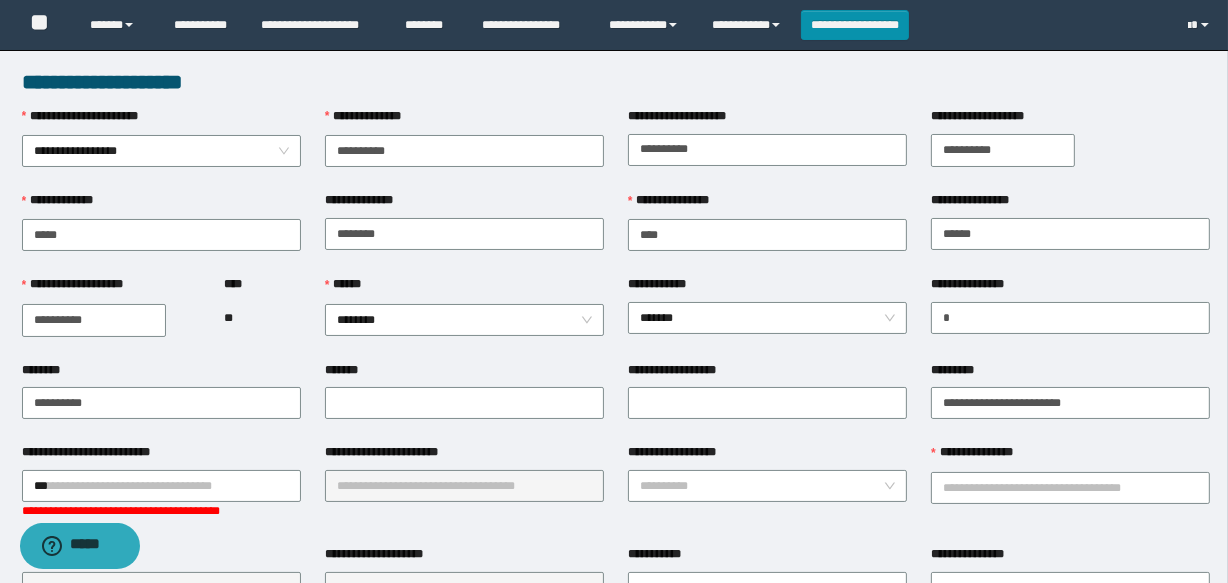 click on "**********" at bounding box center [614, 291] 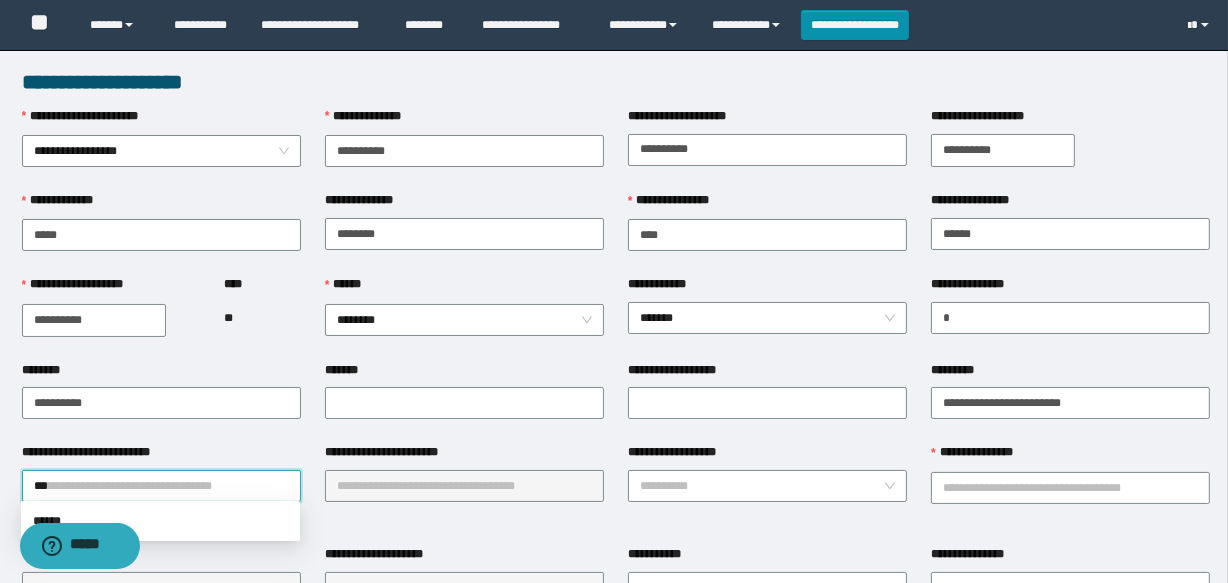 click on "***" at bounding box center [161, 486] 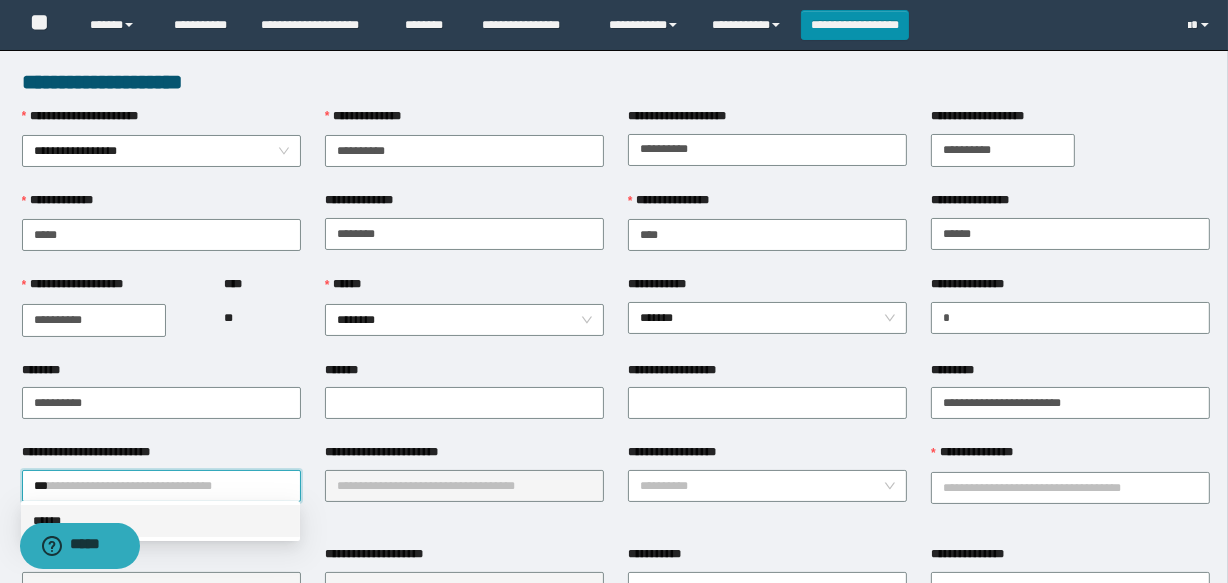 click on "******" at bounding box center [160, 521] 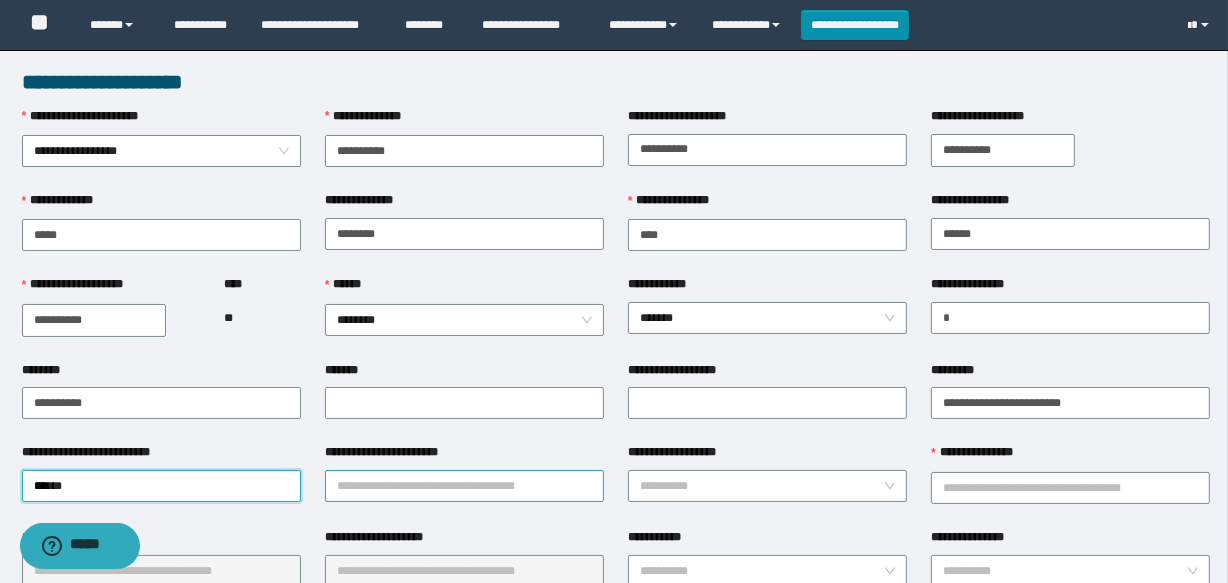 click on "**********" at bounding box center [464, 486] 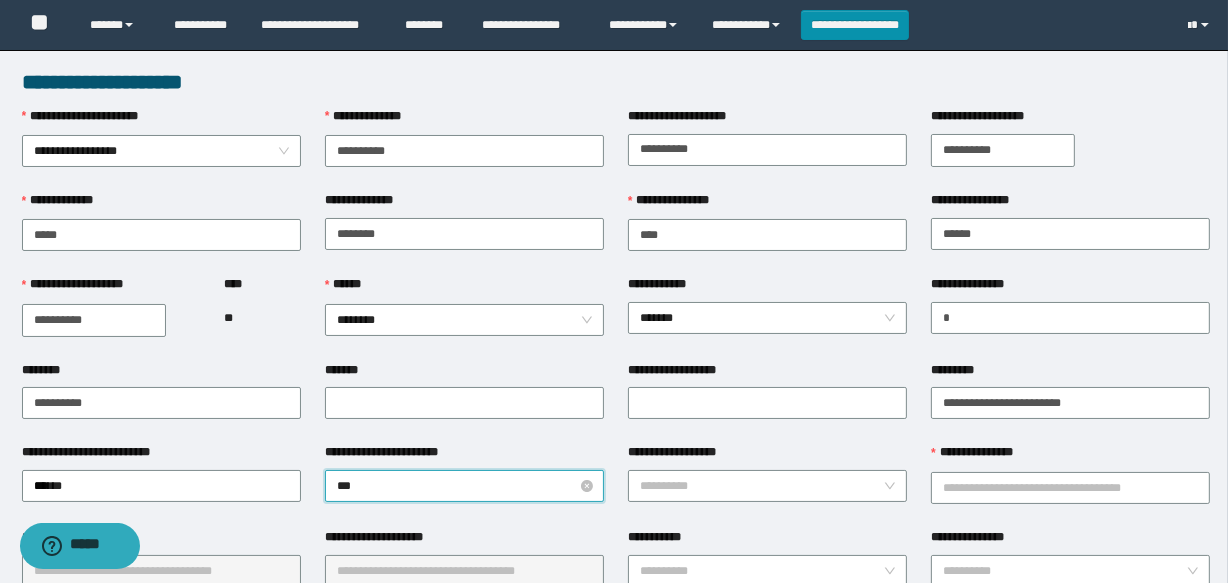 type on "****" 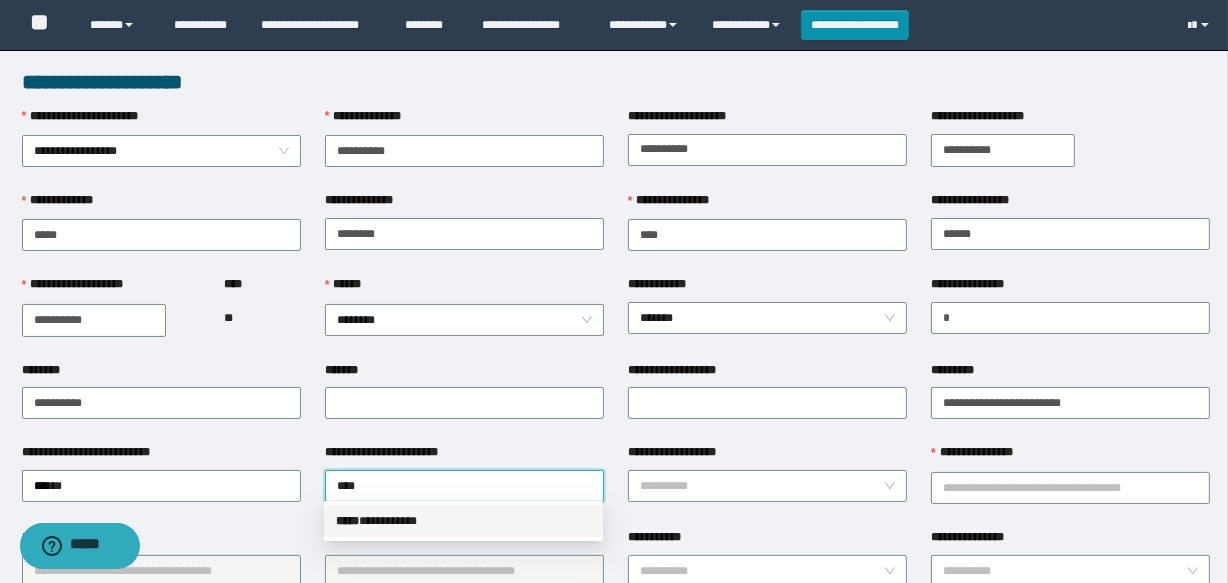 click on "***** * *********" at bounding box center [463, 521] 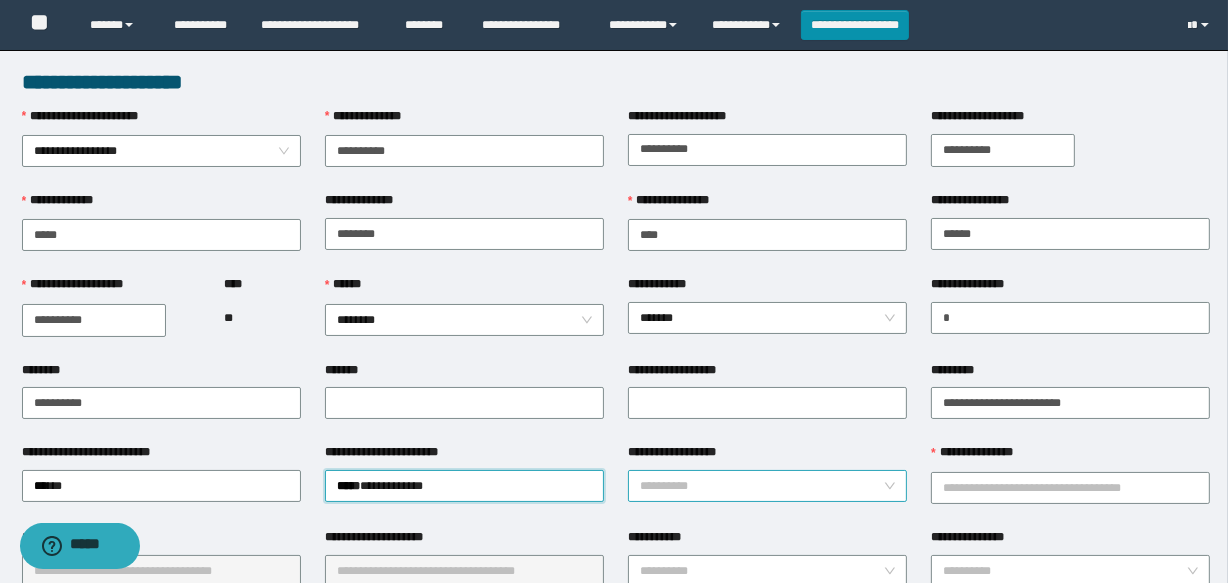 click on "**********" at bounding box center (761, 486) 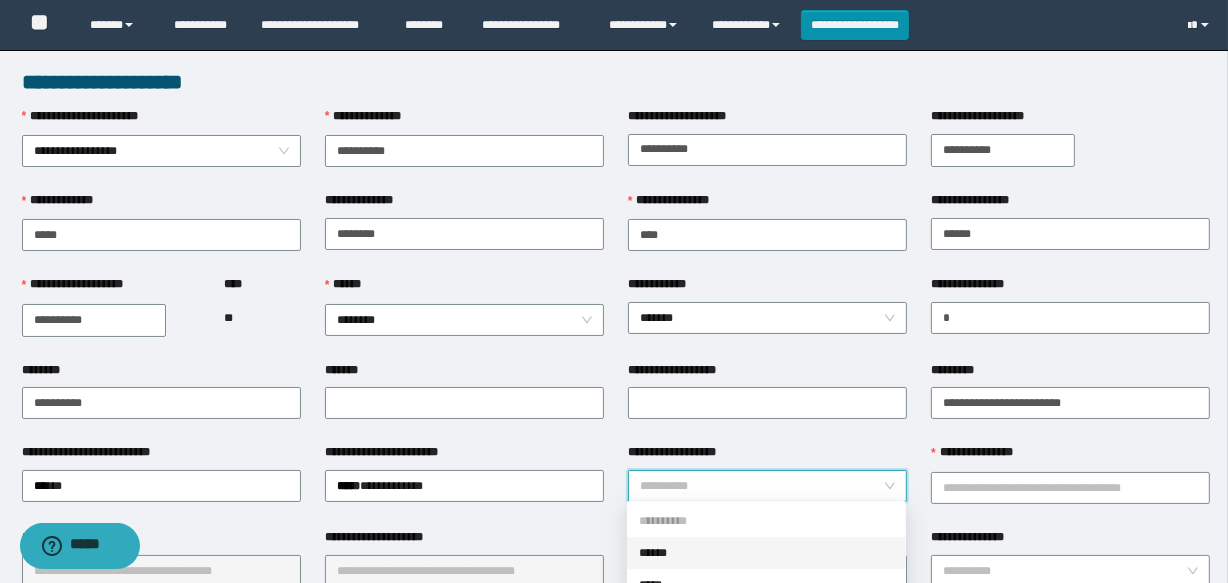 click on "******" at bounding box center (766, 553) 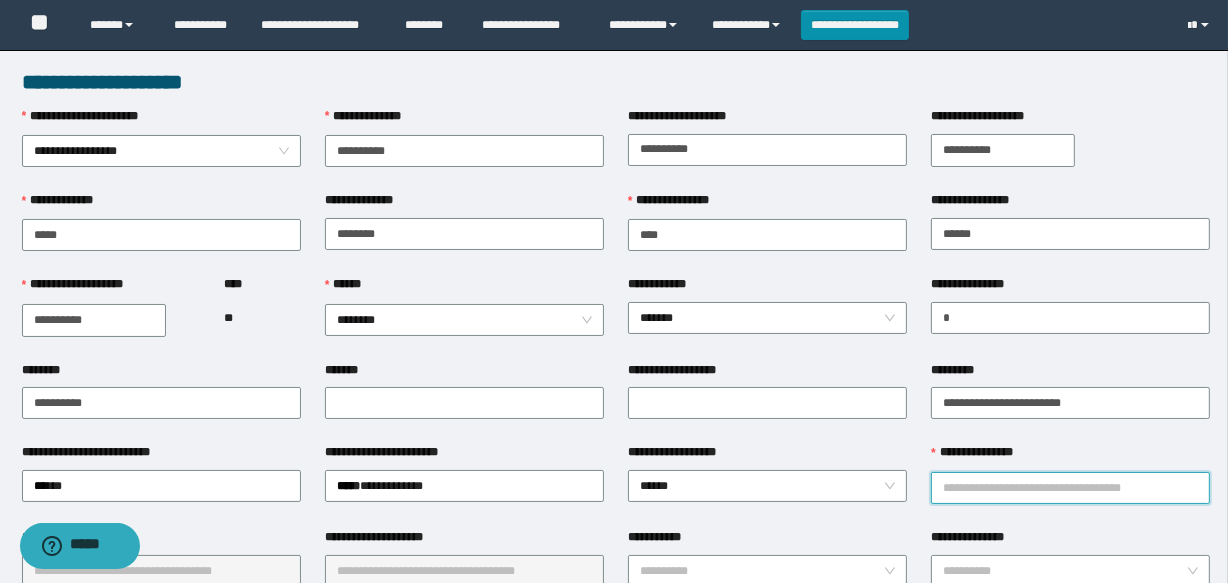 click on "**********" at bounding box center (1070, 488) 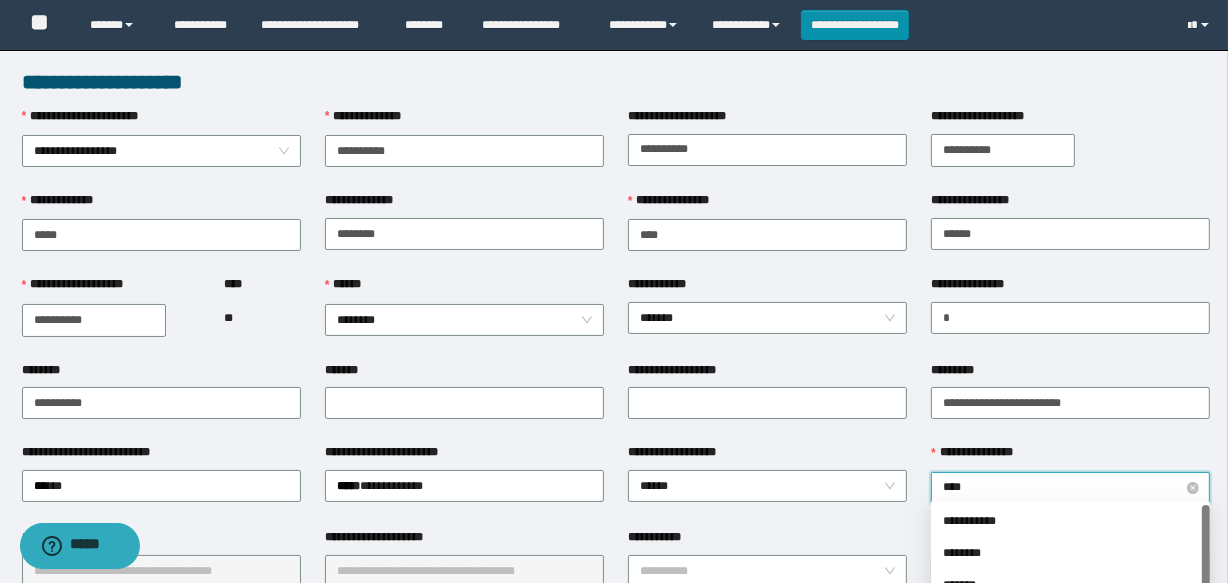 type on "*****" 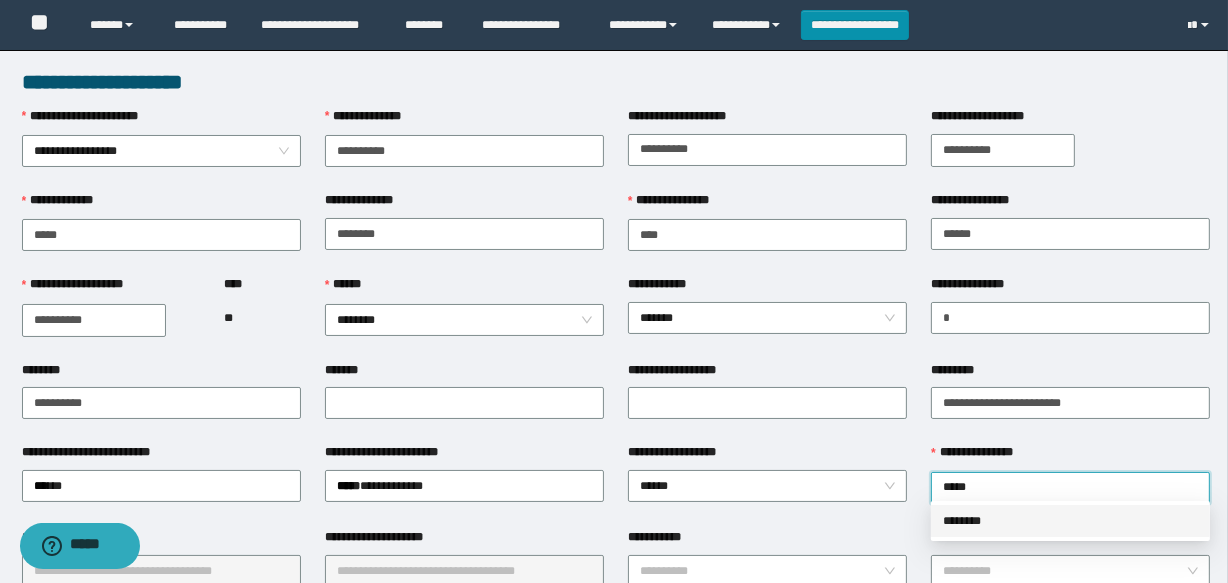 click on "********" at bounding box center (1070, 521) 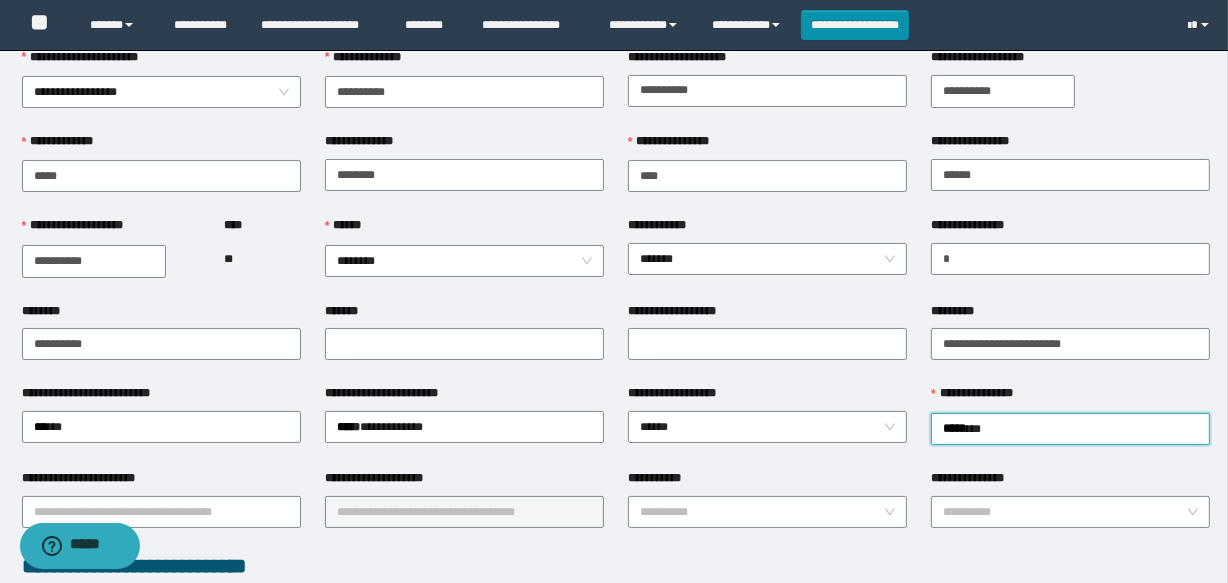 scroll, scrollTop: 90, scrollLeft: 0, axis: vertical 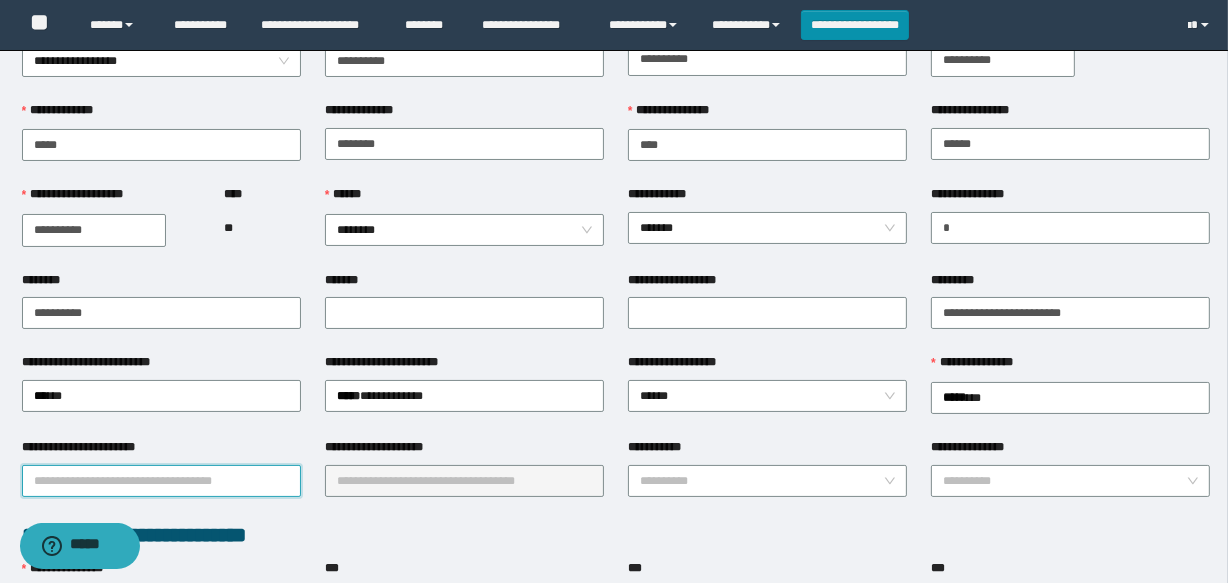 click on "**********" at bounding box center [161, 481] 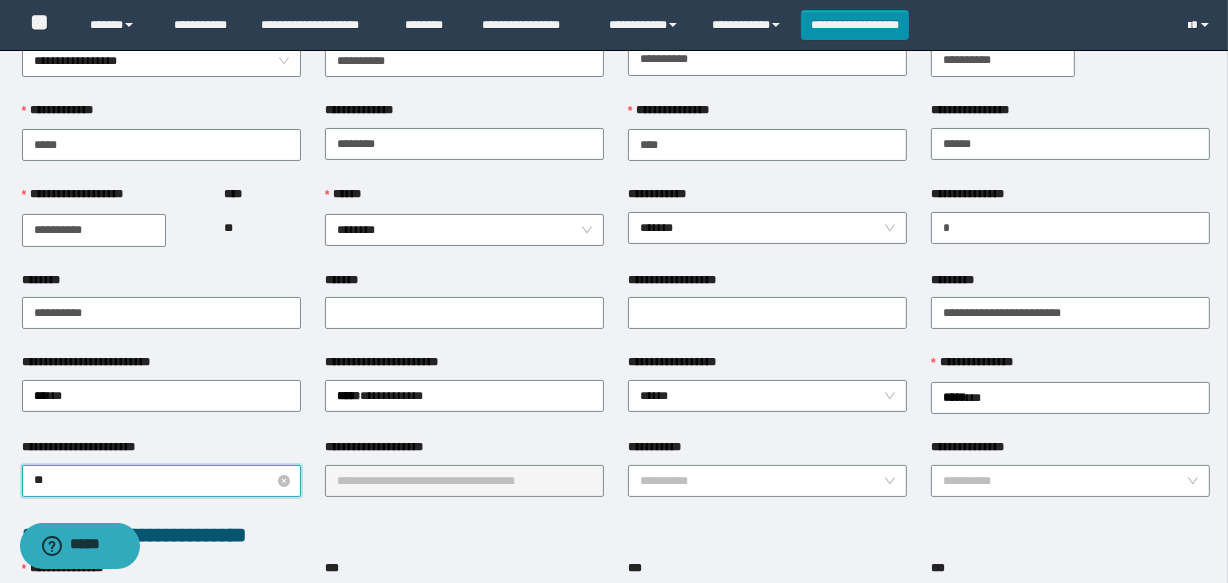 type on "***" 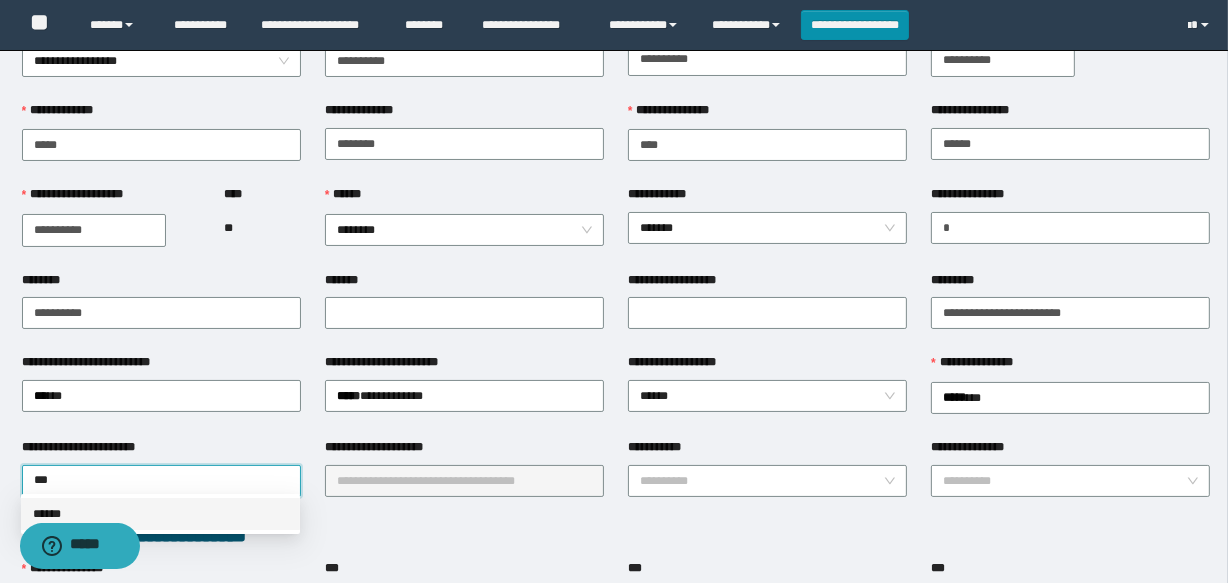 drag, startPoint x: 172, startPoint y: 519, endPoint x: 347, endPoint y: 479, distance: 179.51323 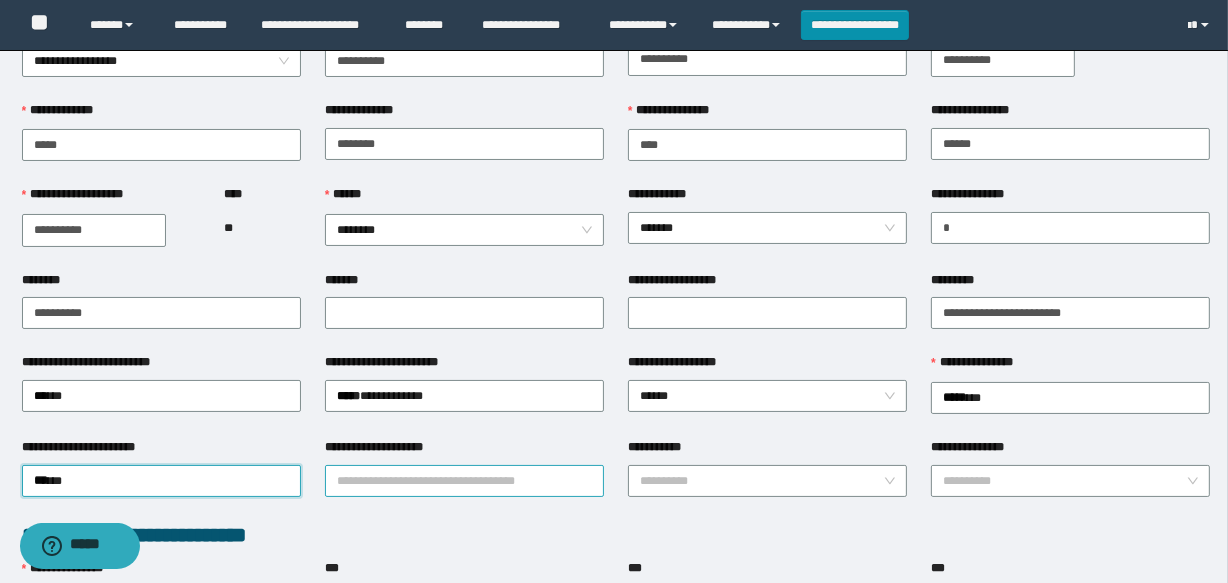 click on "**********" at bounding box center [464, 481] 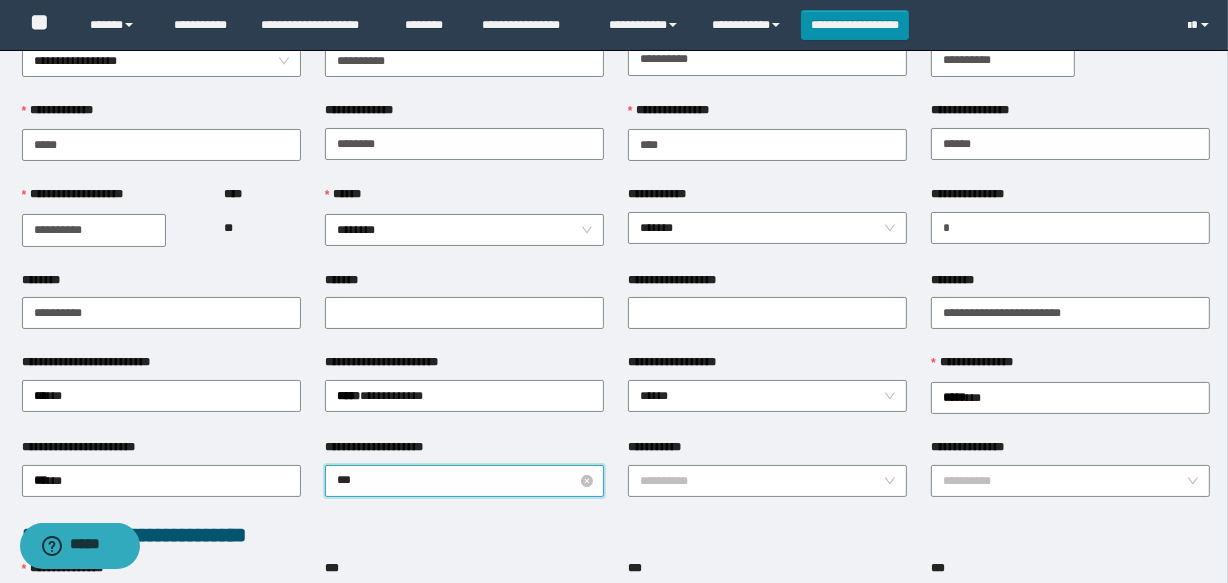 type on "****" 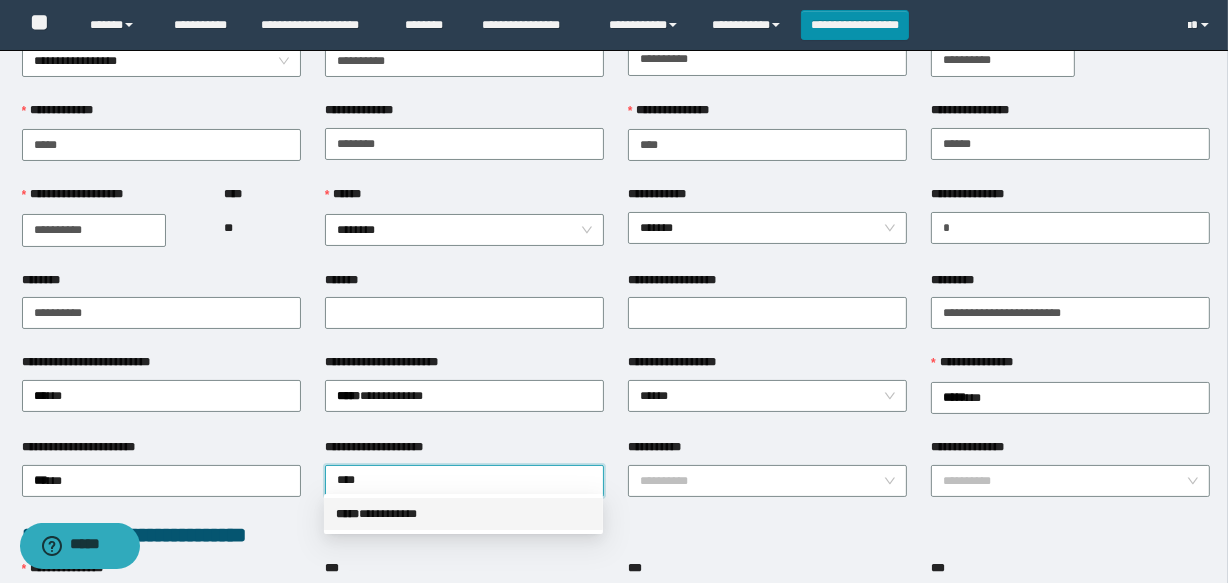 click on "***** * *********" at bounding box center [463, 514] 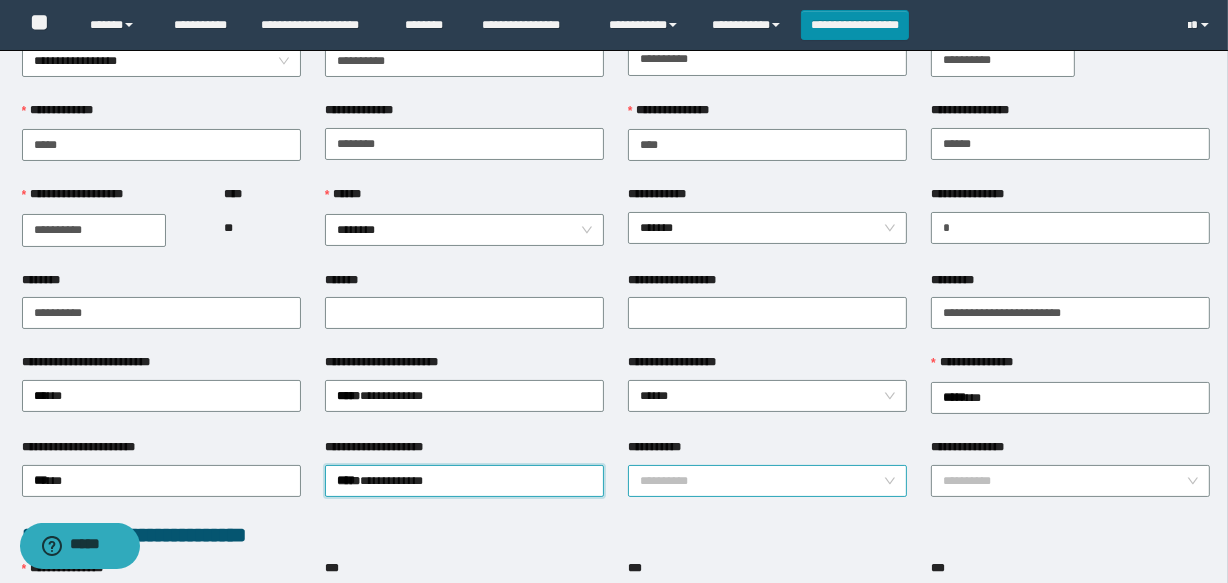 click on "**********" at bounding box center [761, 481] 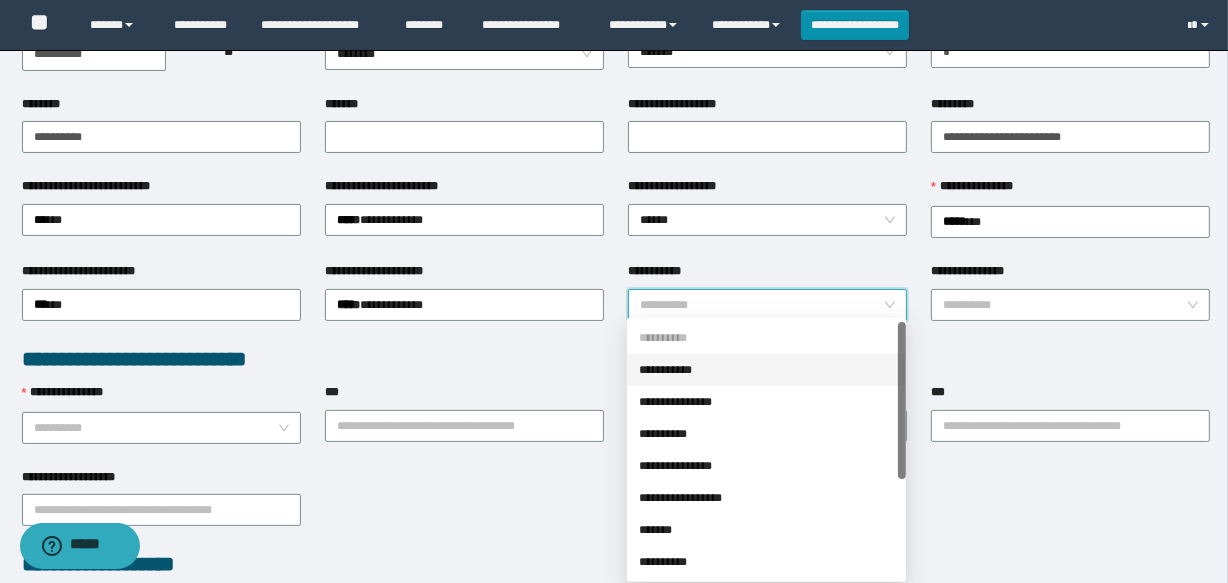 scroll, scrollTop: 272, scrollLeft: 0, axis: vertical 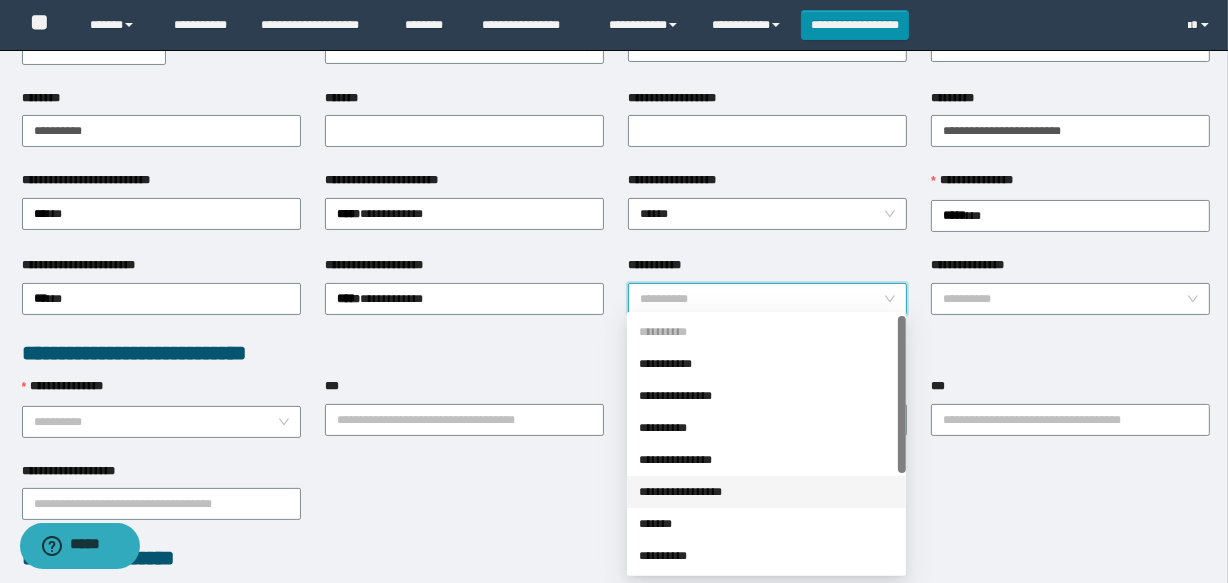 click on "**********" at bounding box center [766, 492] 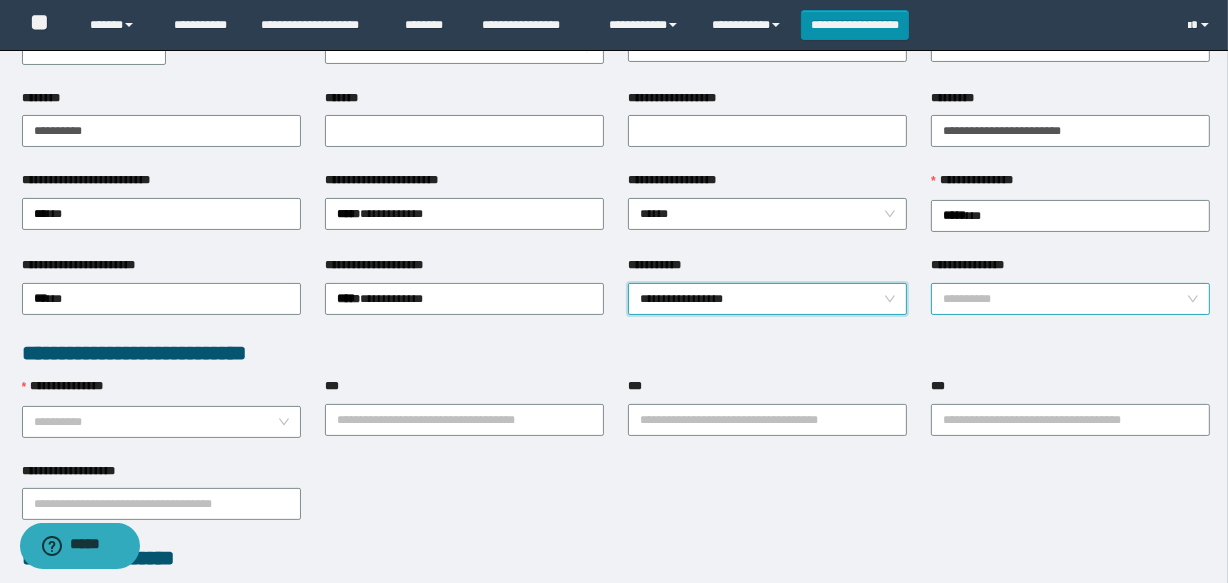 click on "**********" at bounding box center (1064, 299) 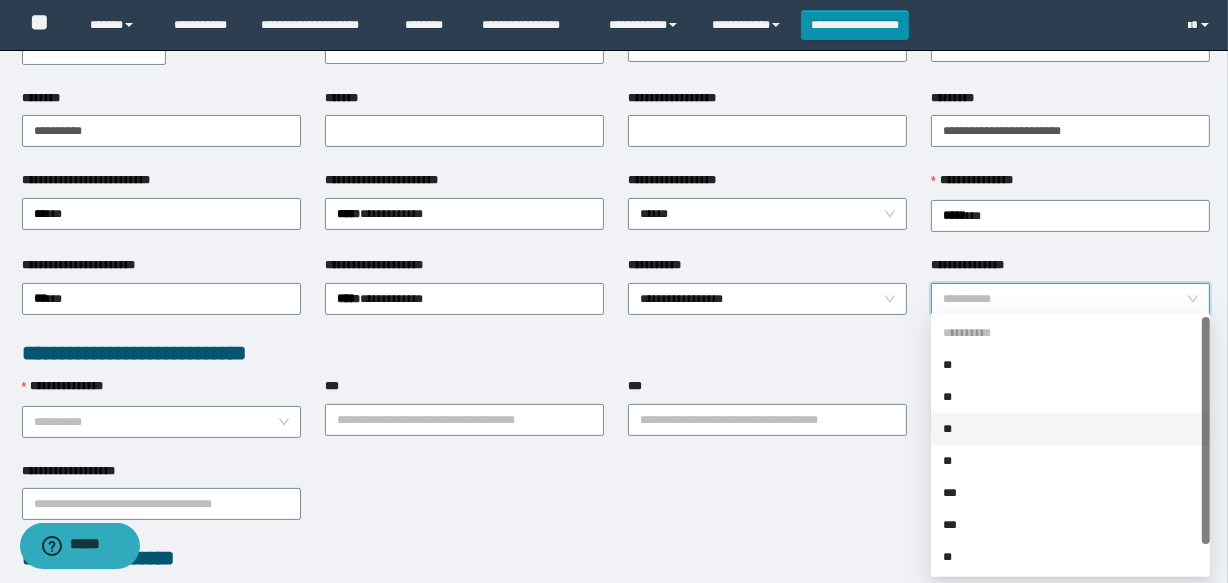 scroll, scrollTop: 31, scrollLeft: 0, axis: vertical 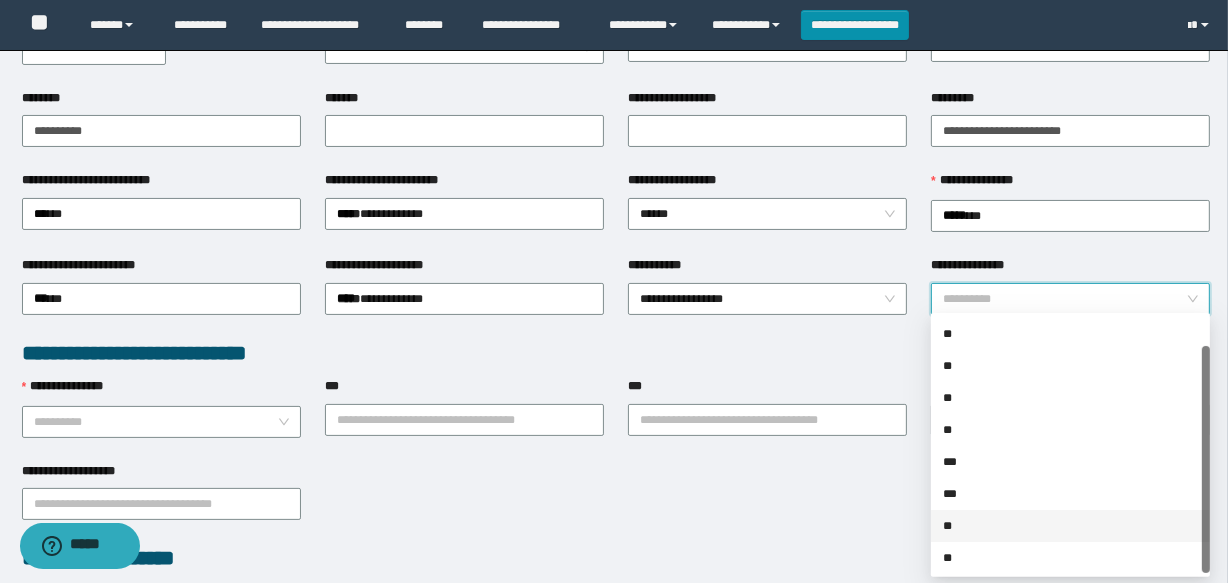 click on "**" at bounding box center [1070, 526] 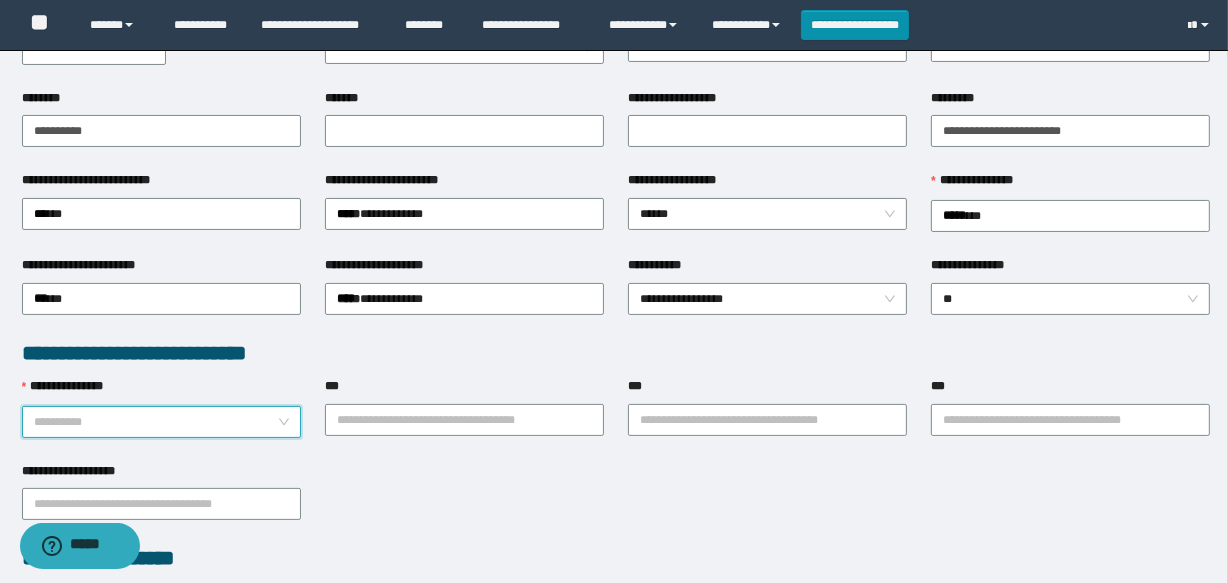 click on "**********" at bounding box center (155, 422) 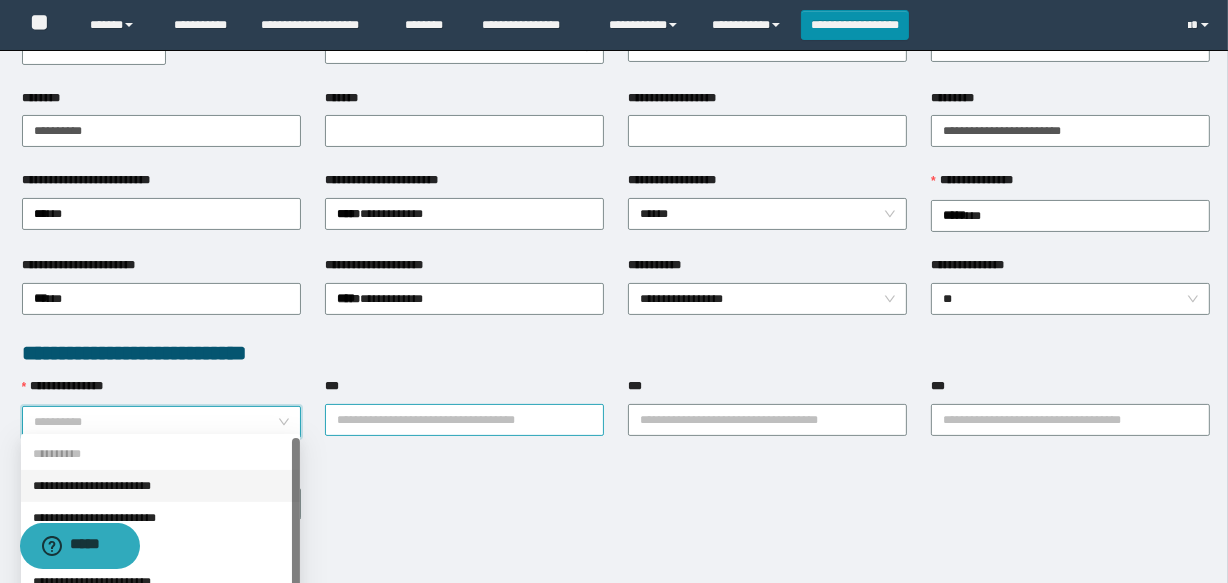 drag, startPoint x: 144, startPoint y: 486, endPoint x: 449, endPoint y: 409, distance: 314.56955 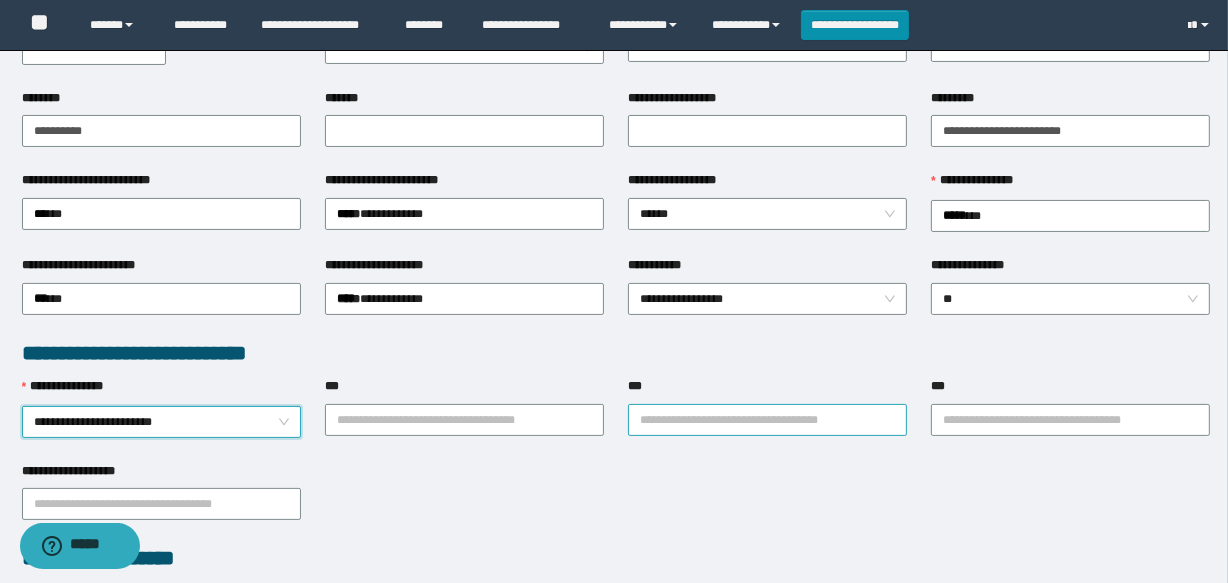 click on "***" at bounding box center (767, 420) 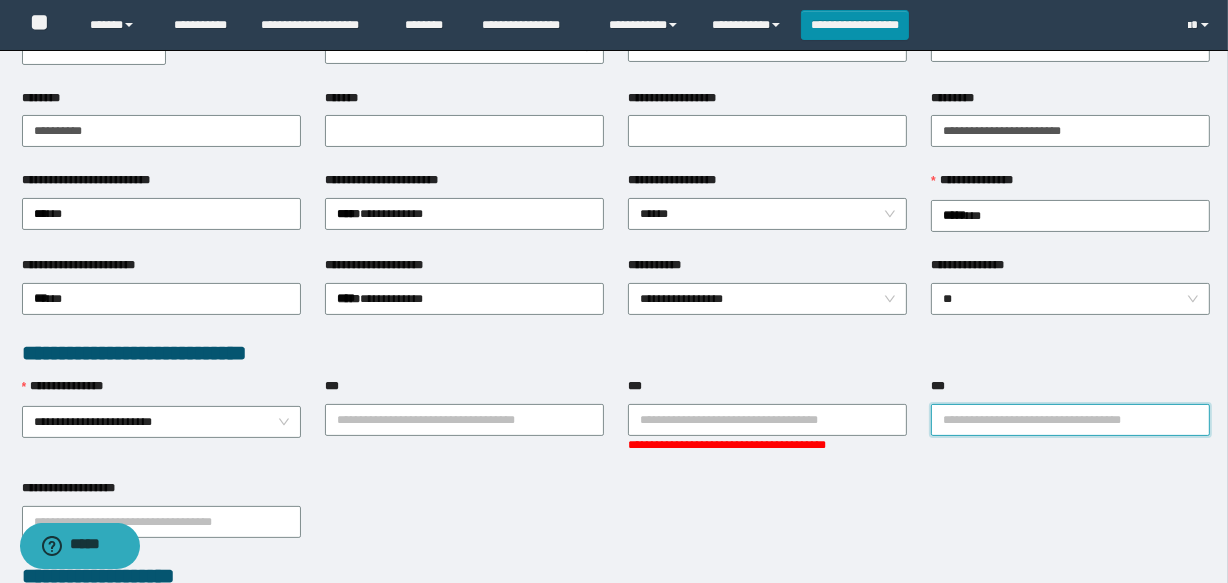 click on "***" at bounding box center (1070, 420) 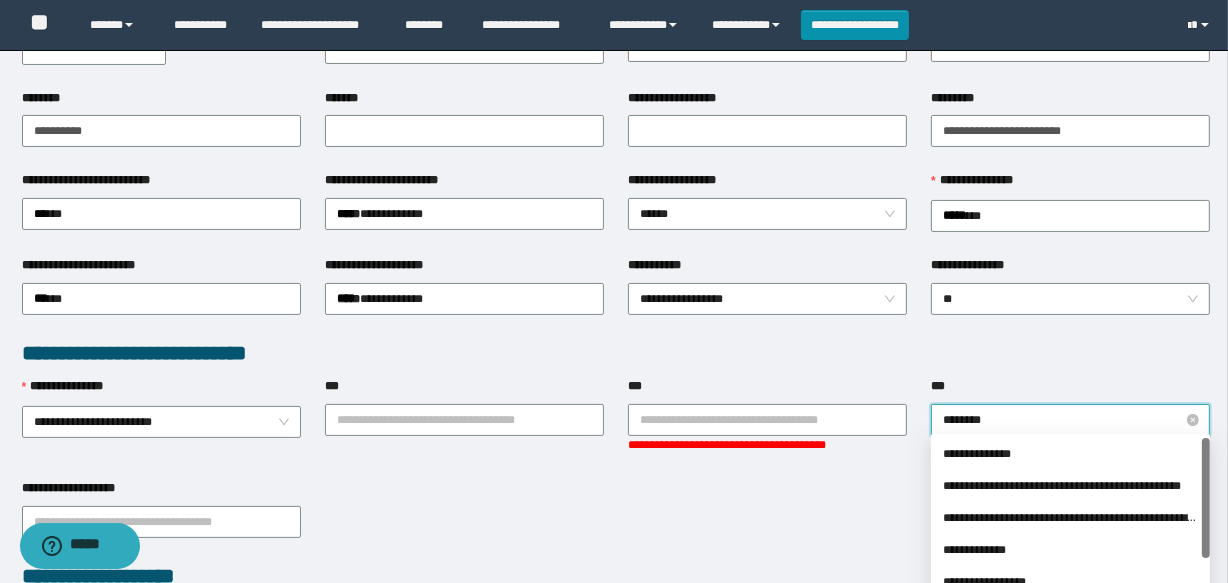 type on "*********" 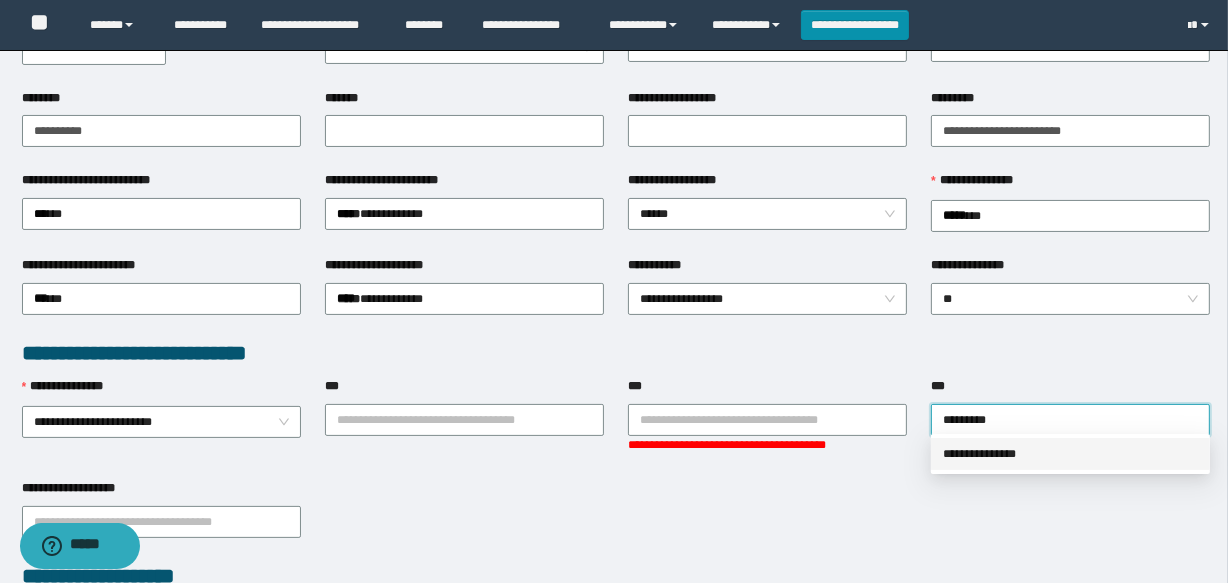 click on "**********" at bounding box center (1070, 454) 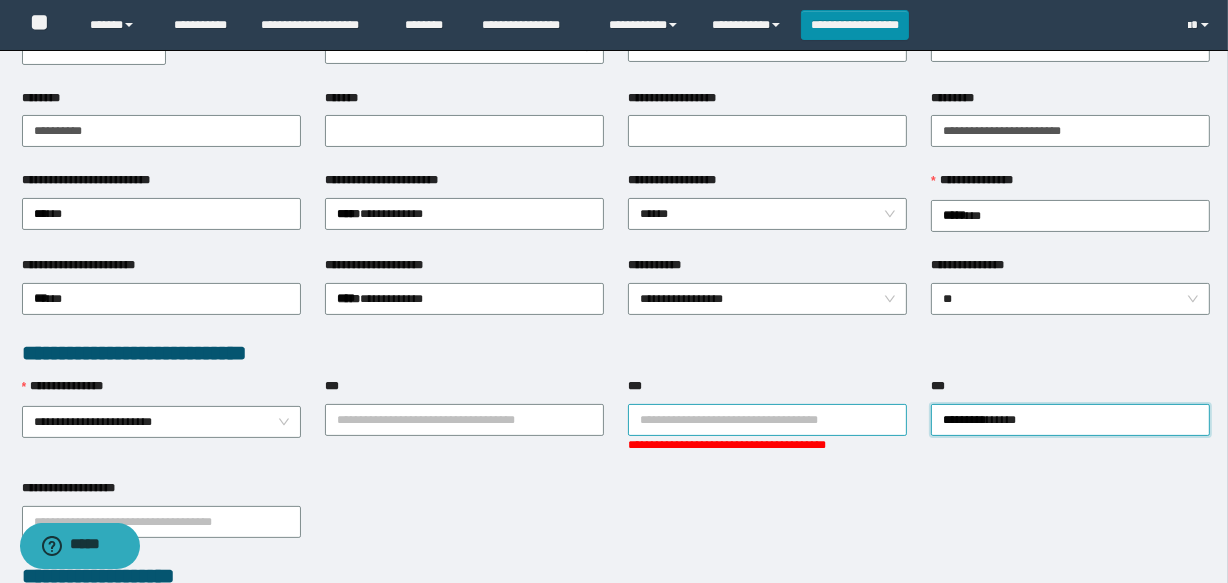 click on "***" at bounding box center (767, 420) 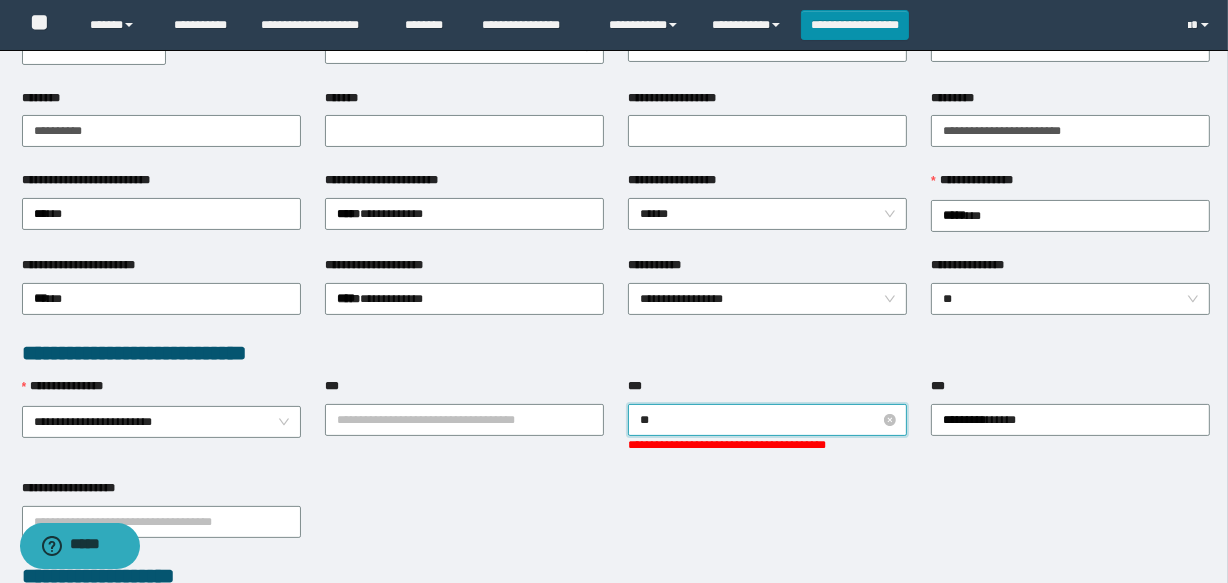 type on "***" 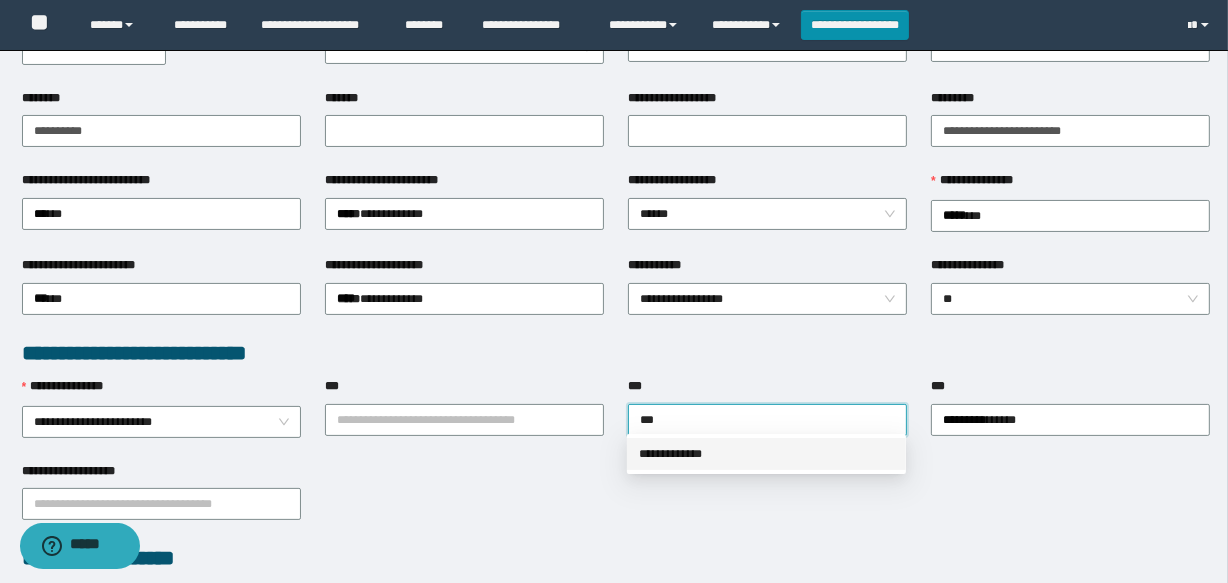 click on "**********" at bounding box center (766, 454) 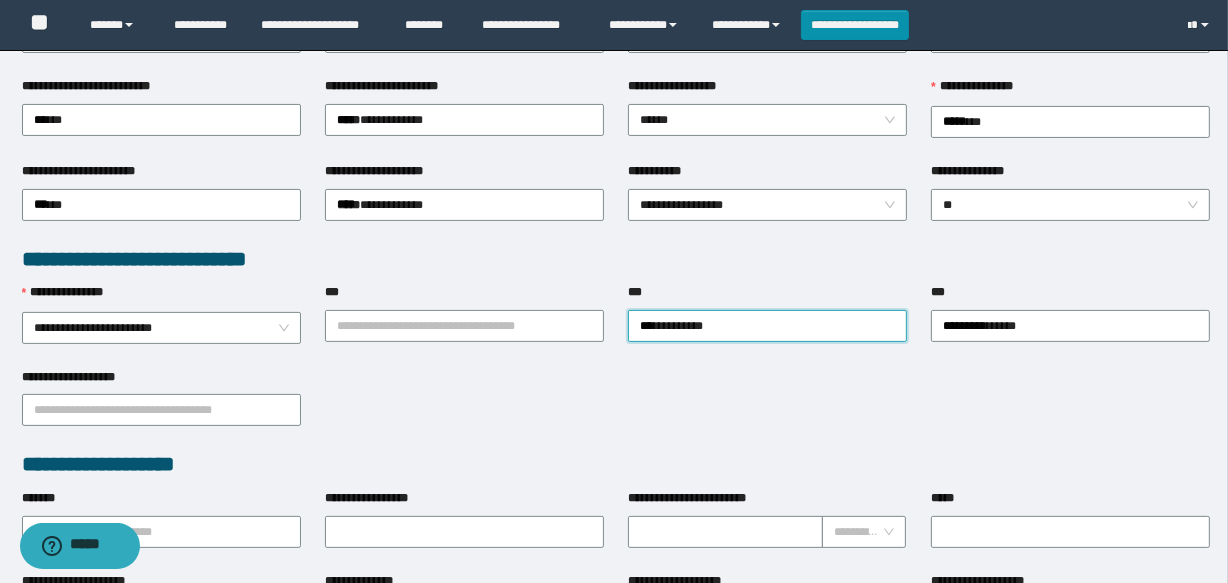scroll, scrollTop: 454, scrollLeft: 0, axis: vertical 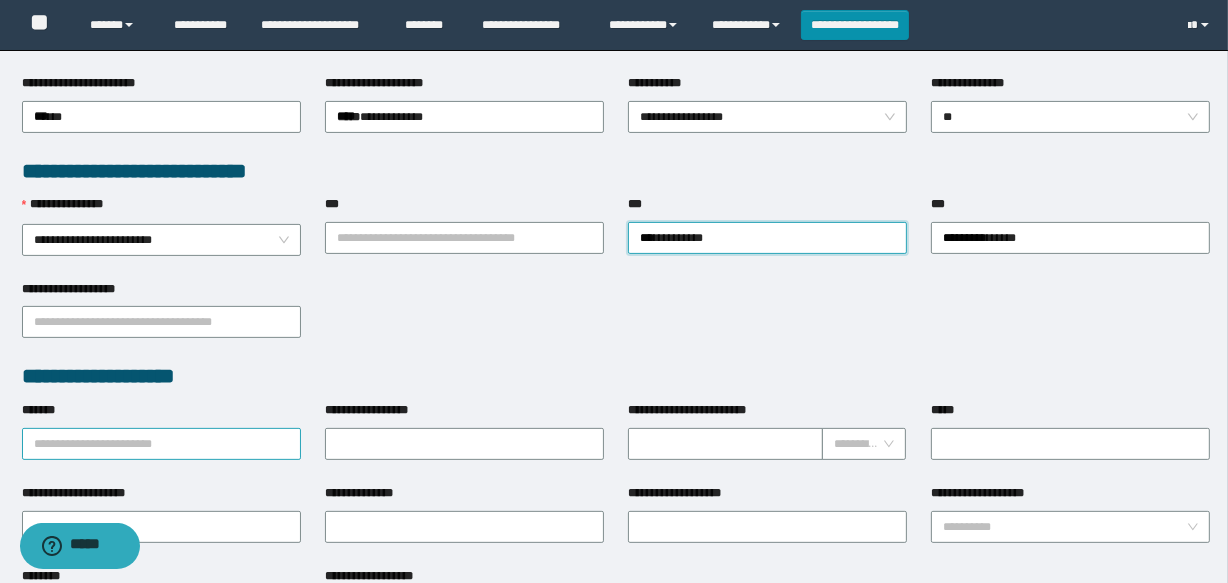 click on "*******" at bounding box center [161, 444] 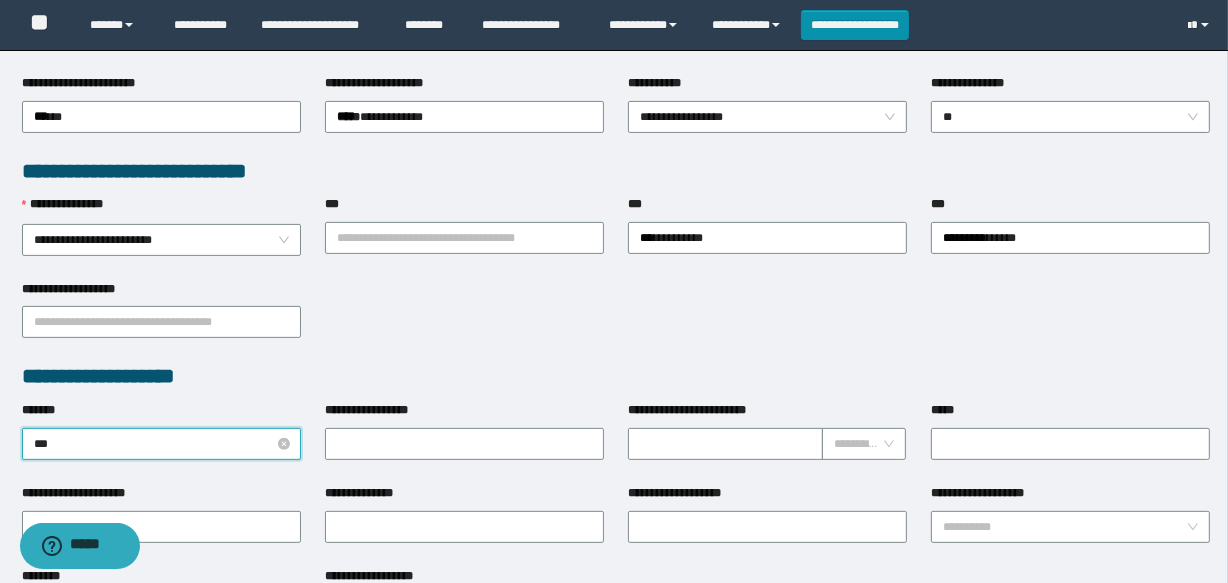type on "****" 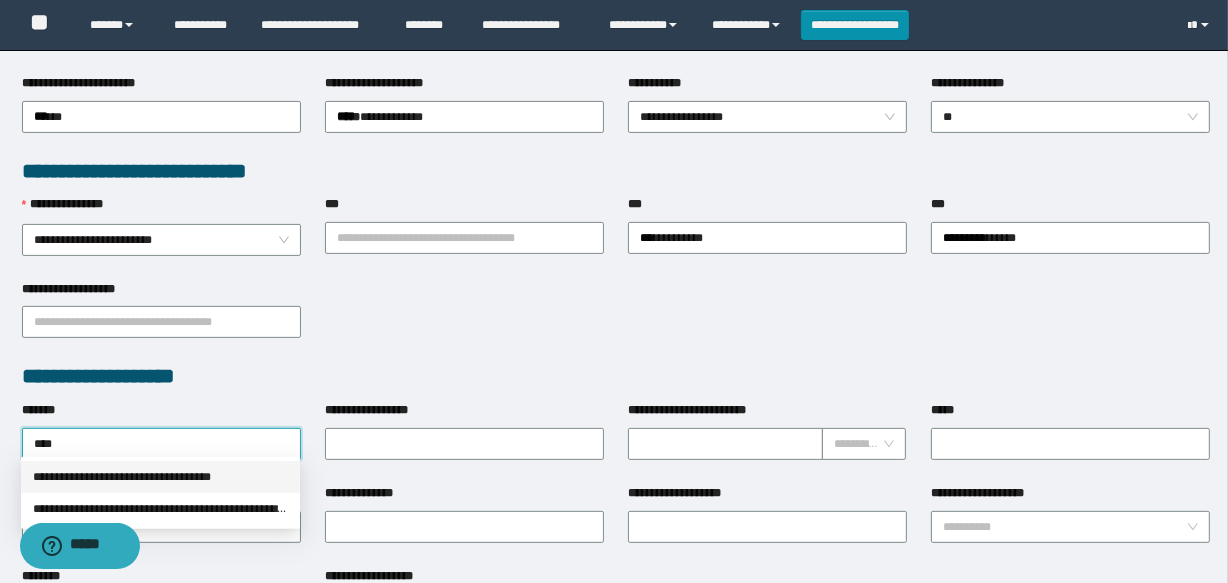 click on "**********" at bounding box center [160, 477] 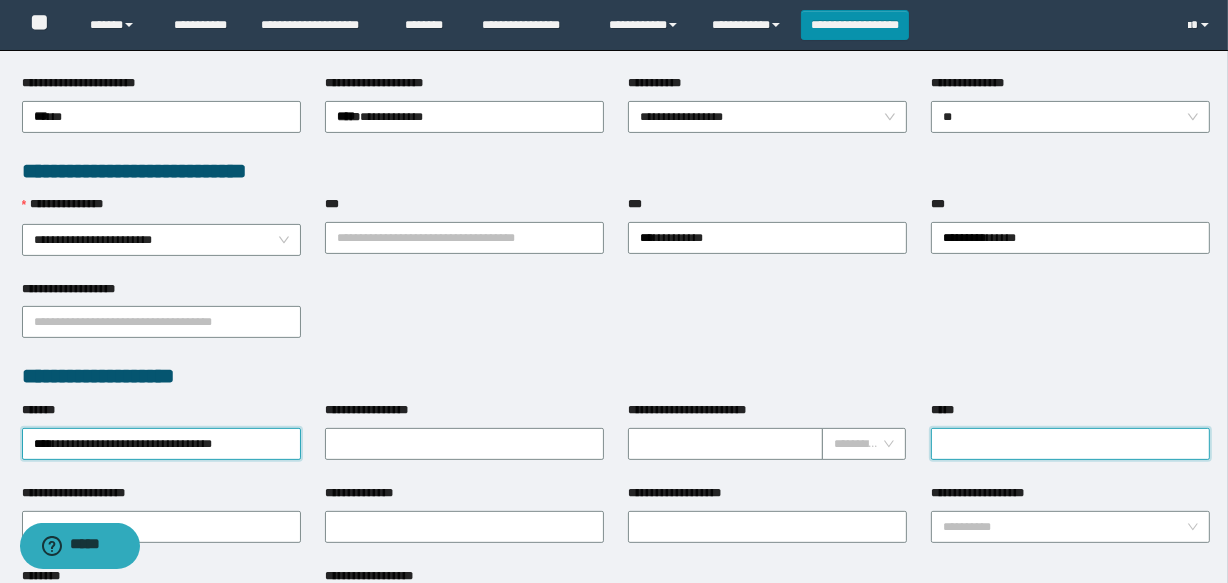 click on "*****" at bounding box center (1070, 444) 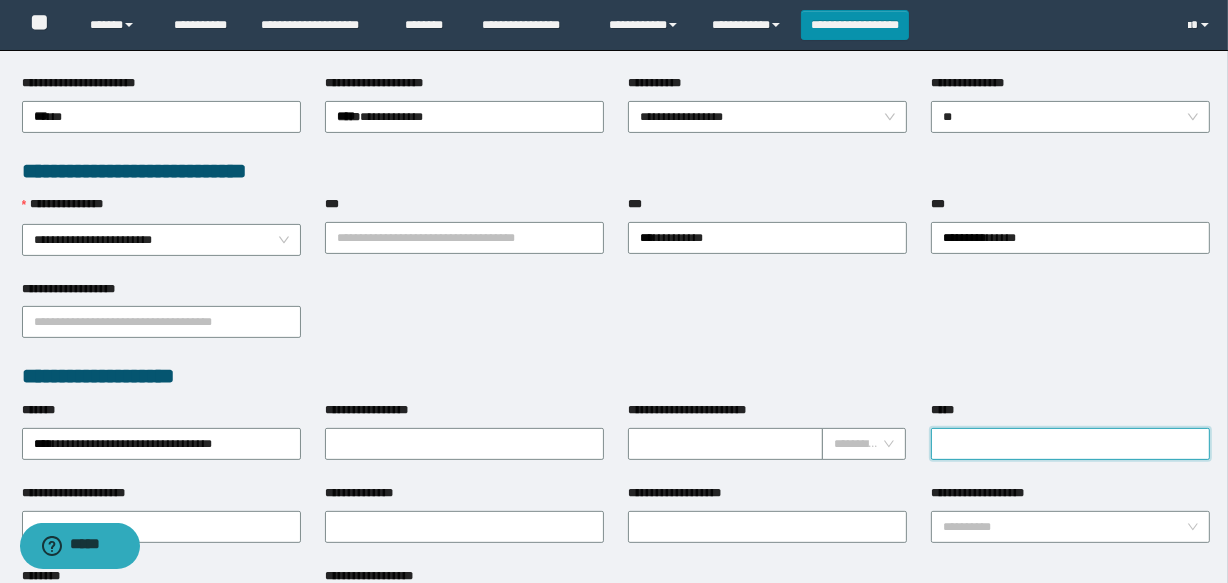 type on "**********" 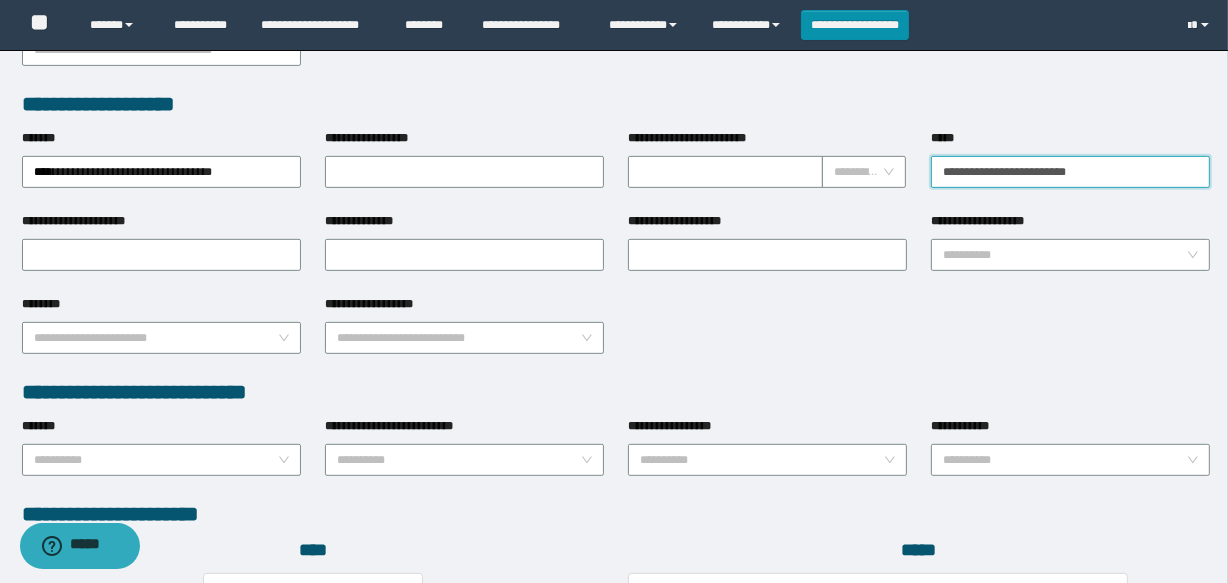 scroll, scrollTop: 727, scrollLeft: 0, axis: vertical 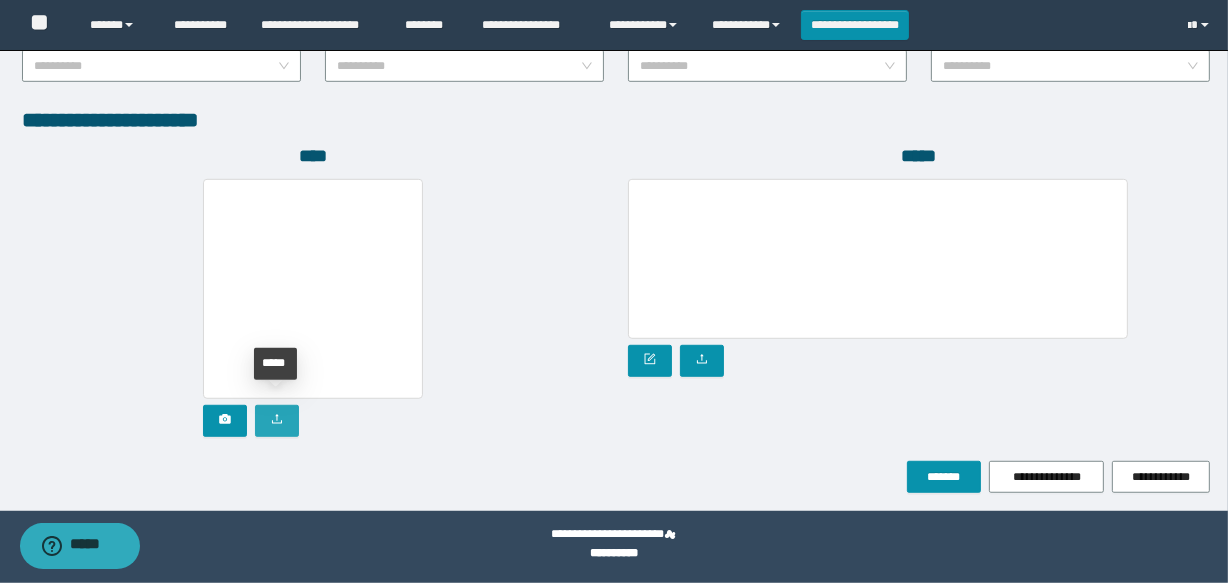 click at bounding box center (277, 421) 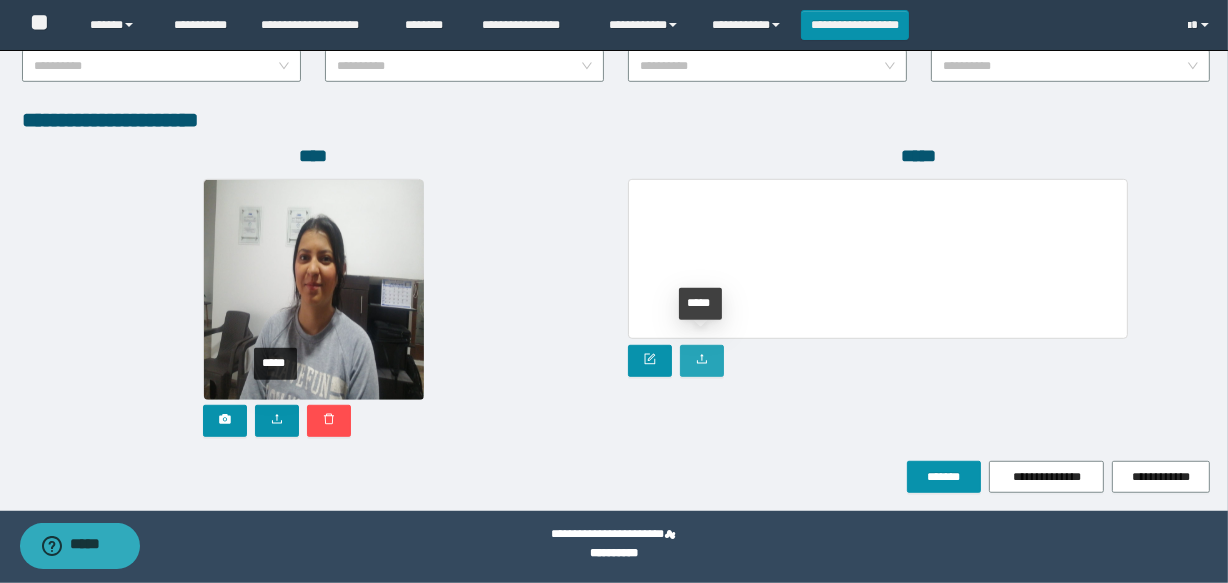 click at bounding box center [702, 360] 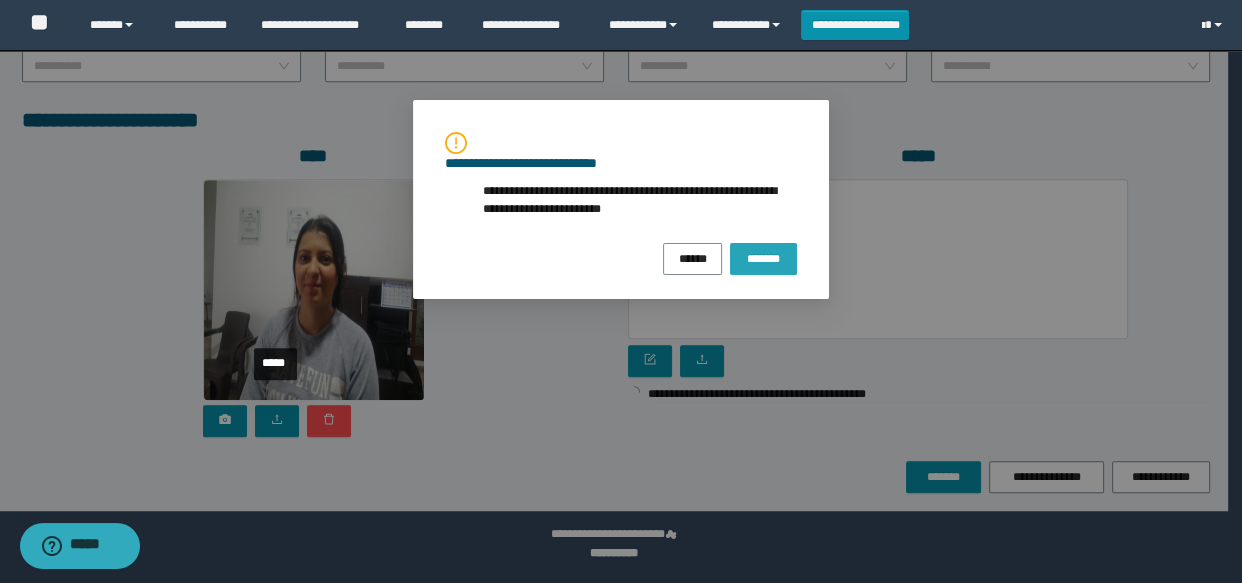 click on "*******" at bounding box center [763, 258] 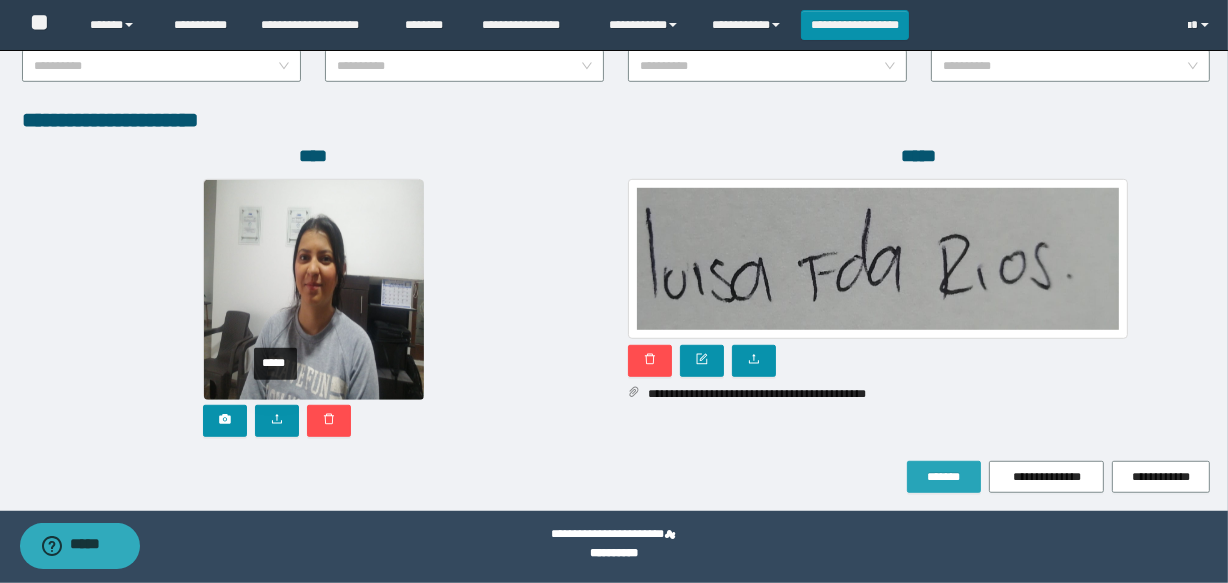 click on "*******" at bounding box center [944, 477] 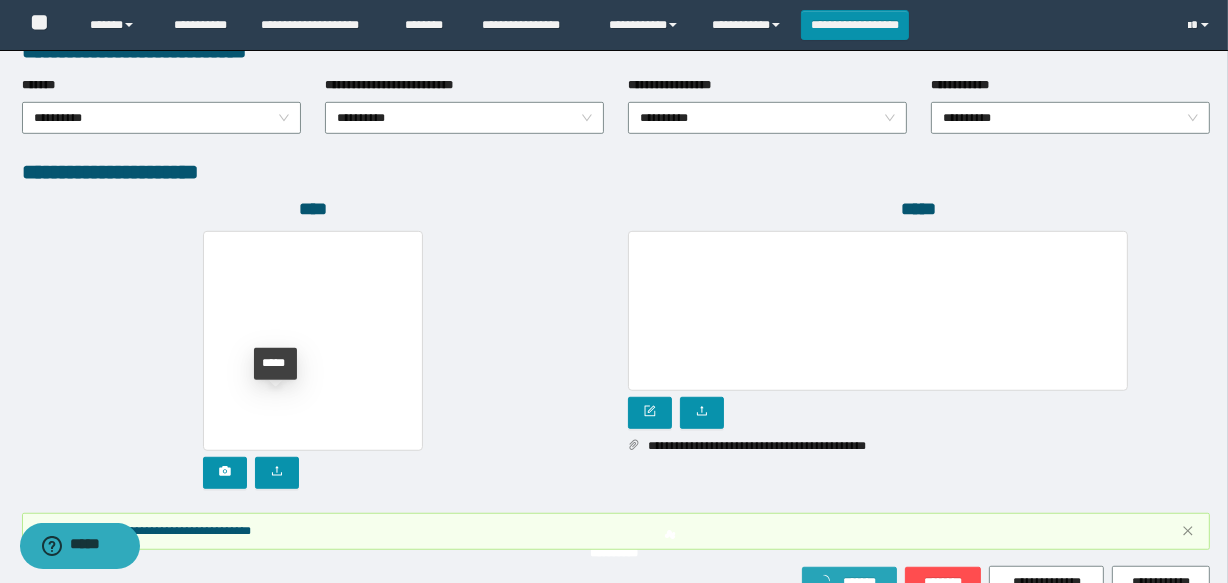 scroll, scrollTop: 1171, scrollLeft: 0, axis: vertical 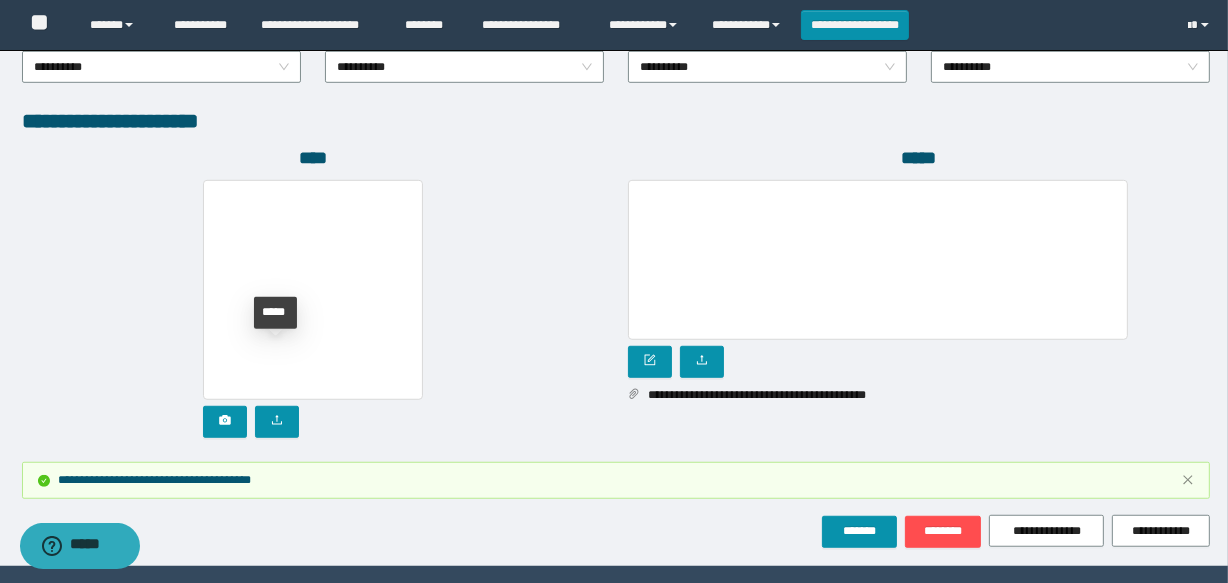 drag, startPoint x: 372, startPoint y: 188, endPoint x: 363, endPoint y: 148, distance: 41 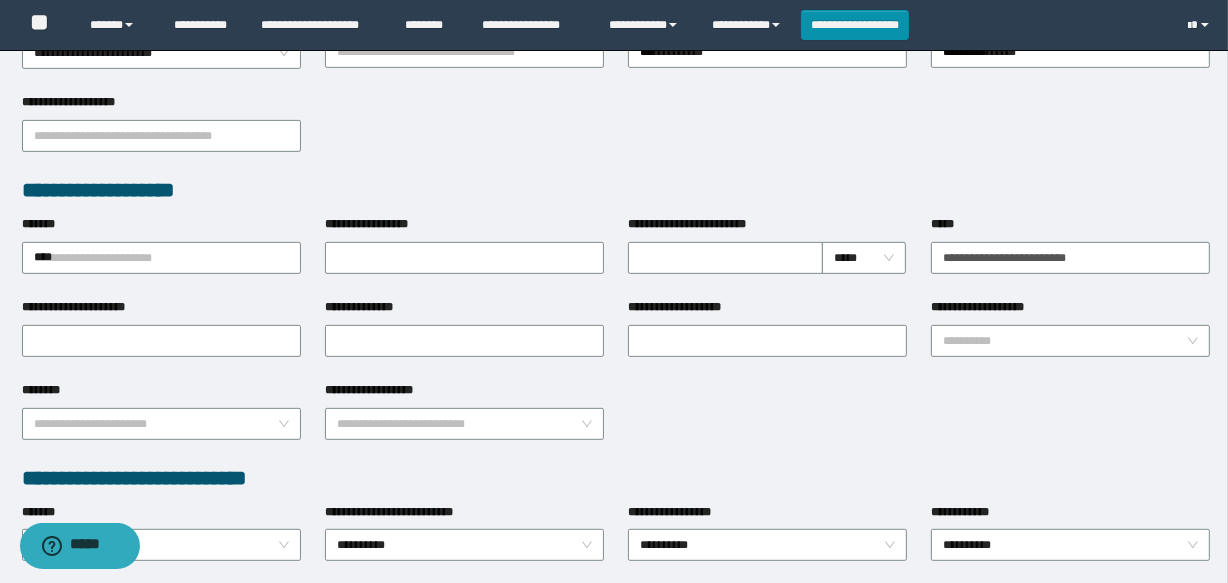 scroll, scrollTop: 64, scrollLeft: 0, axis: vertical 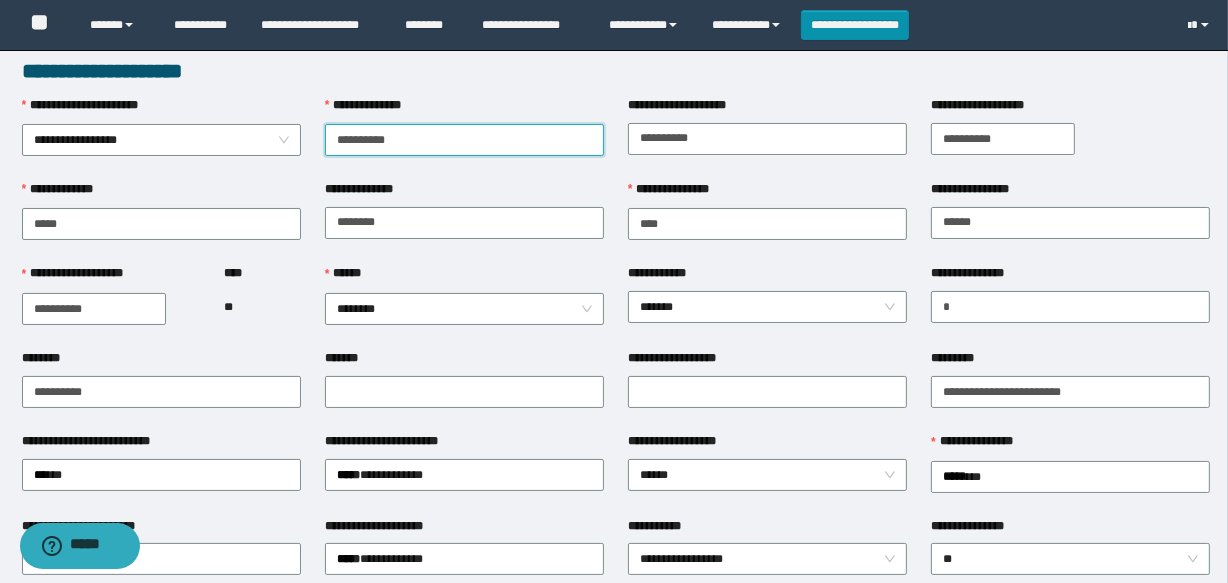 drag, startPoint x: 414, startPoint y: 145, endPoint x: 305, endPoint y: 153, distance: 109.29318 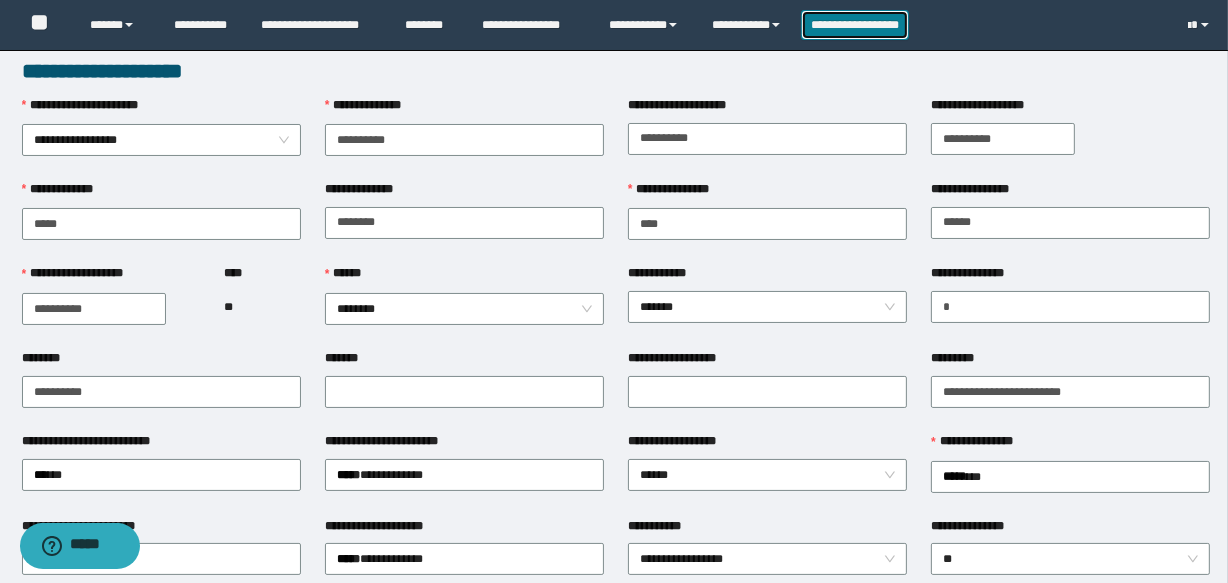 click on "**********" at bounding box center [855, 25] 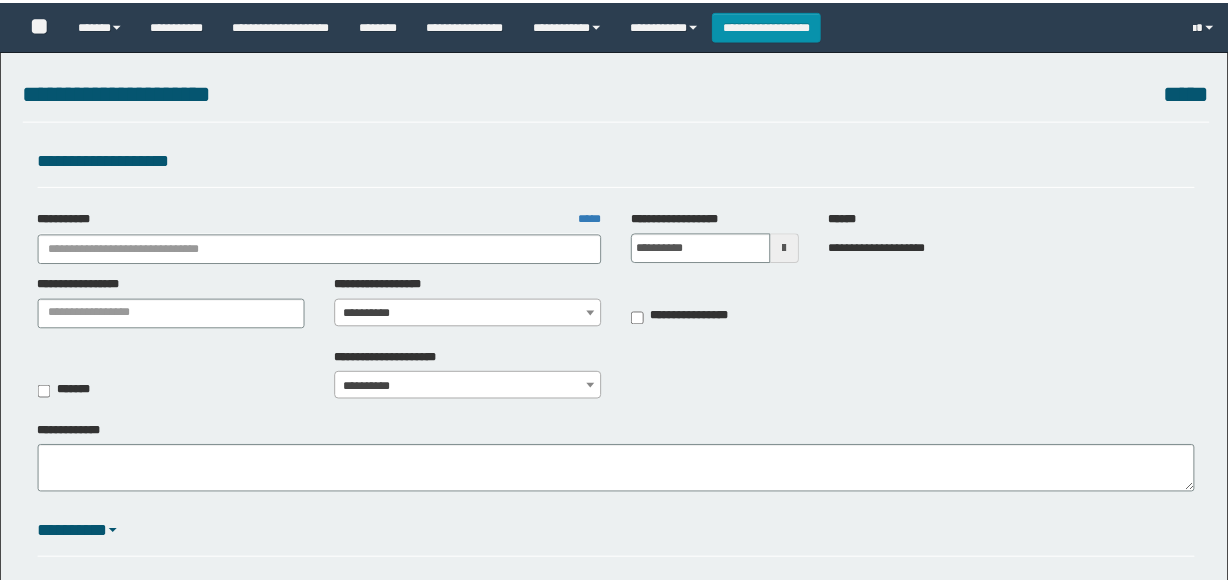 scroll, scrollTop: 0, scrollLeft: 0, axis: both 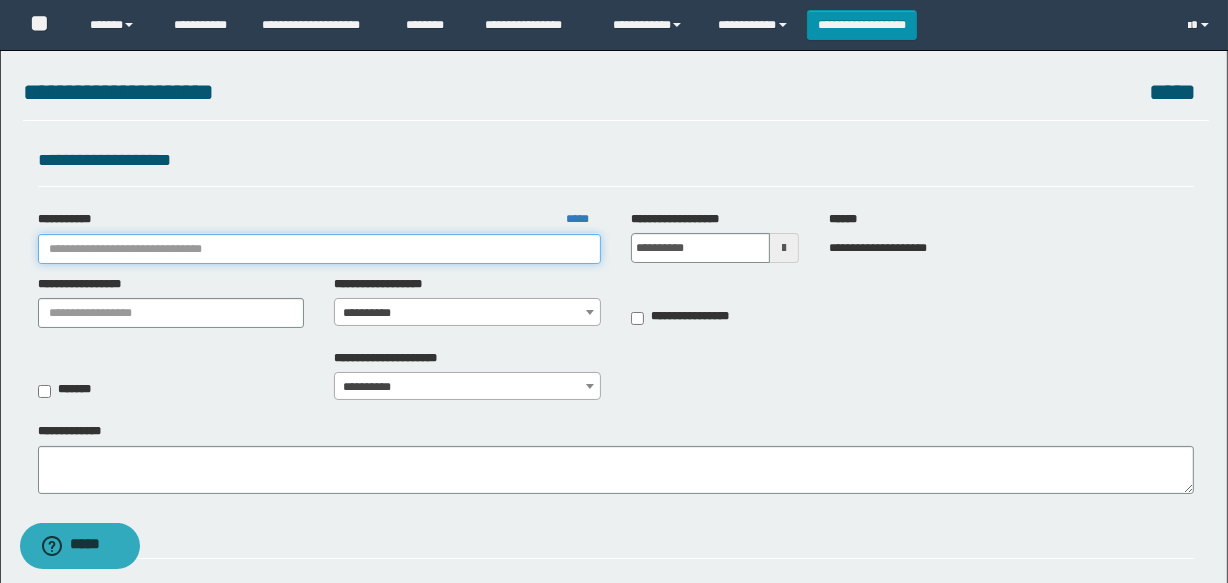 click on "**********" at bounding box center [319, 249] 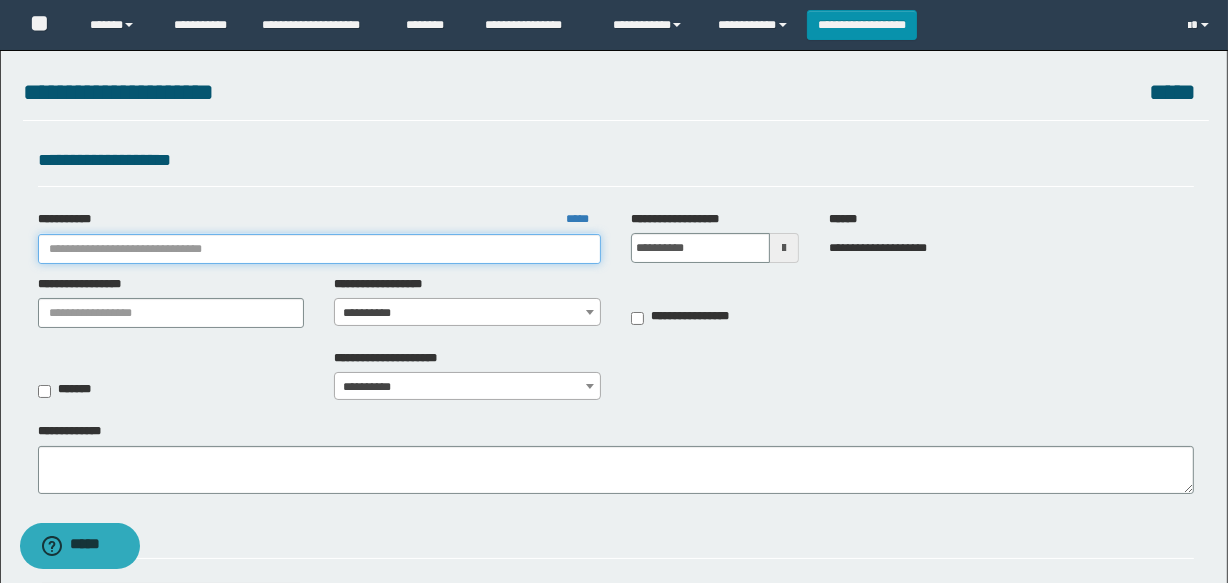 paste on "**********" 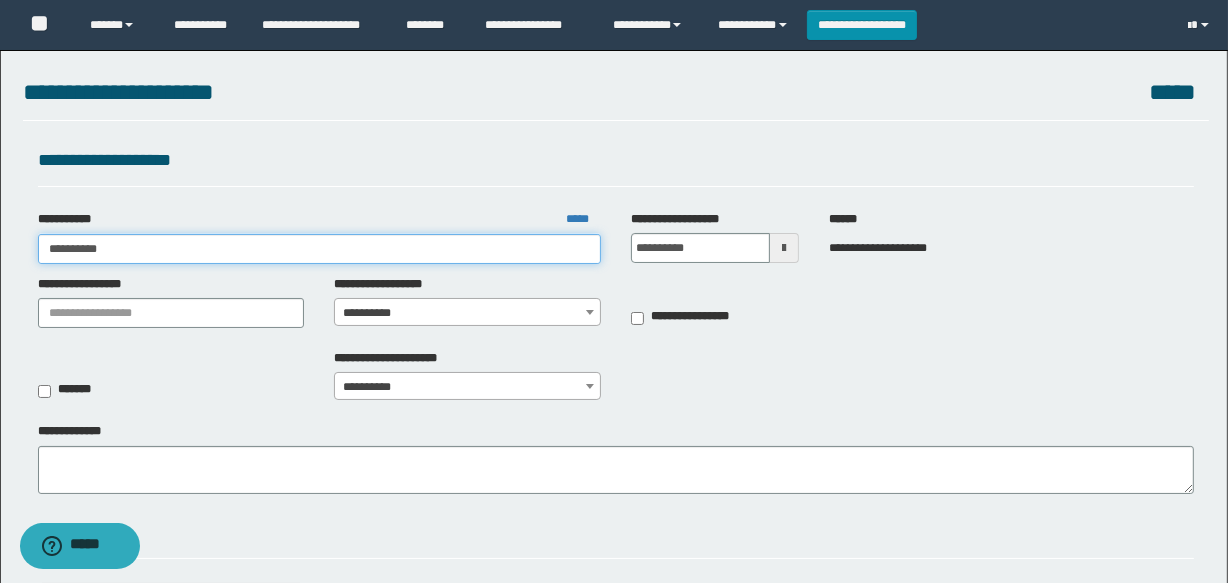 type on "**********" 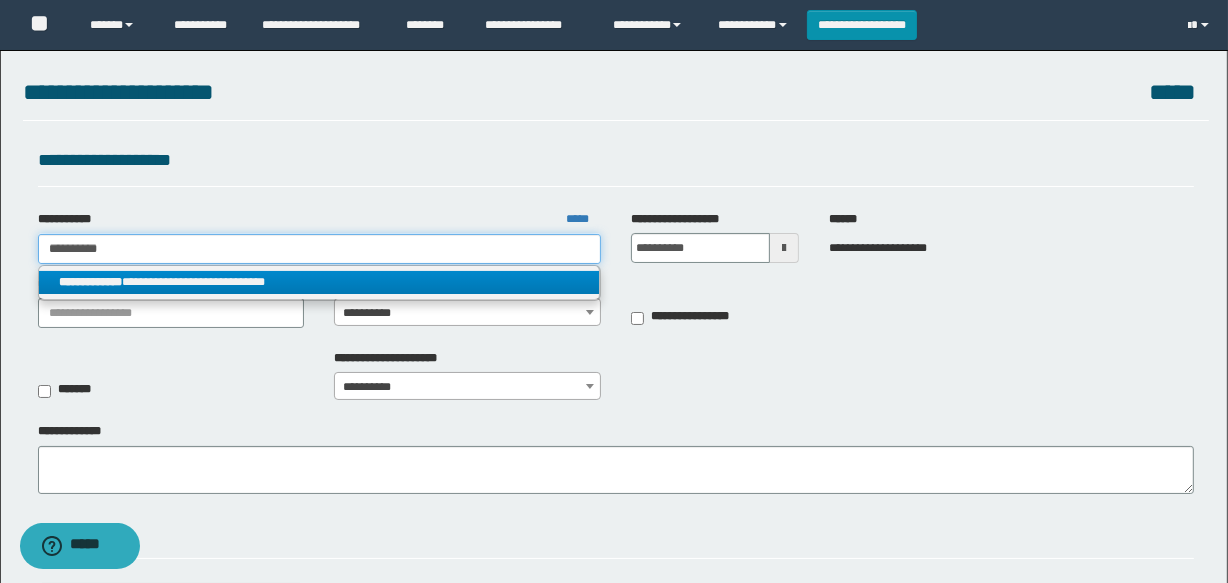 type on "**********" 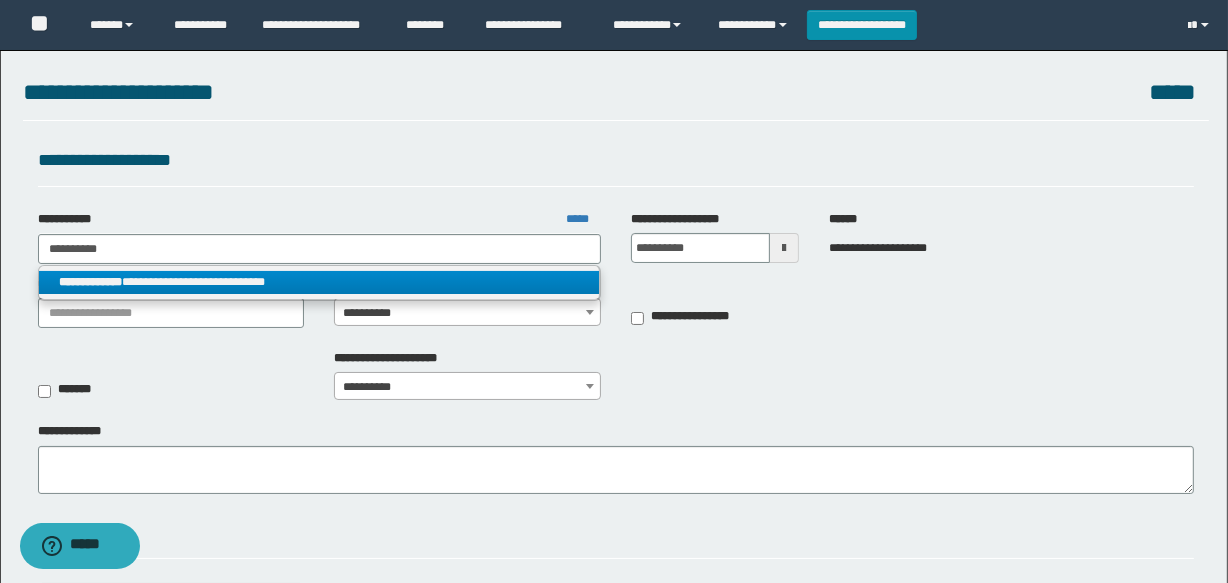 drag, startPoint x: 265, startPoint y: 396, endPoint x: 290, endPoint y: 391, distance: 25.495098 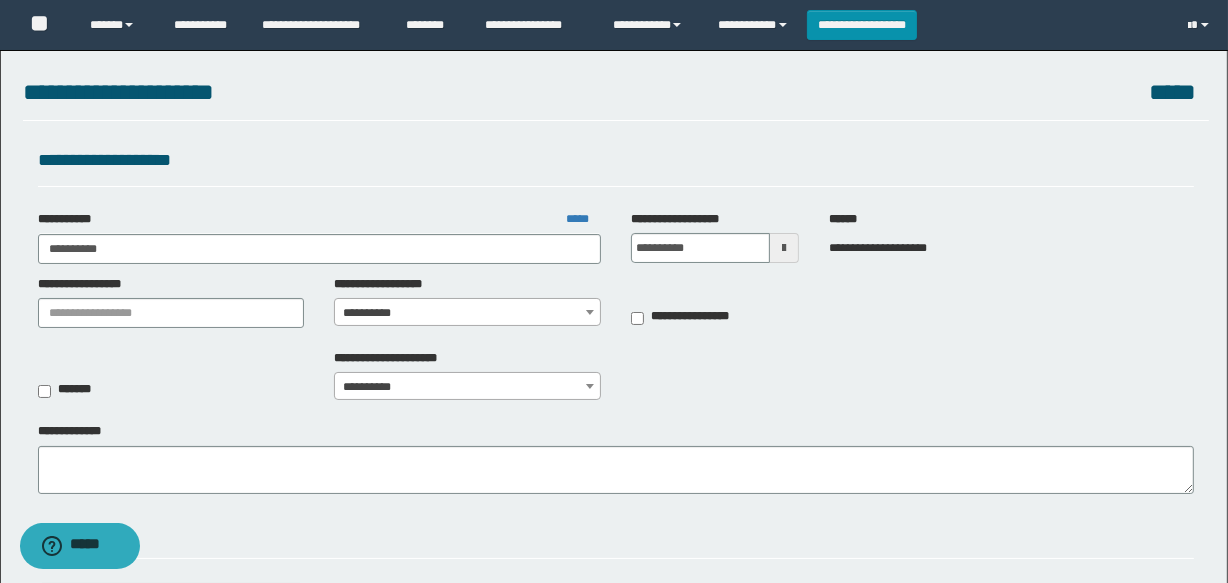 click on "**********" at bounding box center (467, 313) 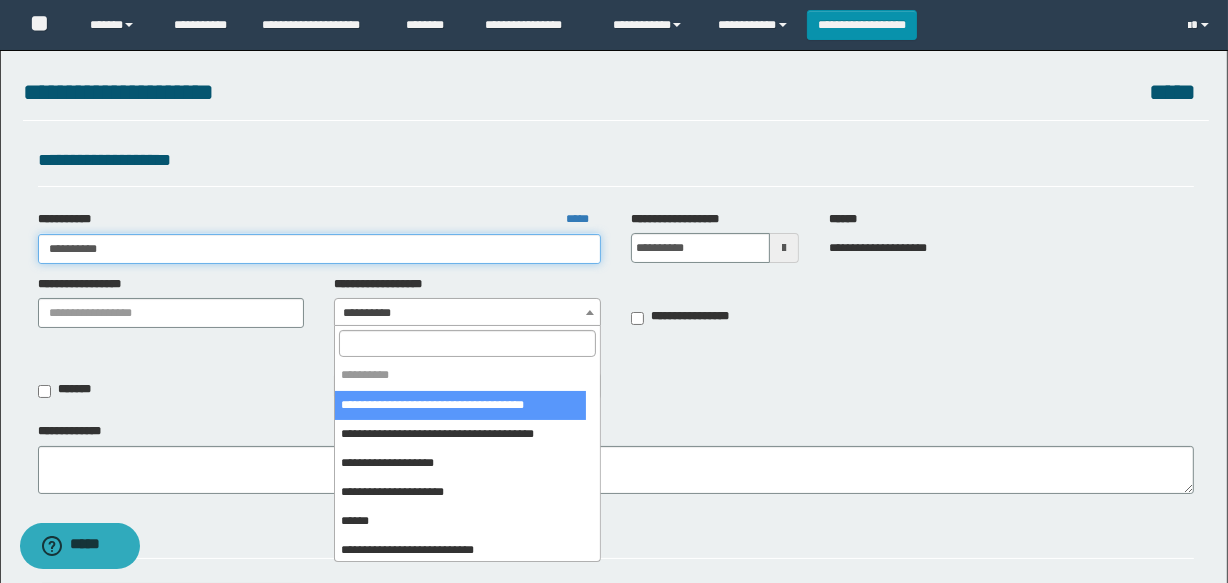 type on "**********" 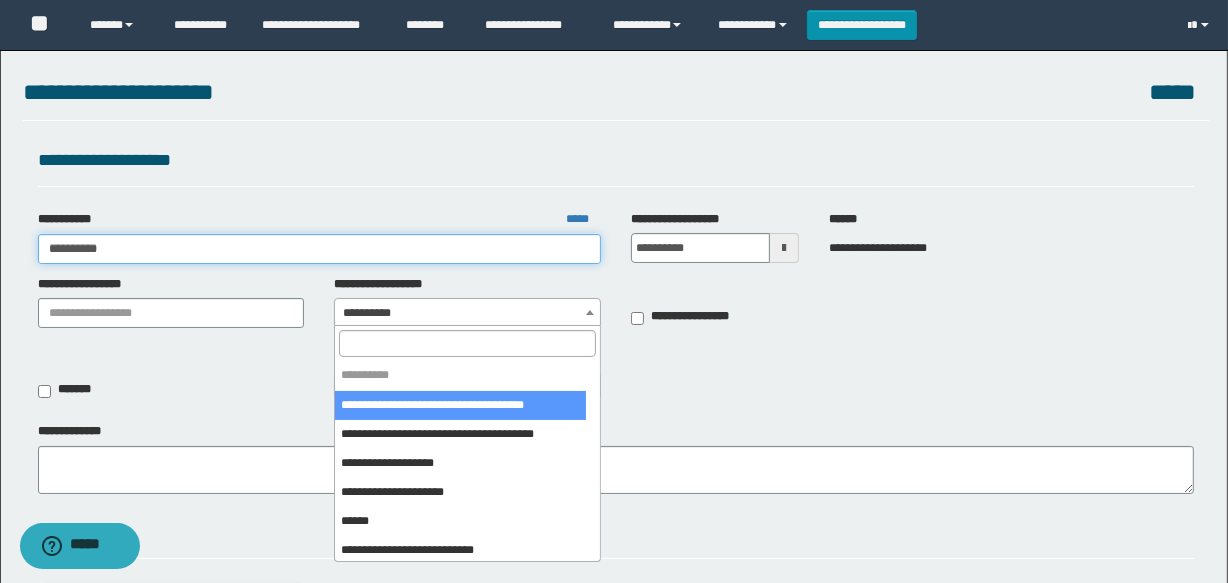click on "**********" at bounding box center [319, 249] 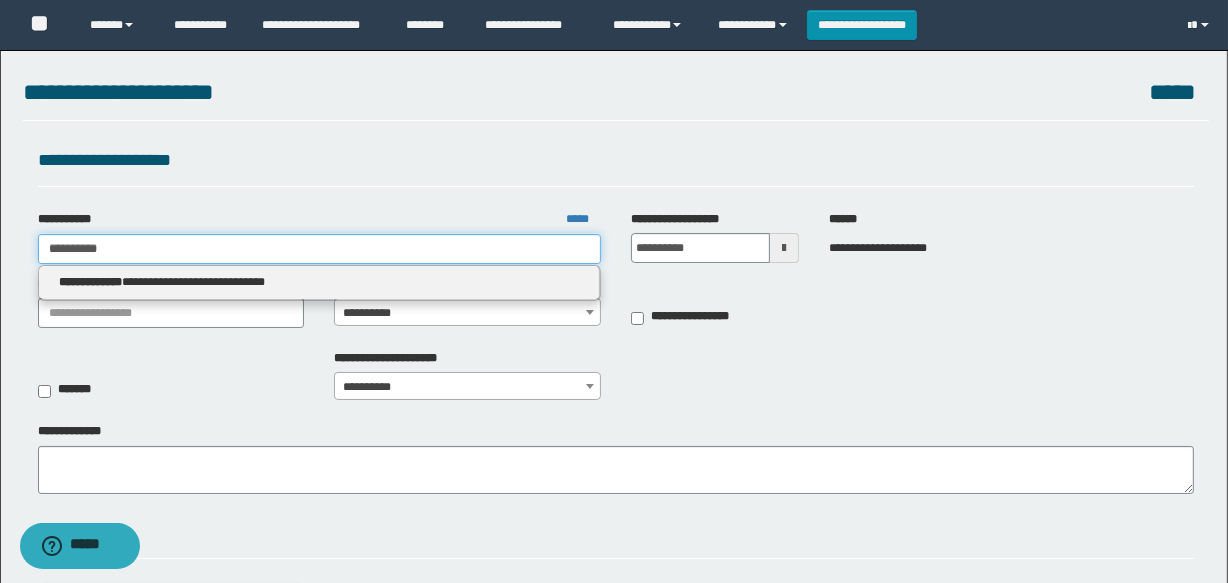type 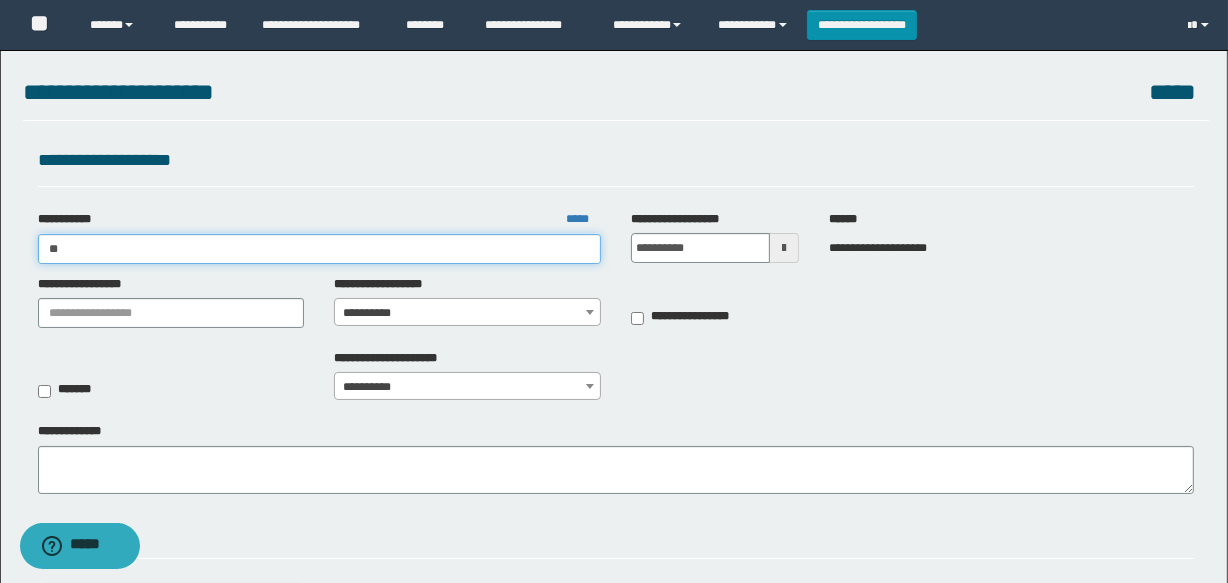 type on "*" 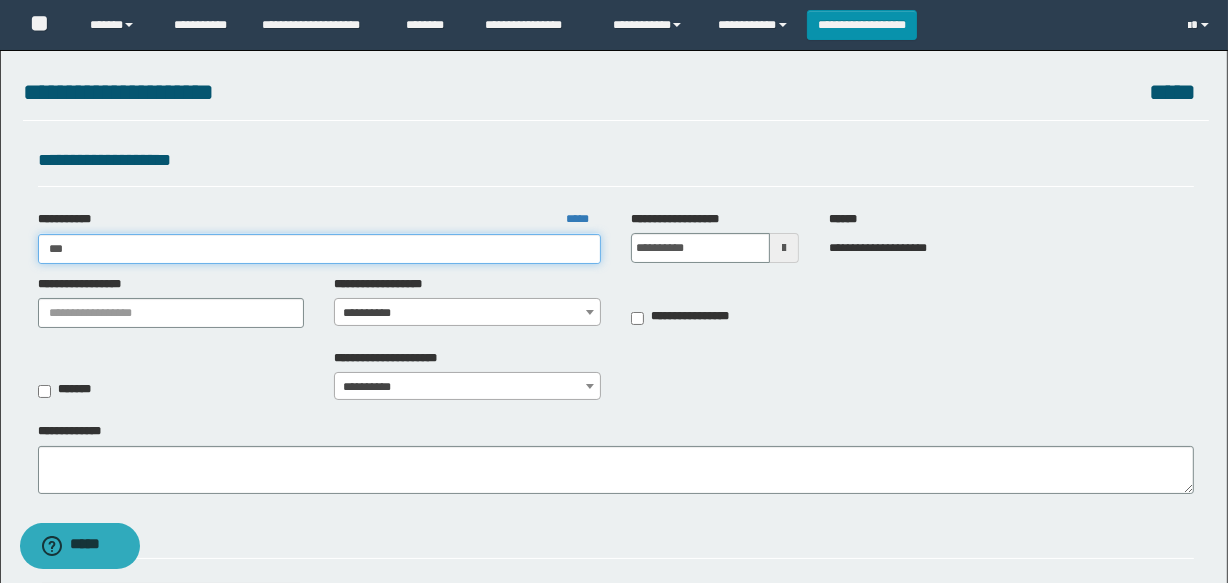type on "****" 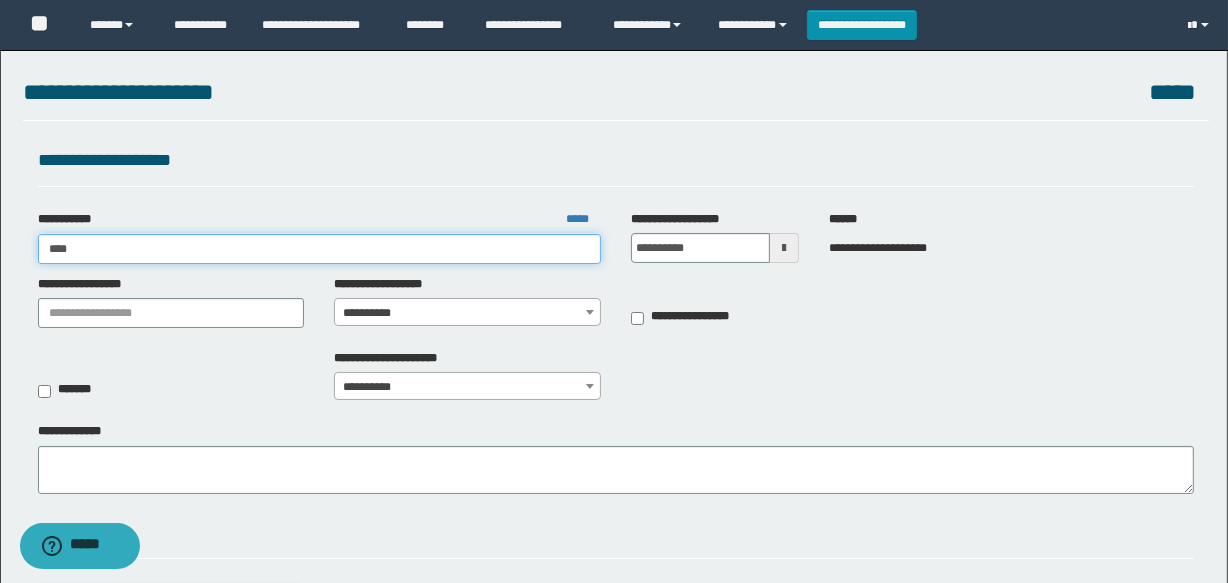 type on "****" 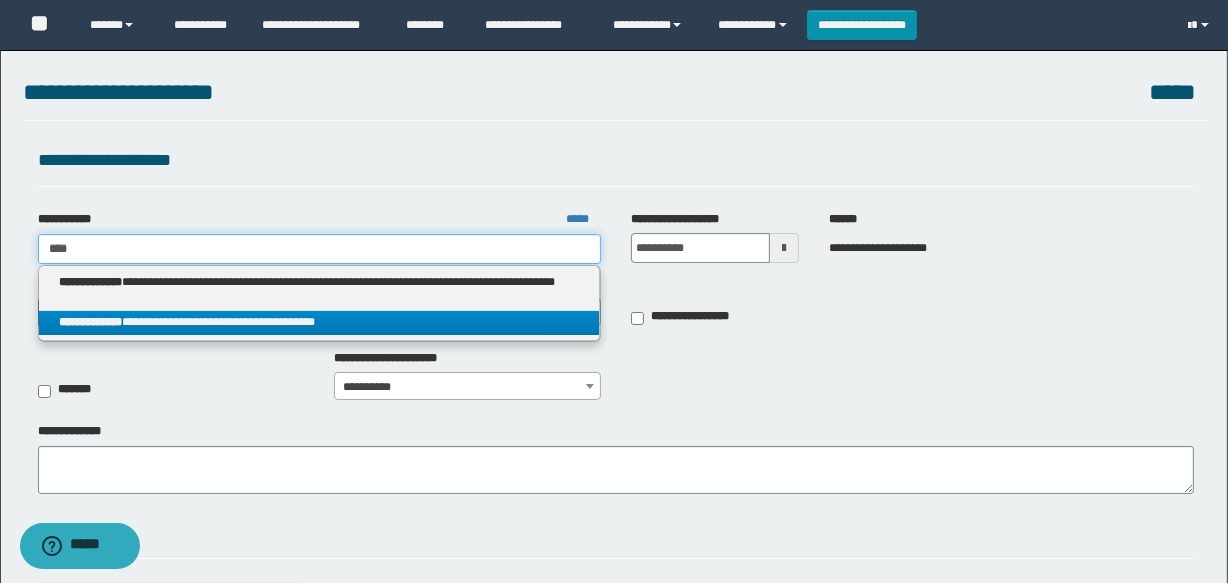 type on "****" 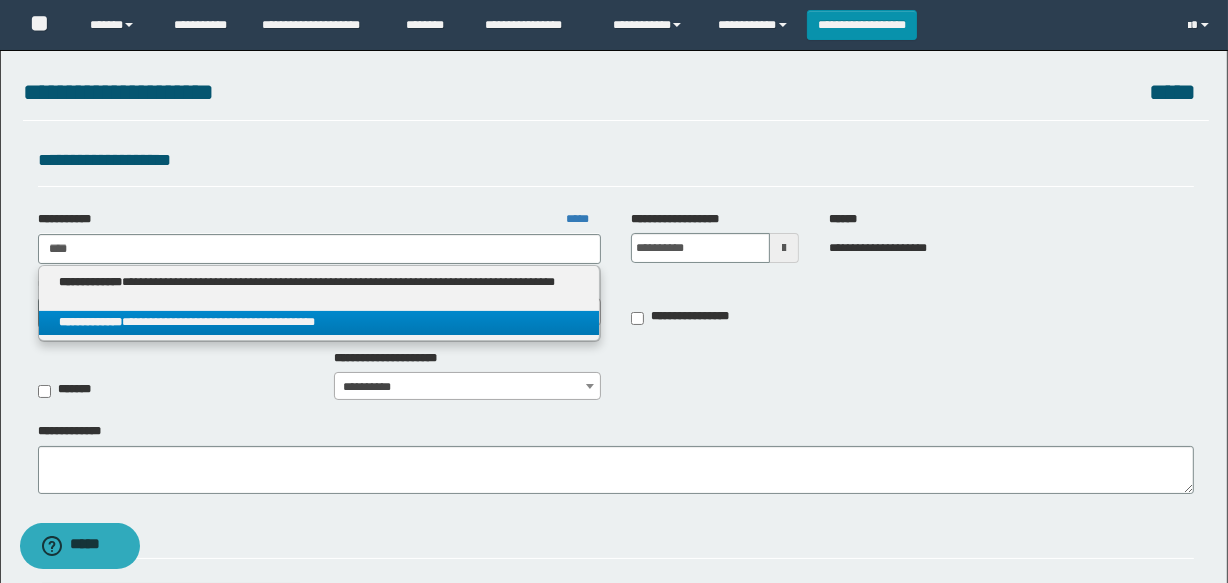 click on "**********" at bounding box center [319, 322] 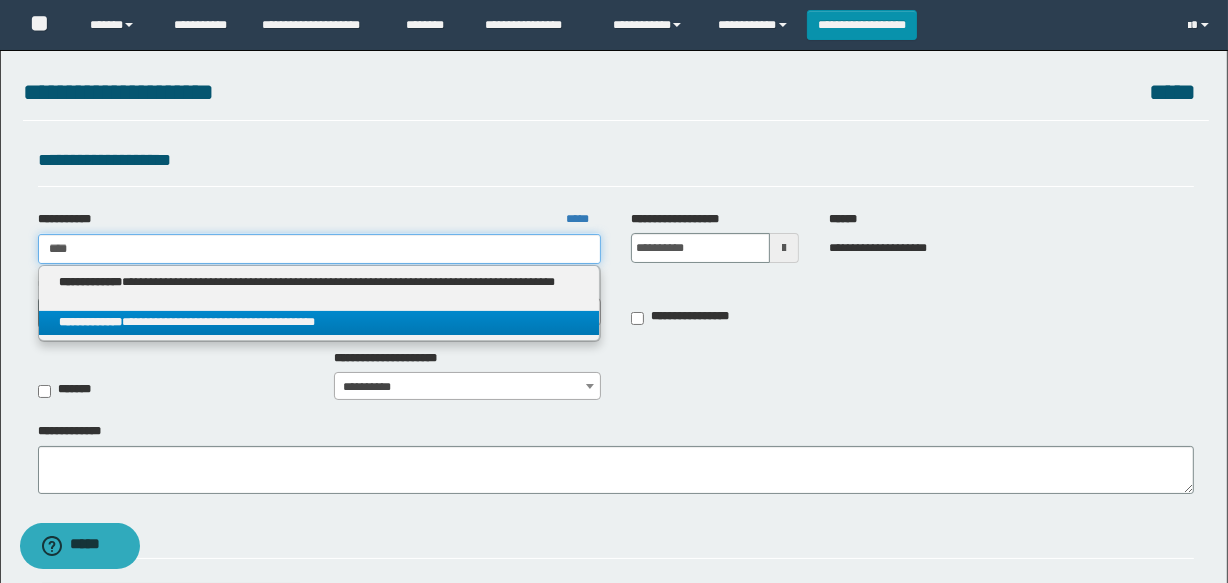 type 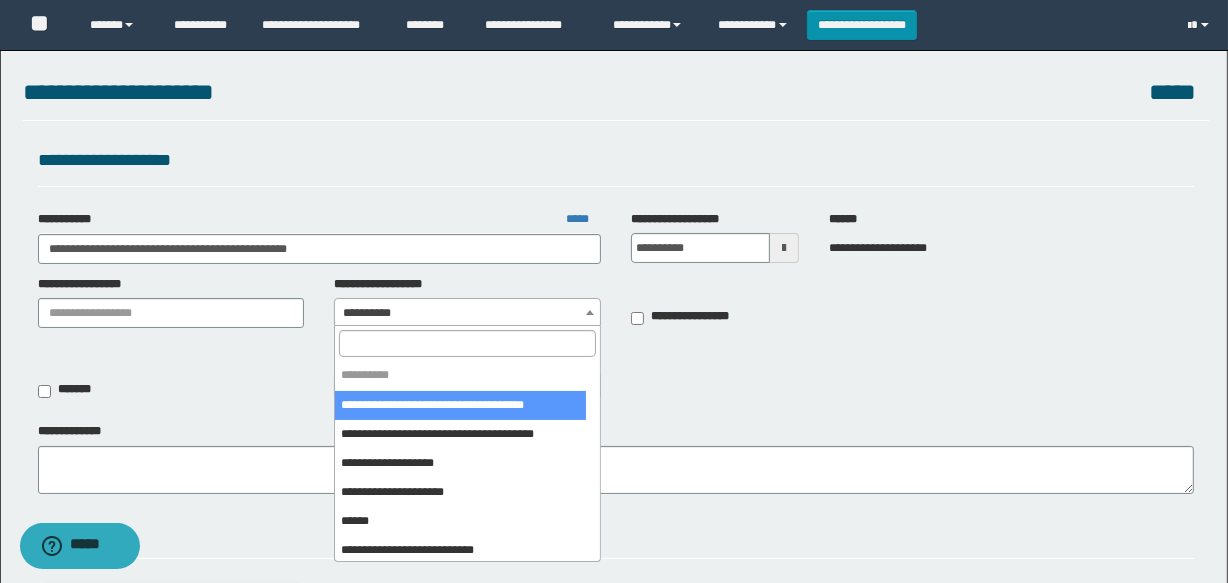 click on "**********" at bounding box center (467, 313) 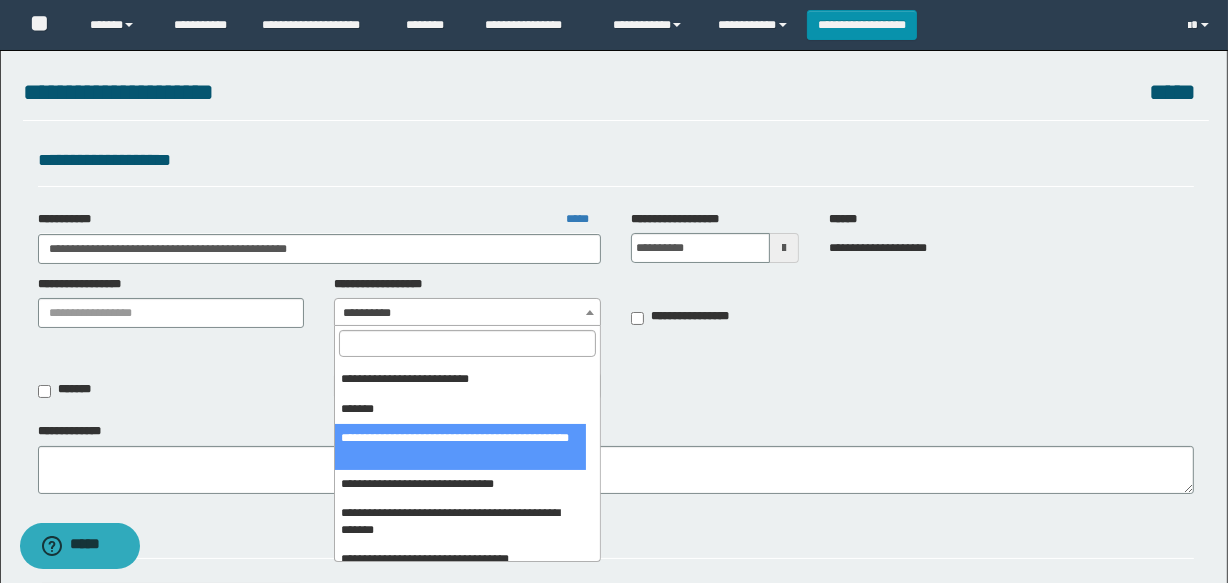 scroll, scrollTop: 272, scrollLeft: 0, axis: vertical 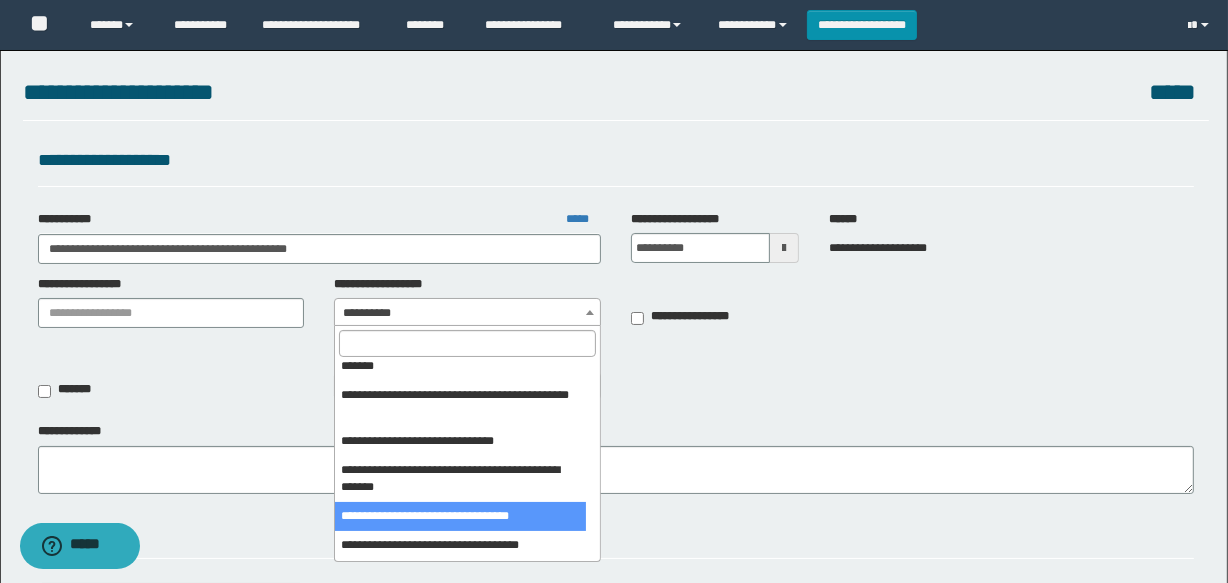 select on "***" 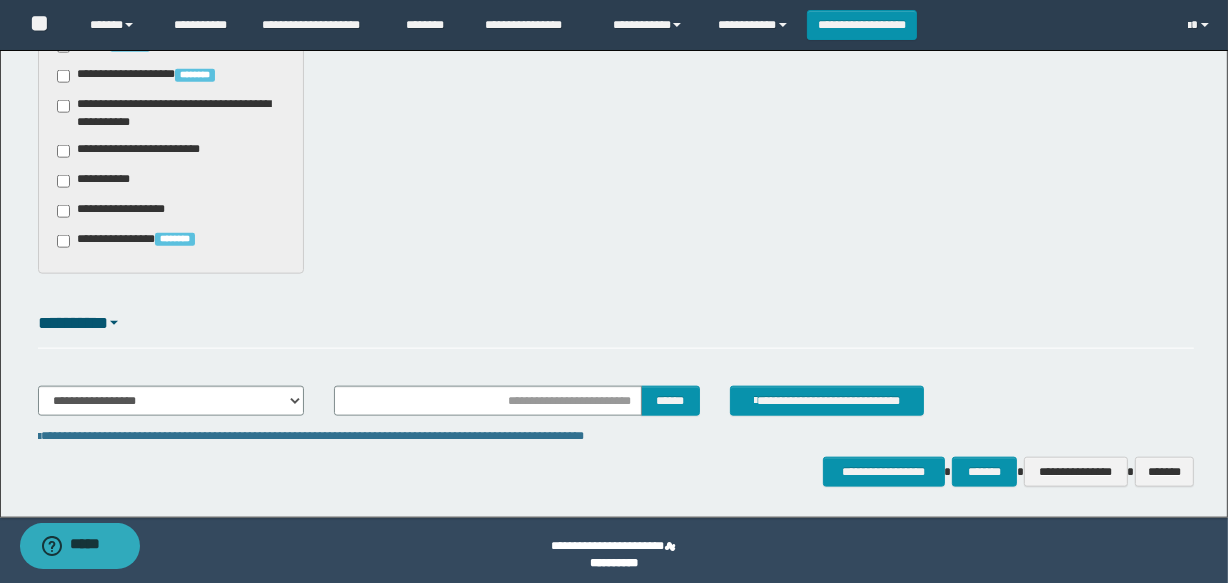 scroll, scrollTop: 2069, scrollLeft: 0, axis: vertical 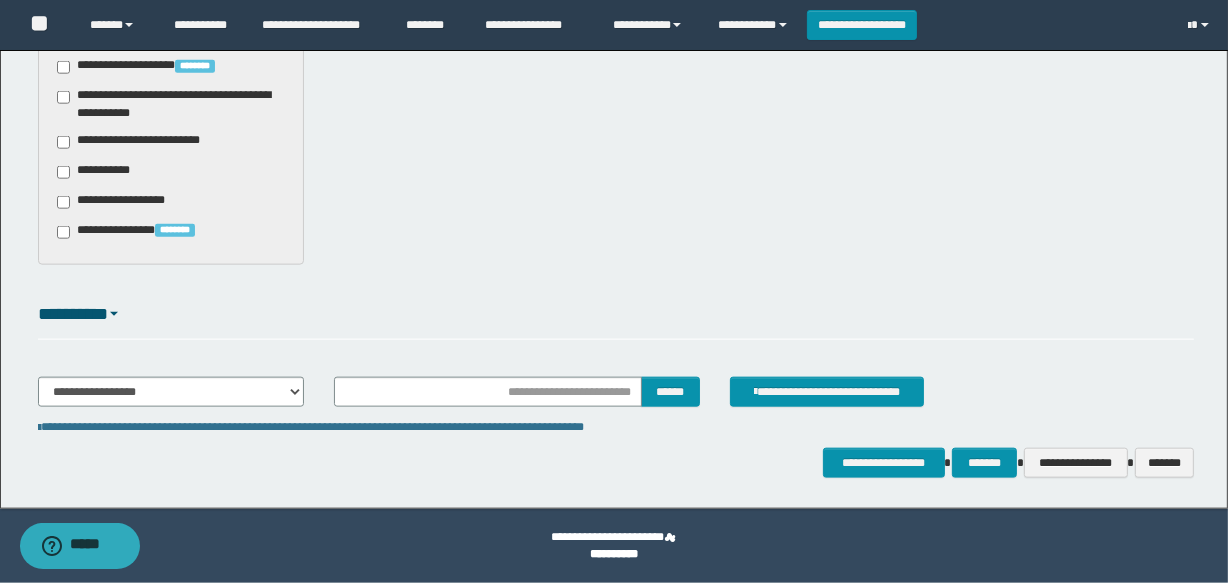 click on "**********" at bounding box center [143, 142] 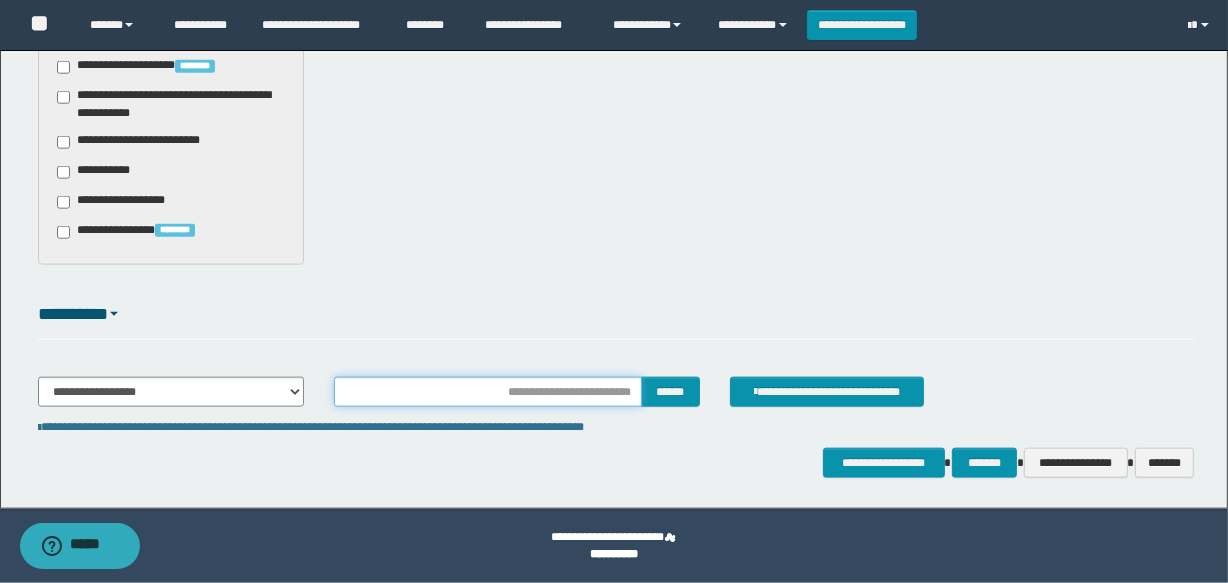click at bounding box center [487, 392] 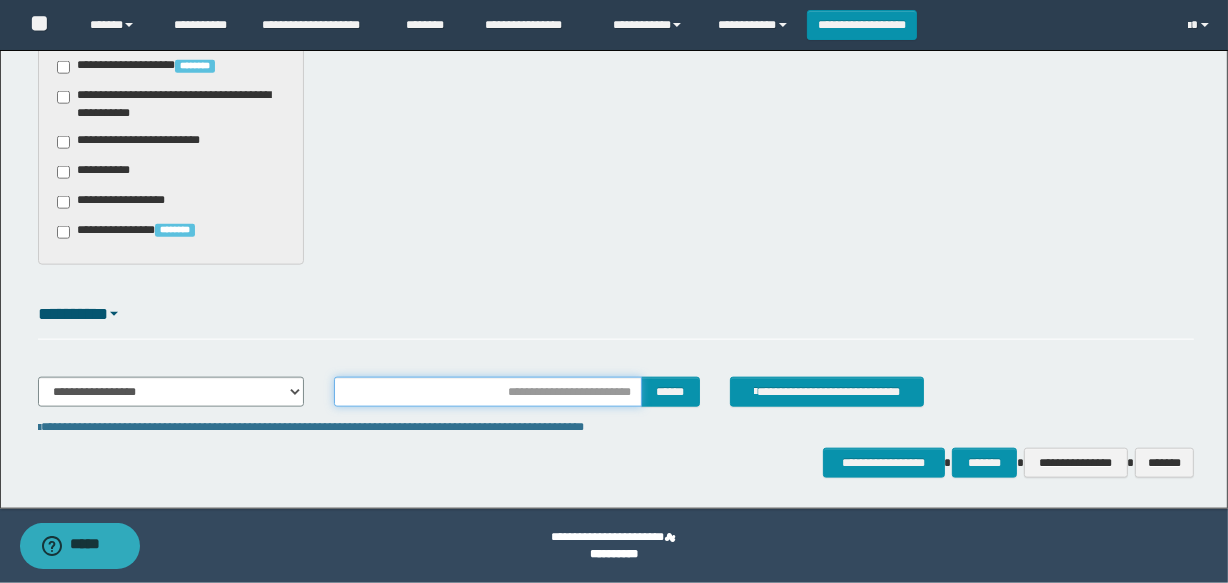 type on "**********" 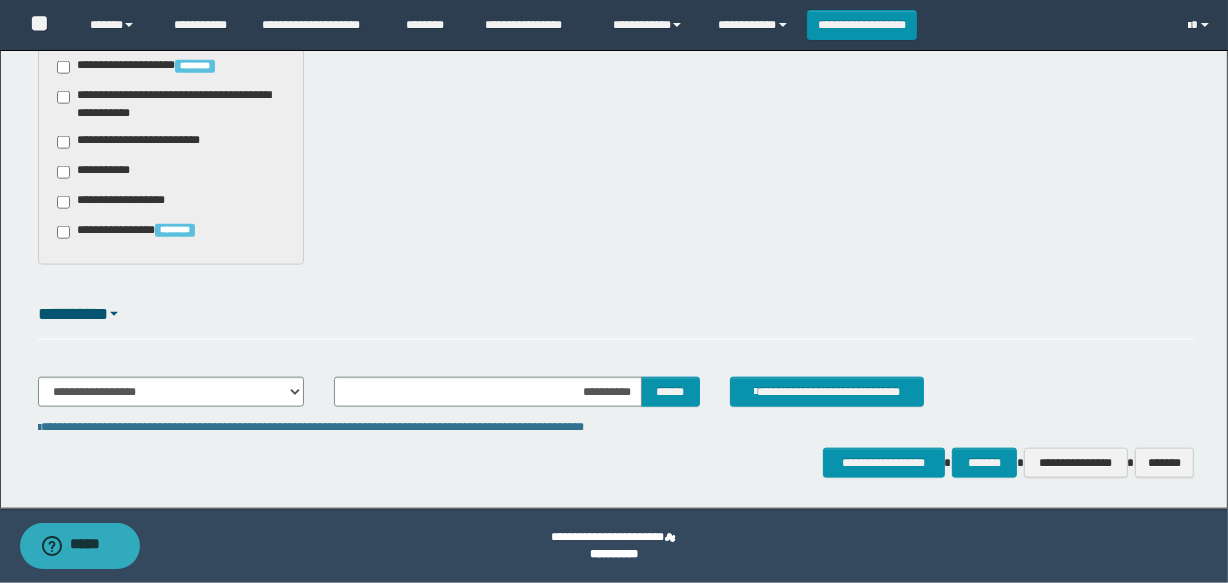 click on "**********" at bounding box center (616, 400) 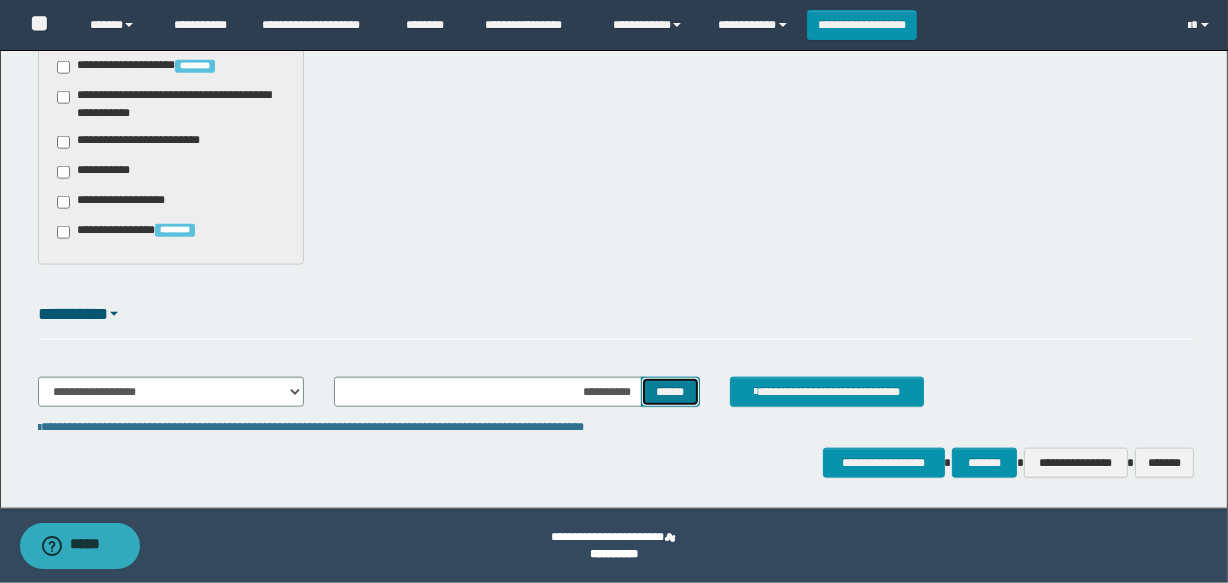 click on "******" at bounding box center (670, 392) 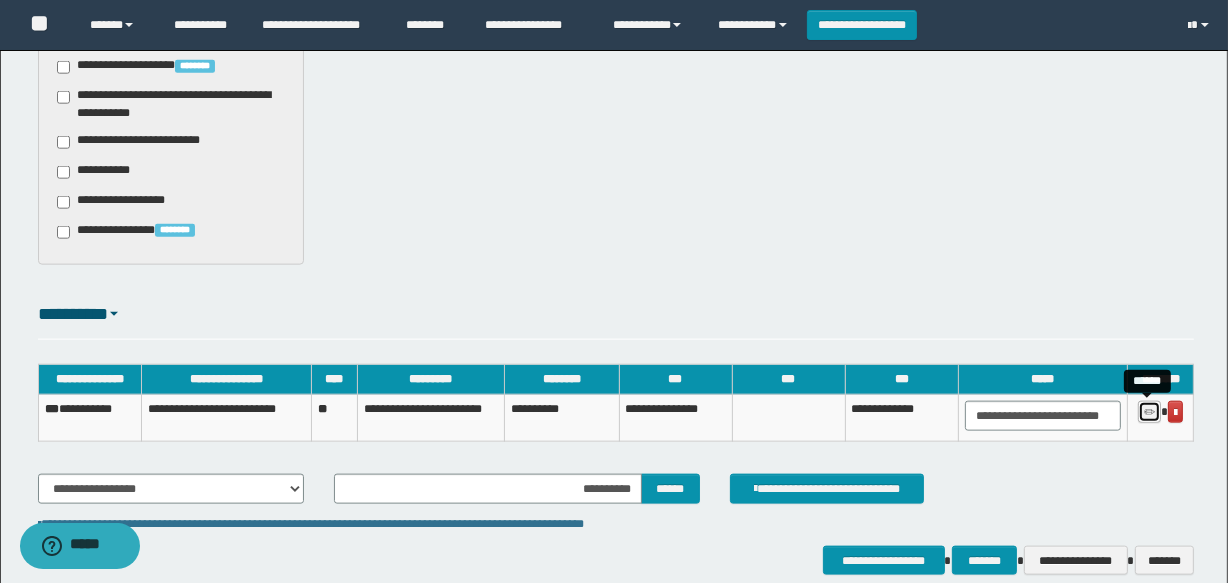 click at bounding box center [1149, 413] 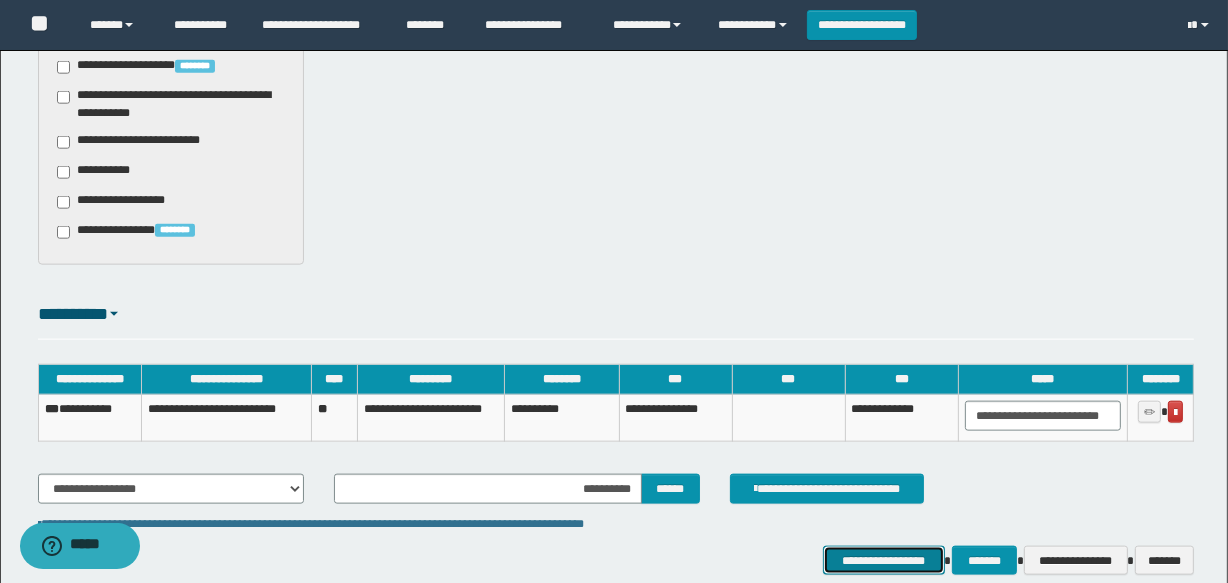 click on "**********" at bounding box center [884, 561] 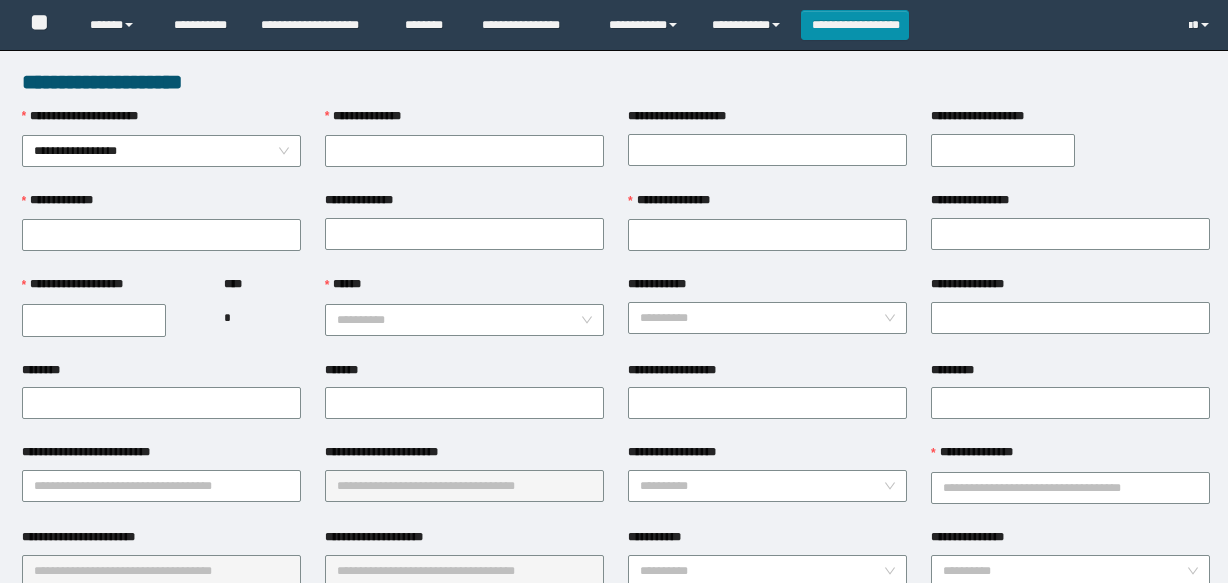 scroll, scrollTop: 0, scrollLeft: 0, axis: both 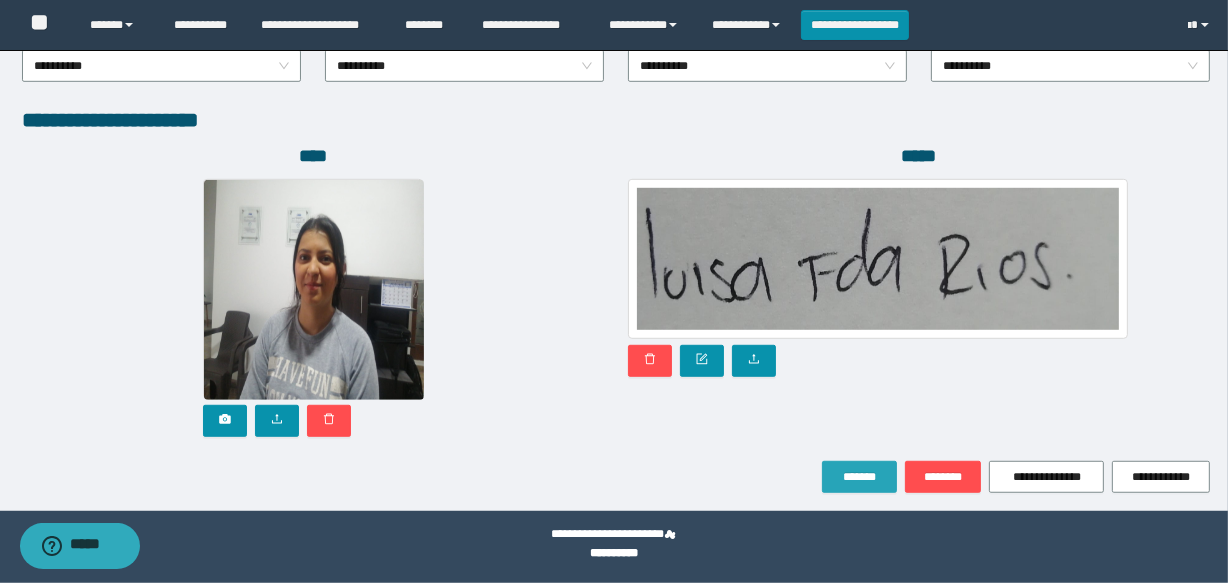click on "*******" at bounding box center (859, 477) 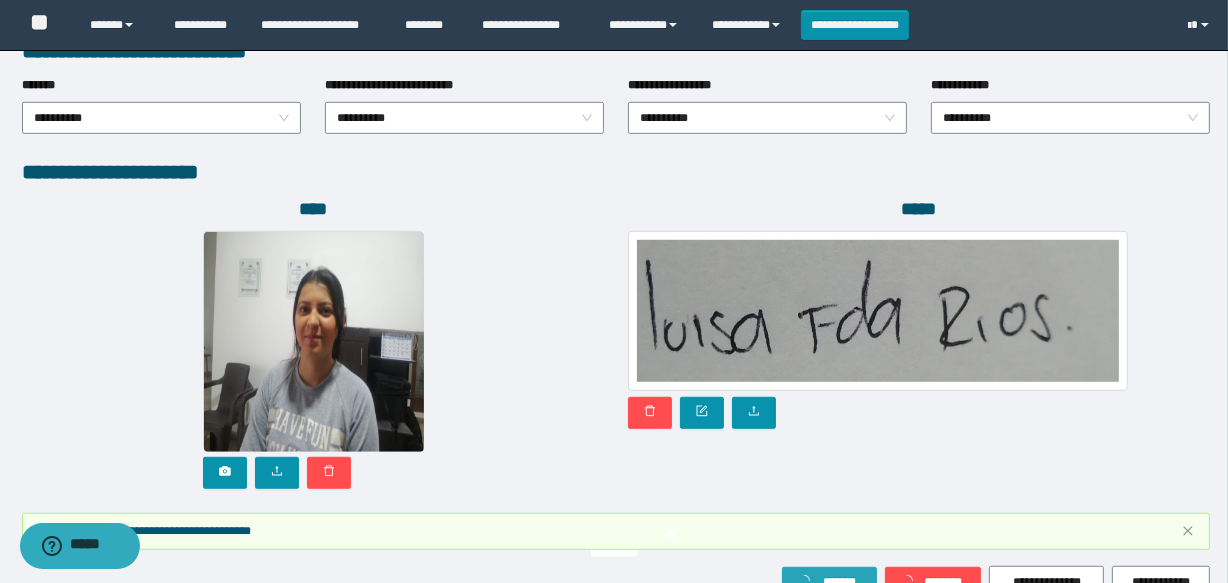scroll, scrollTop: 1171, scrollLeft: 0, axis: vertical 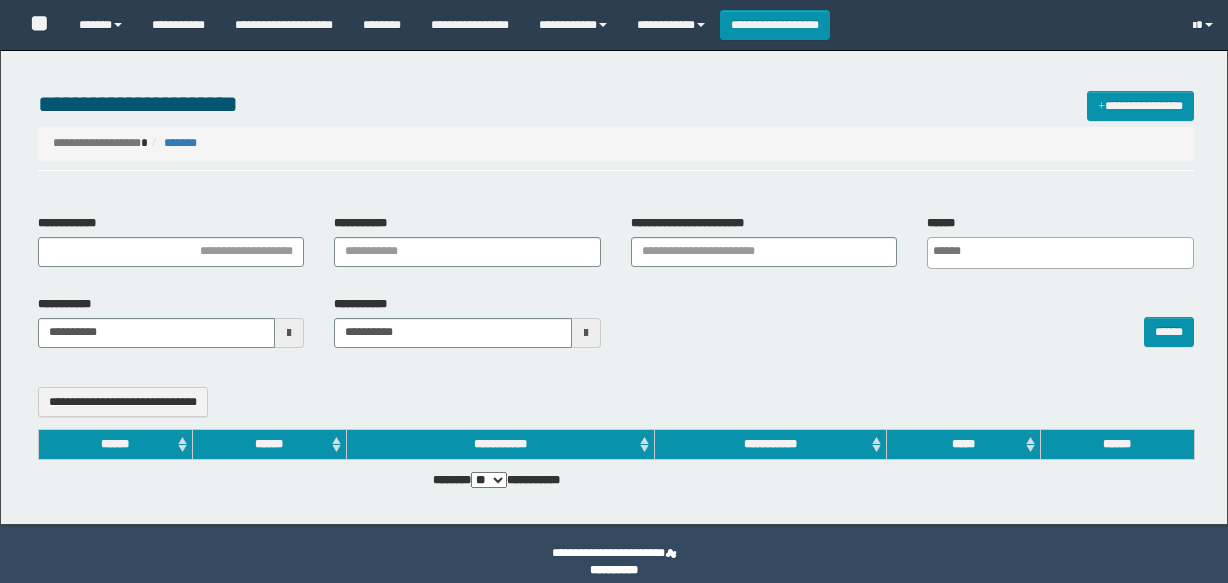 select 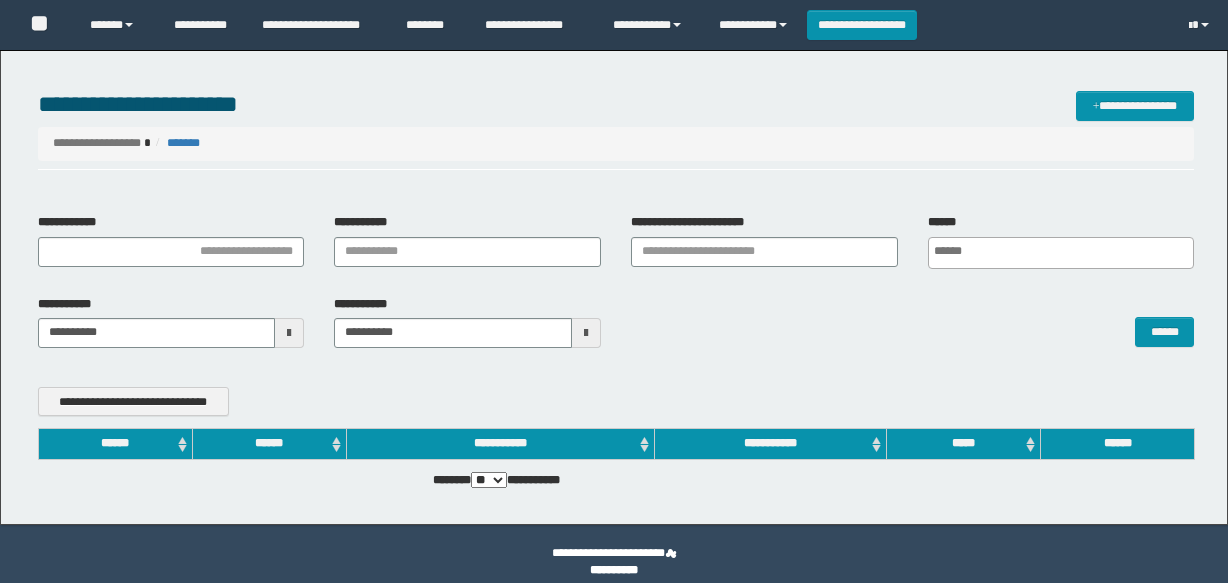 scroll, scrollTop: 0, scrollLeft: 0, axis: both 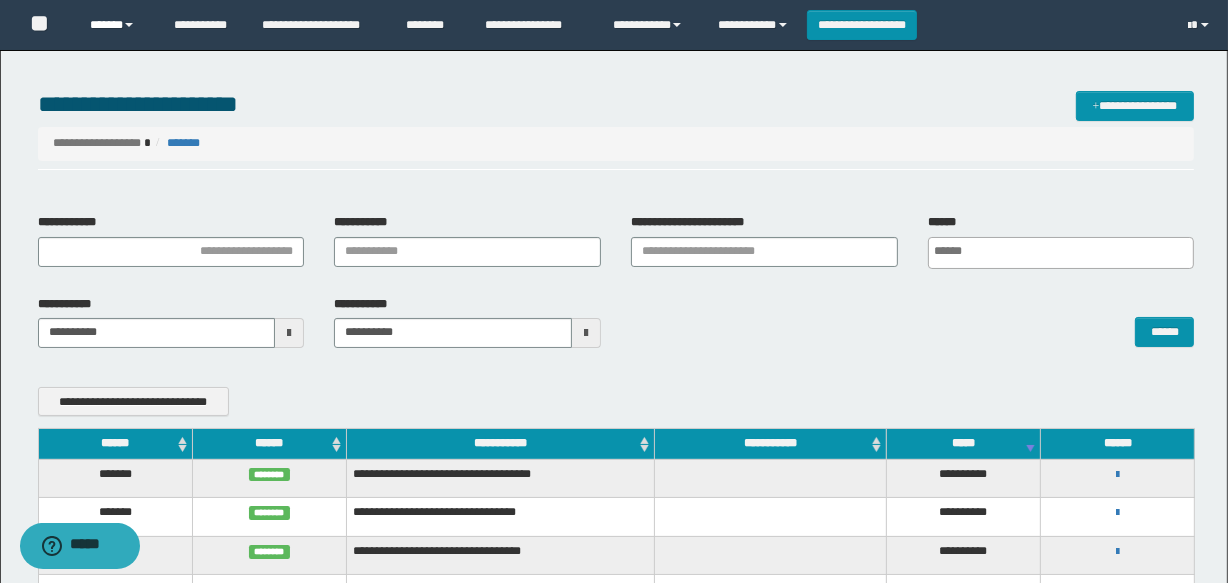 click on "******" at bounding box center [117, 25] 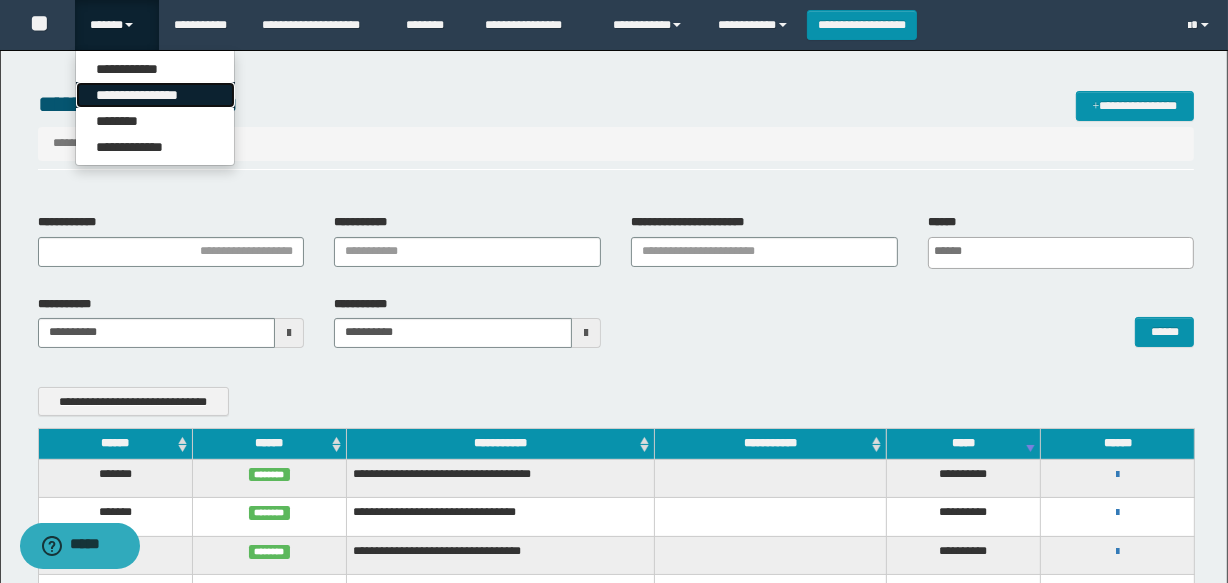 click on "**********" at bounding box center (155, 95) 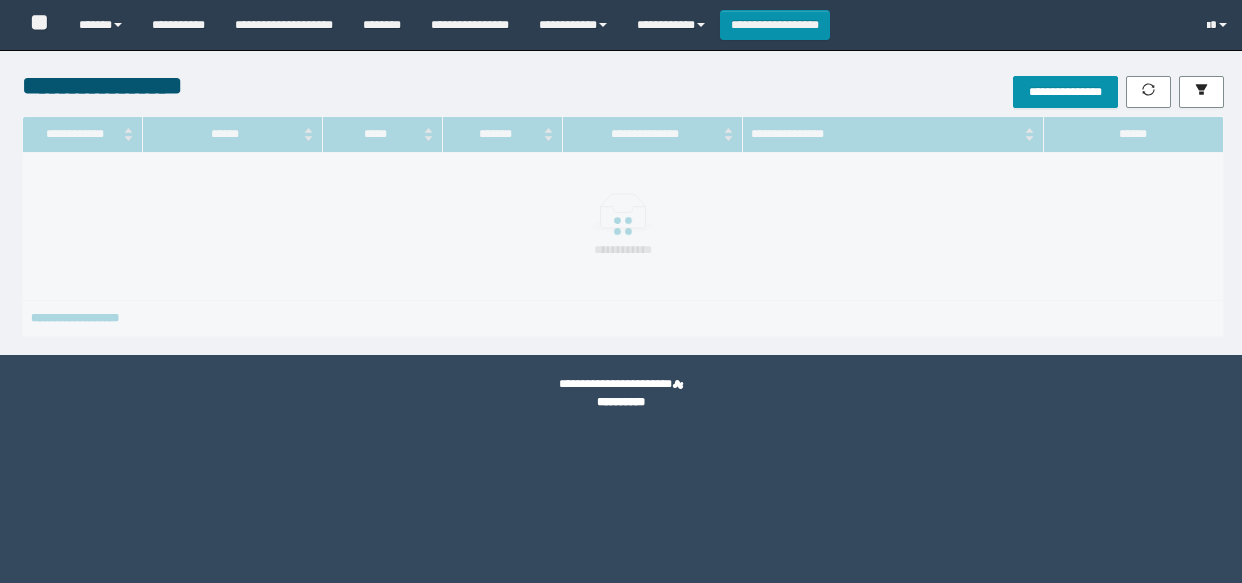 scroll, scrollTop: 0, scrollLeft: 0, axis: both 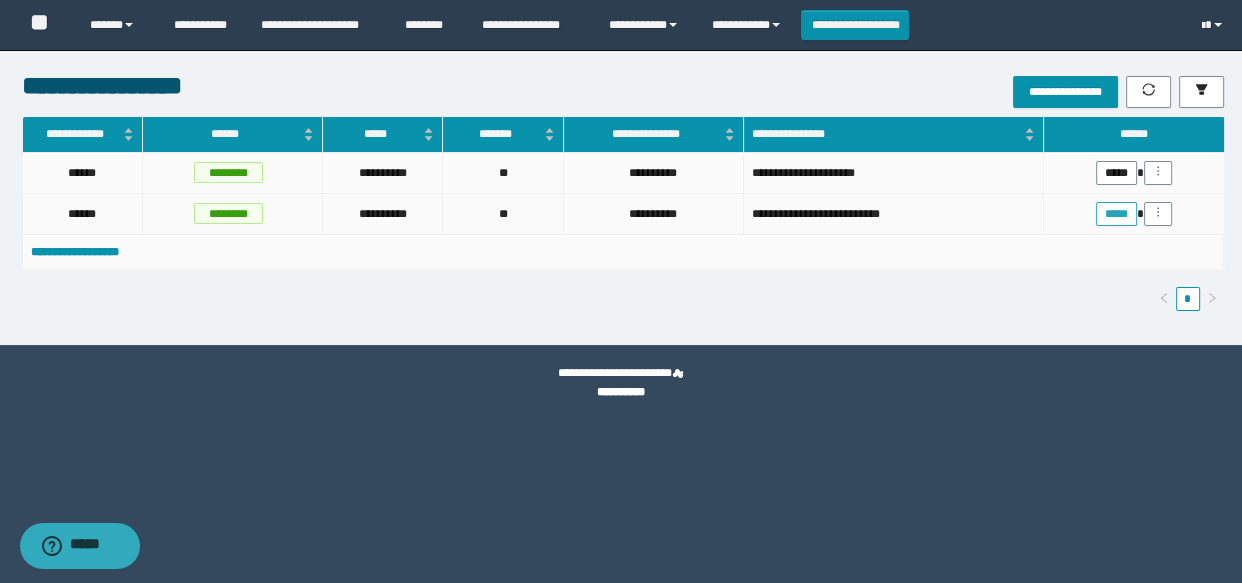 click on "*****" at bounding box center (1116, 214) 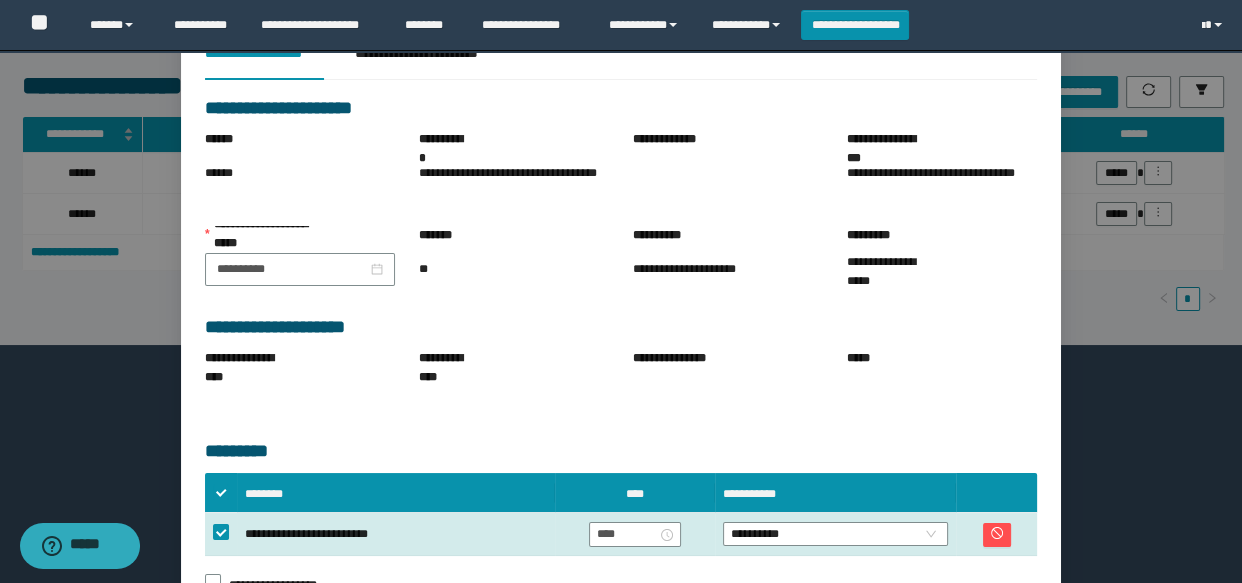 scroll, scrollTop: 201, scrollLeft: 0, axis: vertical 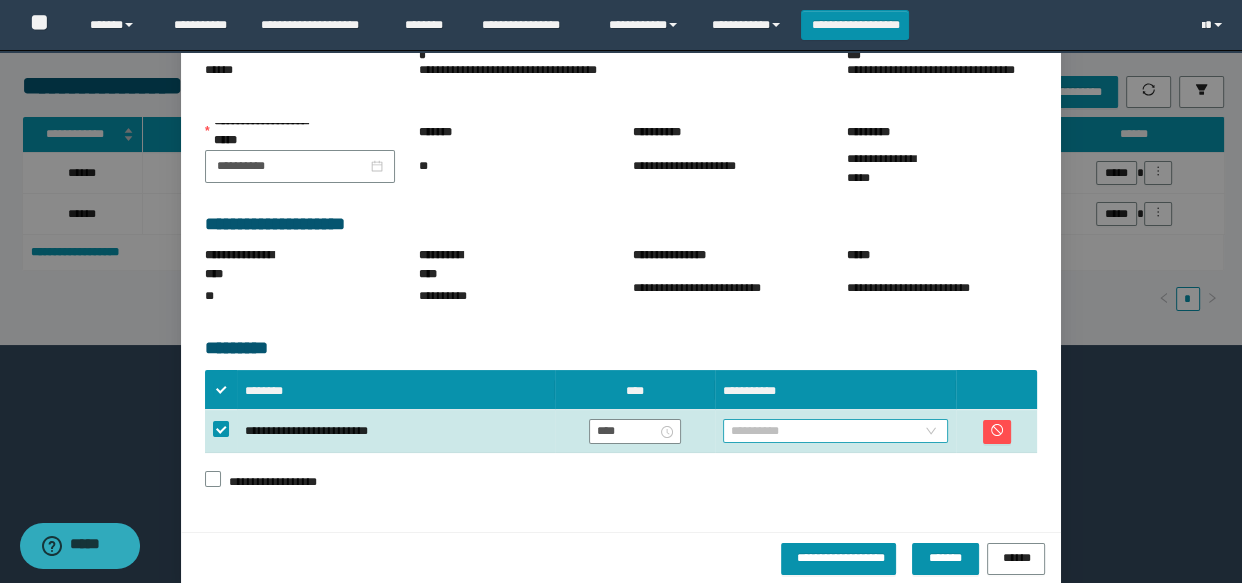 click on "**********" at bounding box center [836, 431] 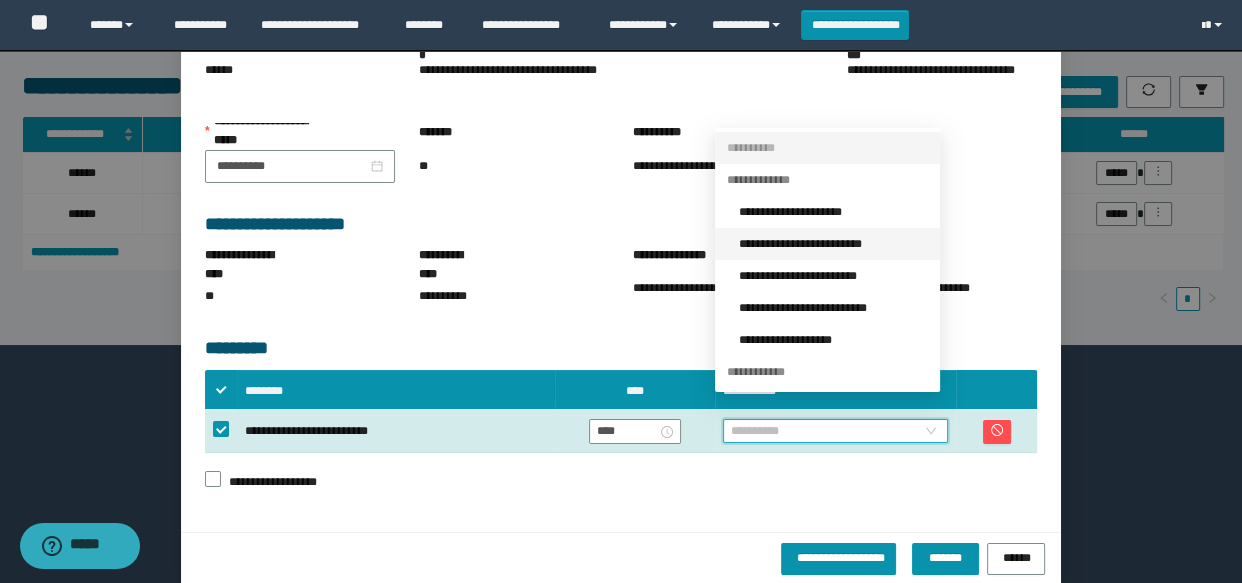 click on "**********" at bounding box center [833, 244] 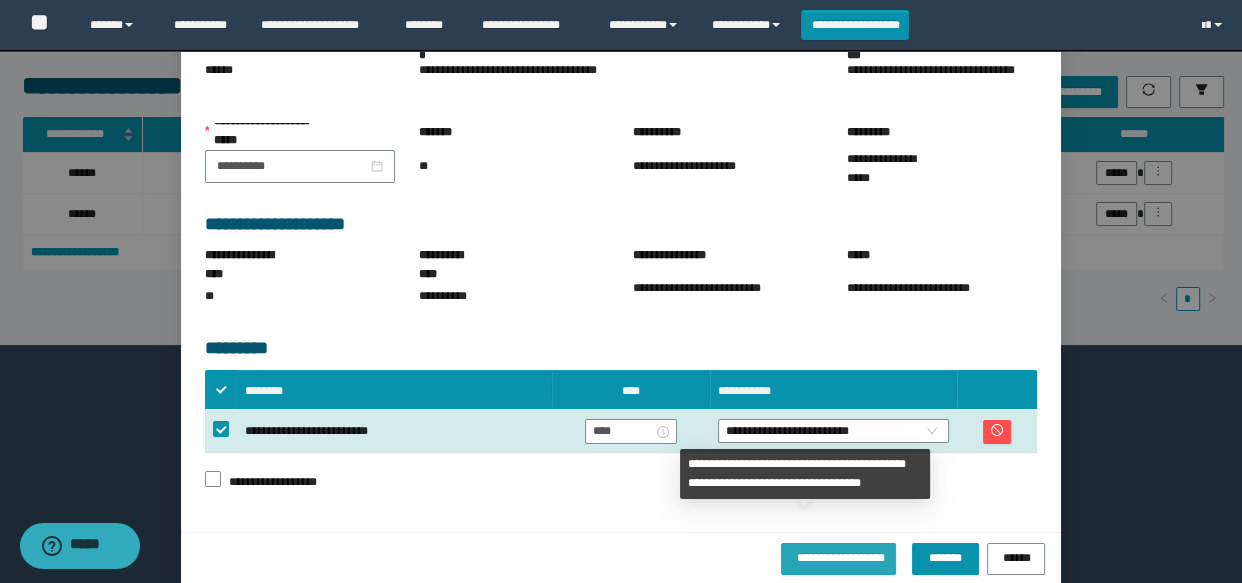 click on "**********" at bounding box center [838, 556] 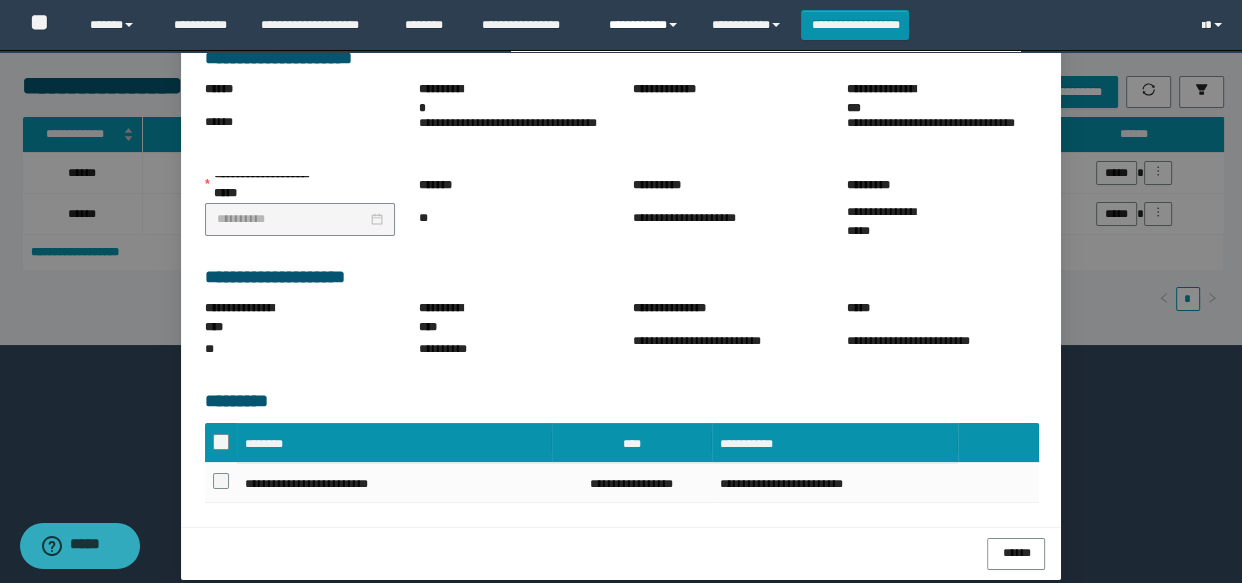 scroll, scrollTop: 198, scrollLeft: 0, axis: vertical 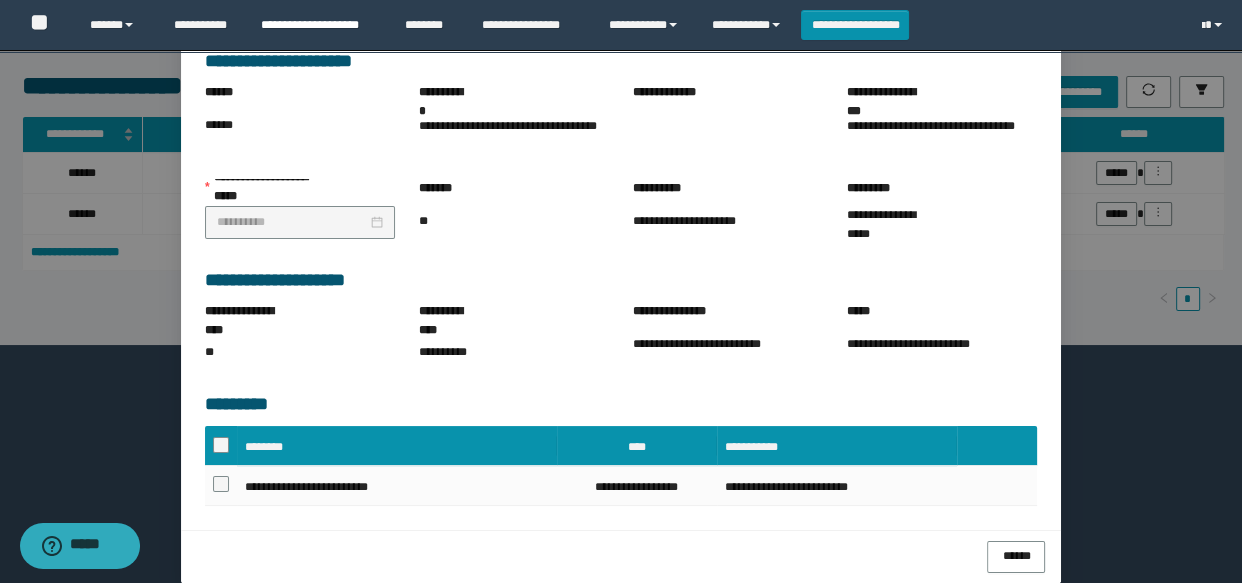 click on "**********" at bounding box center (318, 25) 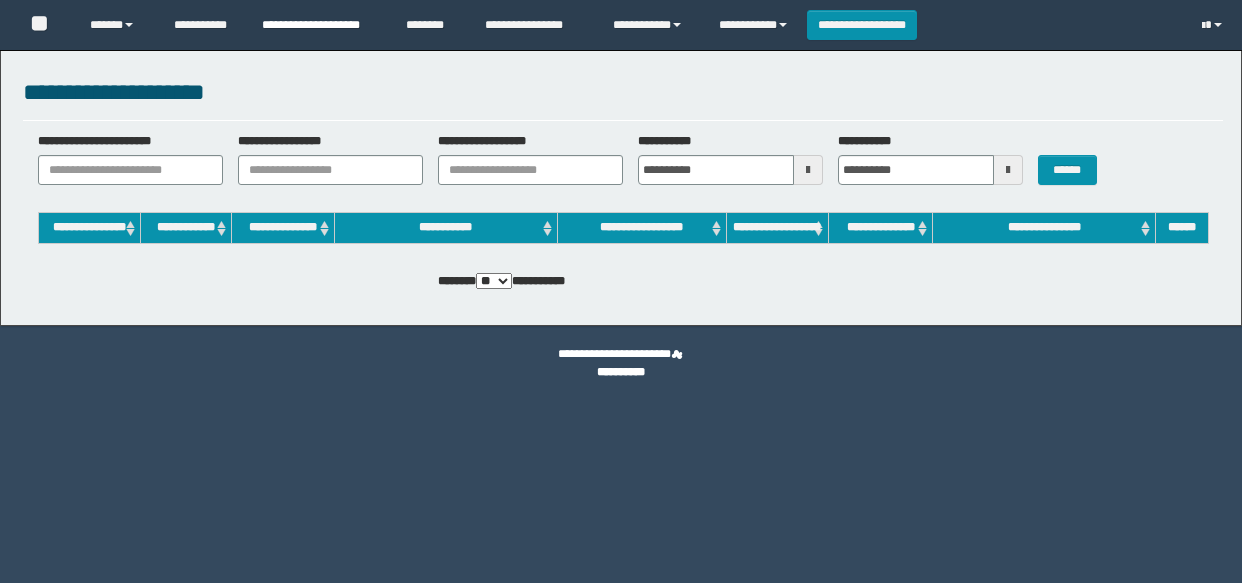 scroll, scrollTop: 0, scrollLeft: 0, axis: both 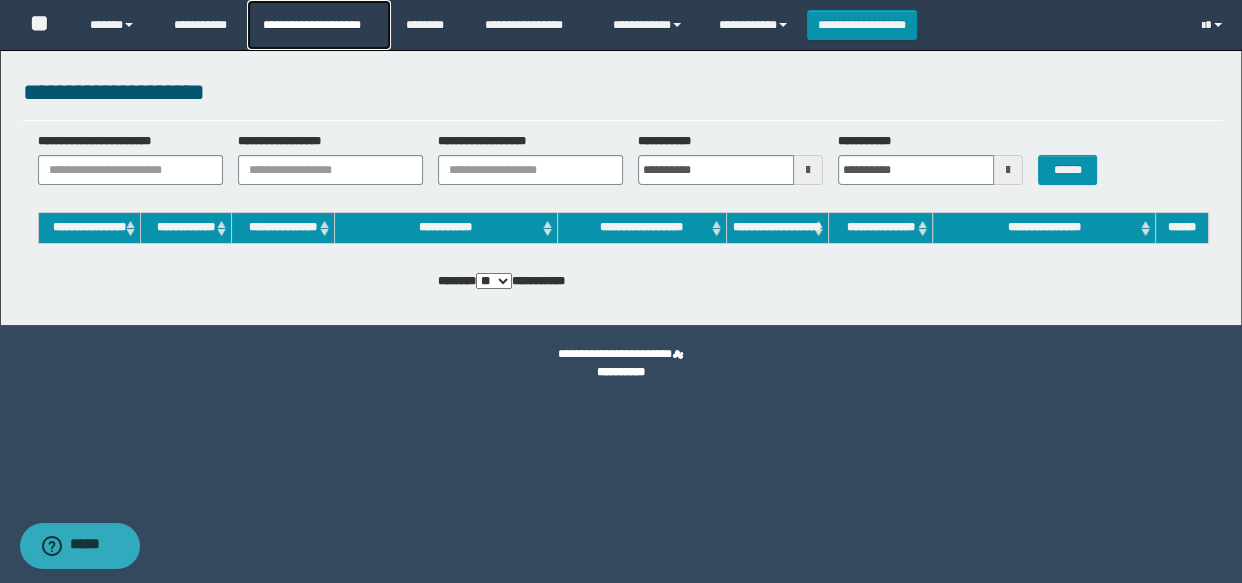 click on "**********" at bounding box center [318, 25] 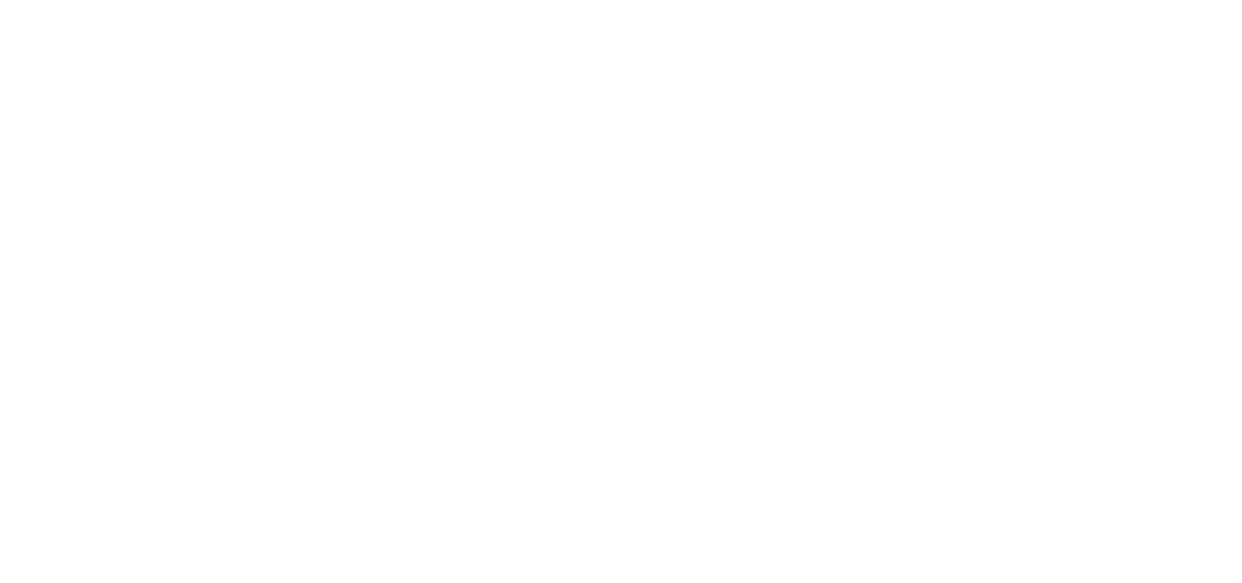 scroll, scrollTop: 0, scrollLeft: 0, axis: both 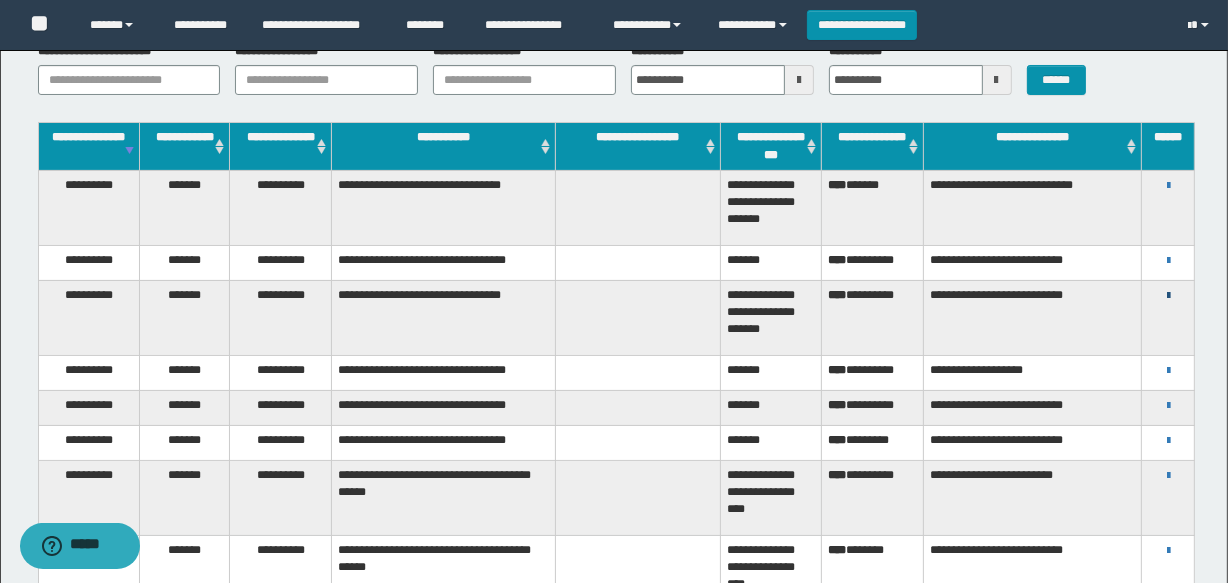 click at bounding box center (1168, 296) 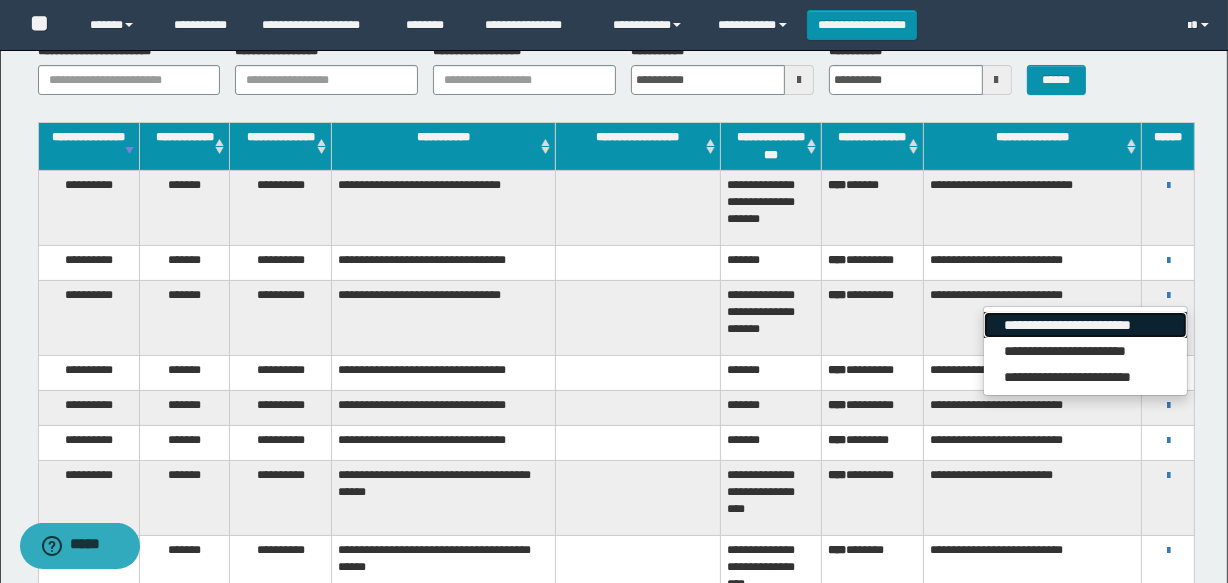 click on "**********" at bounding box center (1085, 325) 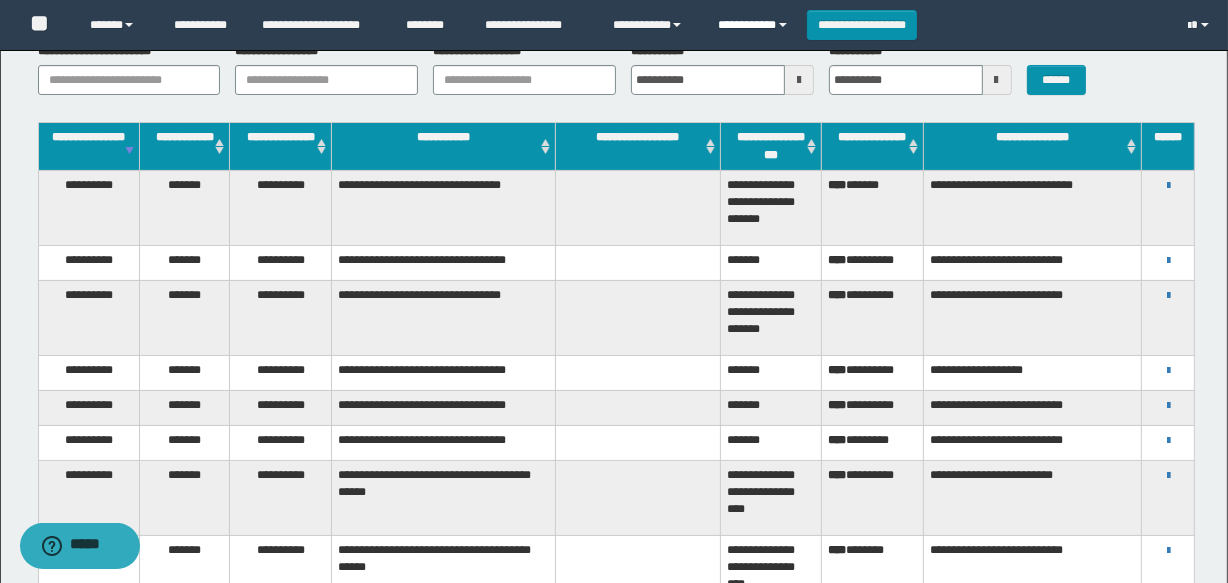 click on "**********" at bounding box center (755, 25) 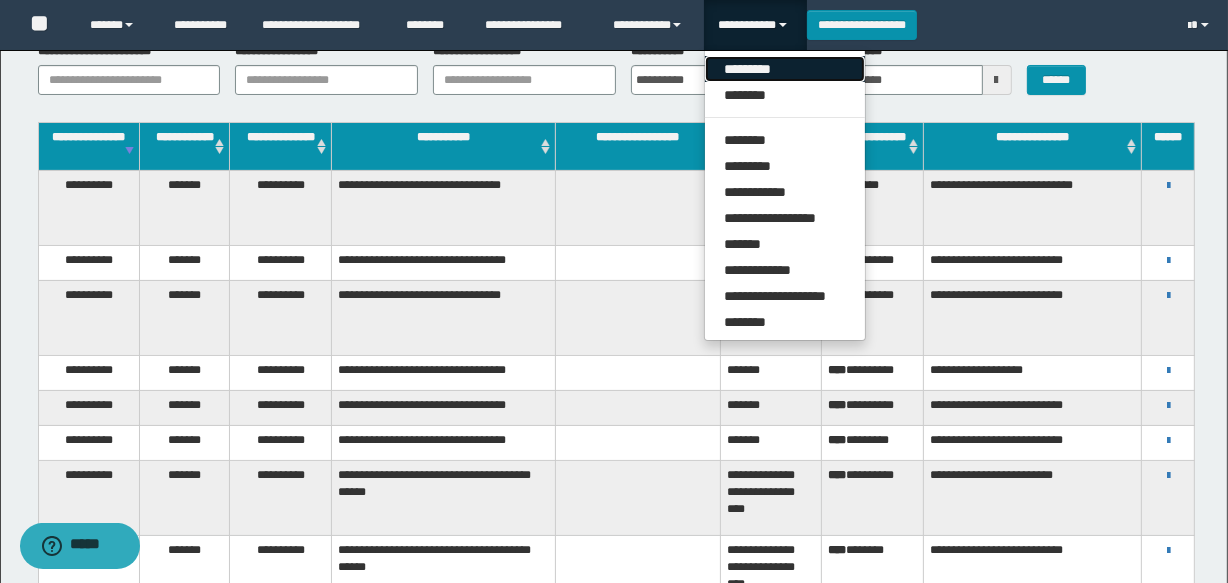 click on "*********" at bounding box center (785, 69) 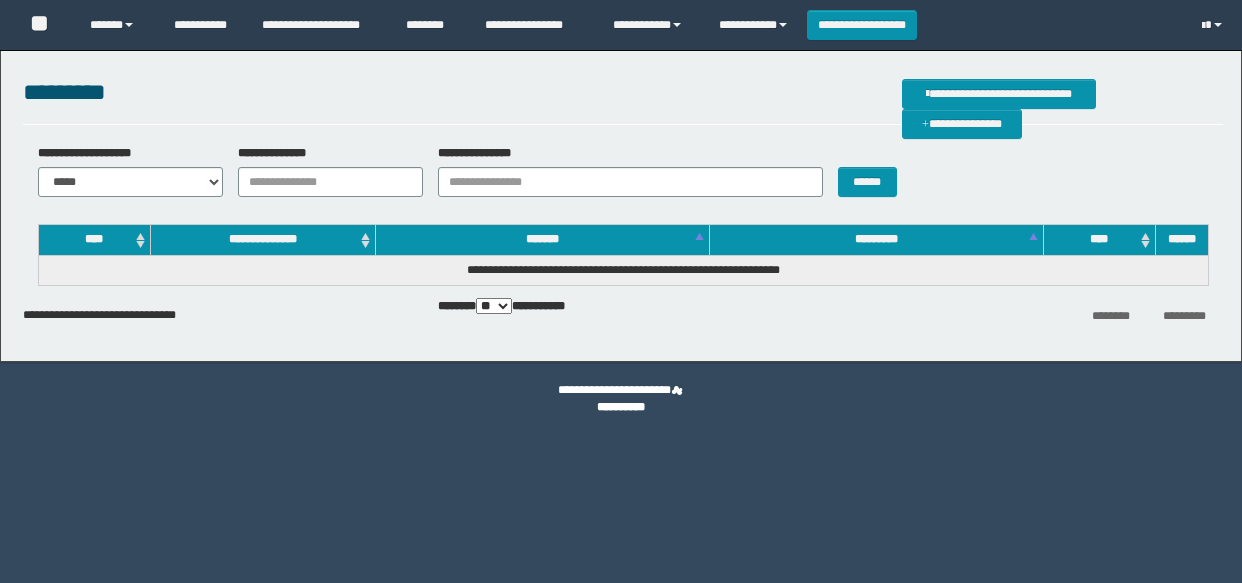 scroll, scrollTop: 0, scrollLeft: 0, axis: both 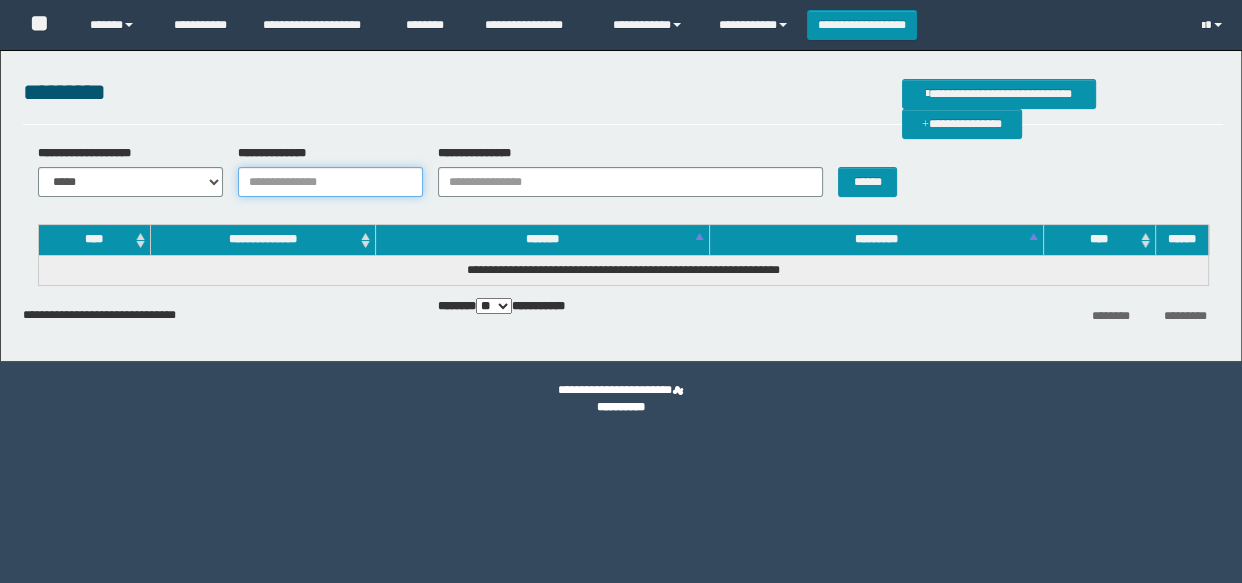 click on "**********" at bounding box center [330, 182] 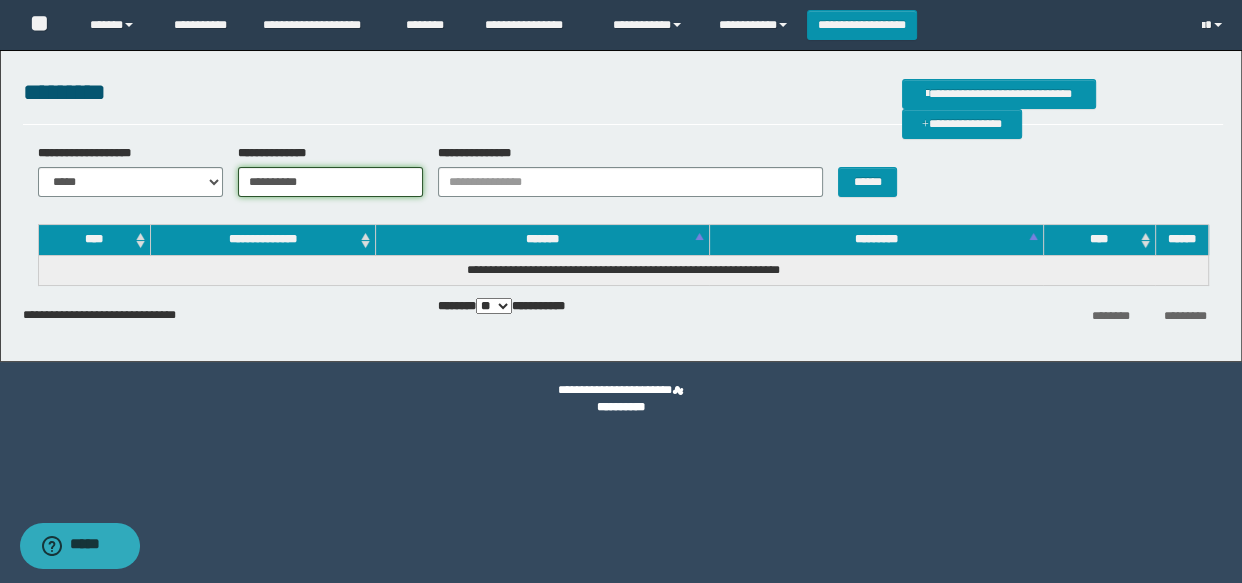 type on "**********" 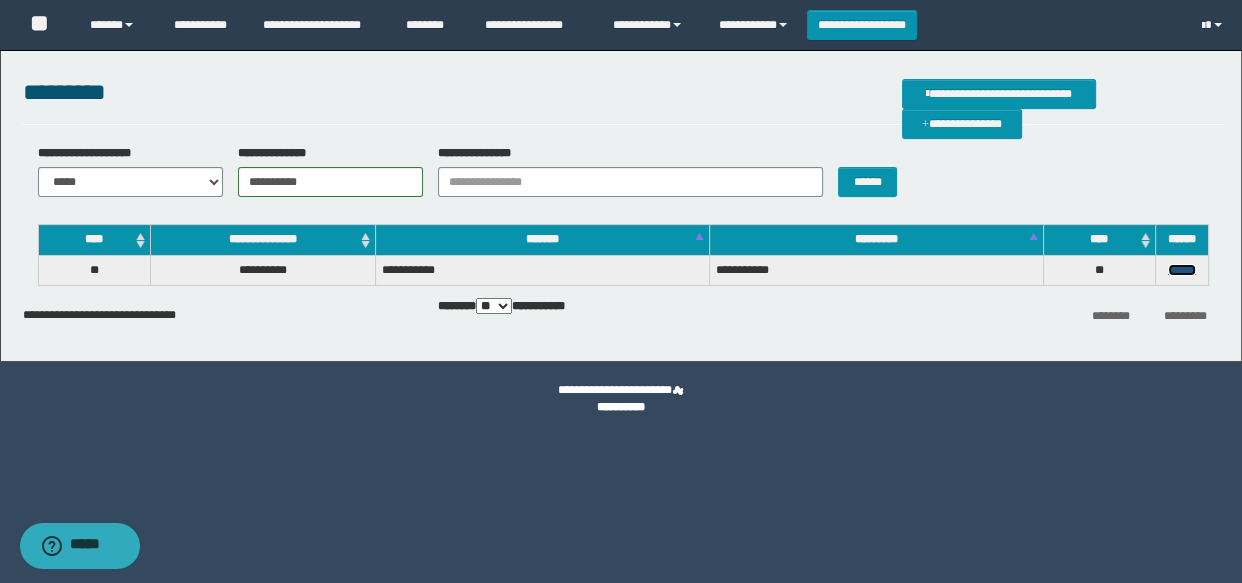 click on "******" at bounding box center [1182, 270] 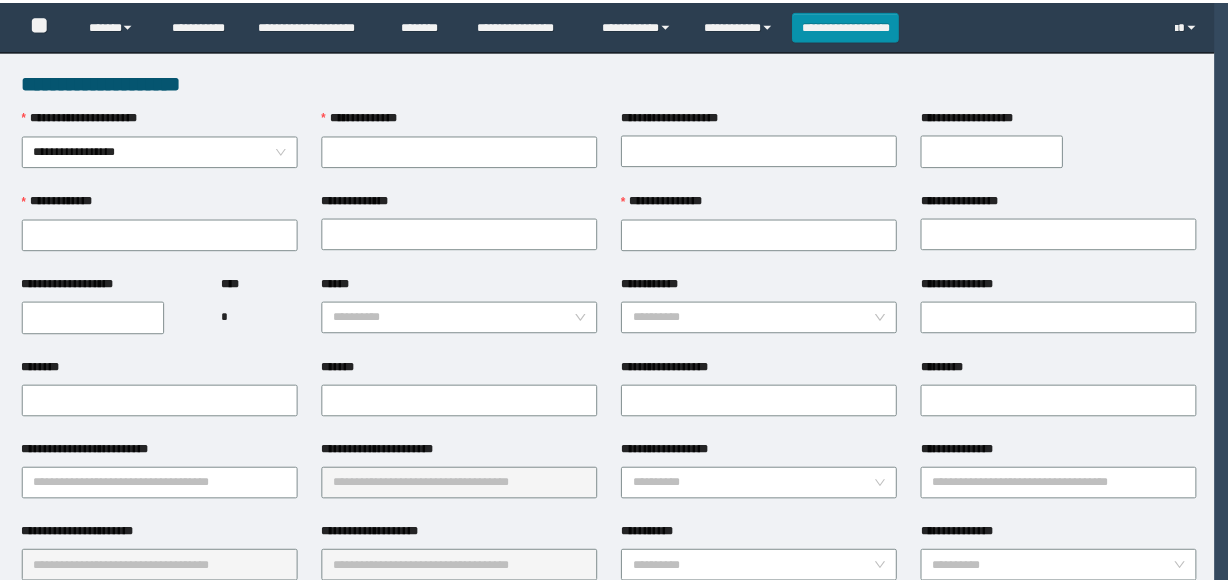 scroll, scrollTop: 0, scrollLeft: 0, axis: both 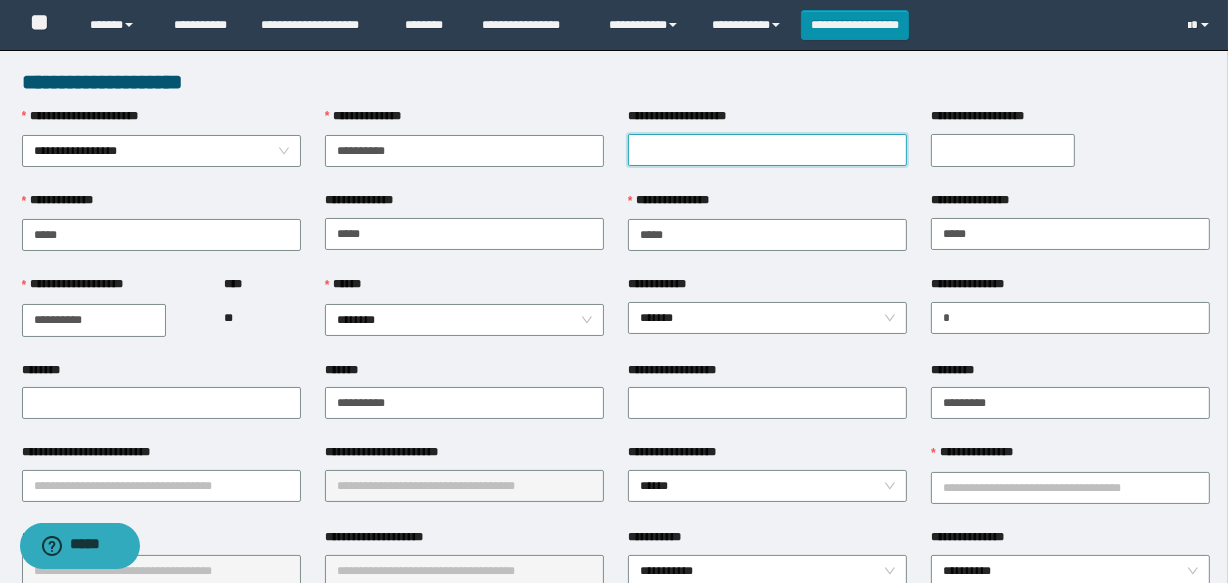 click on "**********" at bounding box center [767, 150] 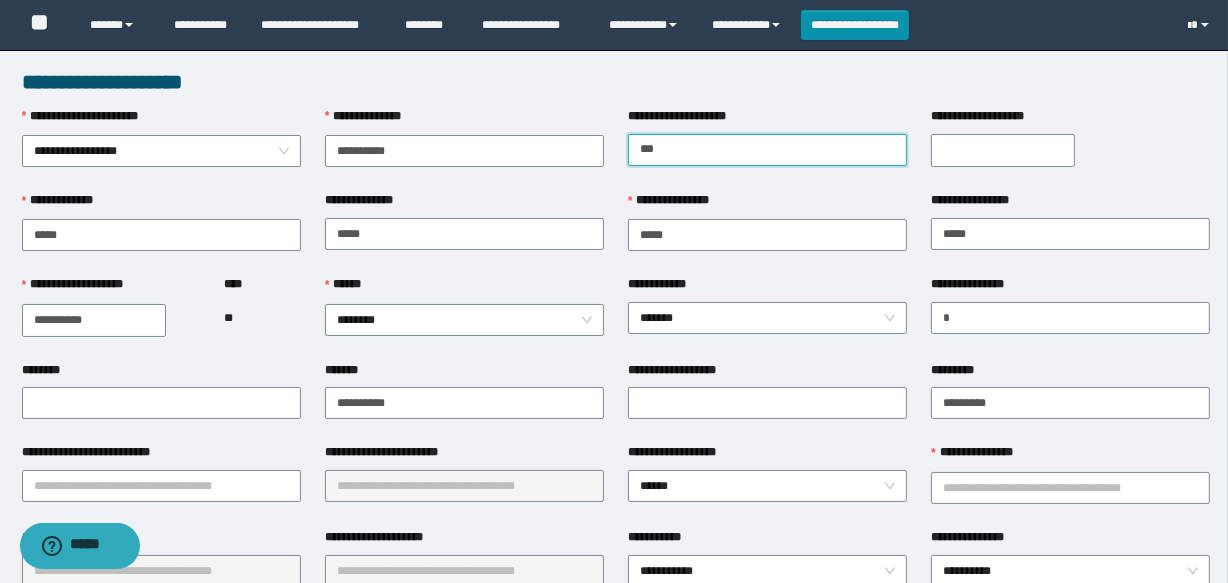 type on "*********" 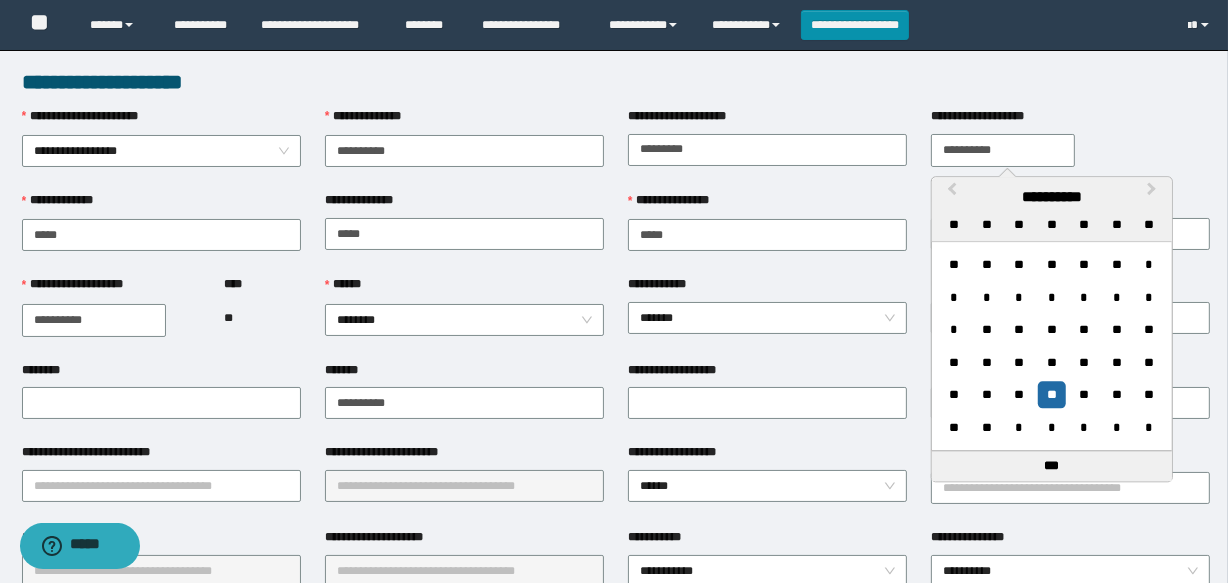 type on "**********" 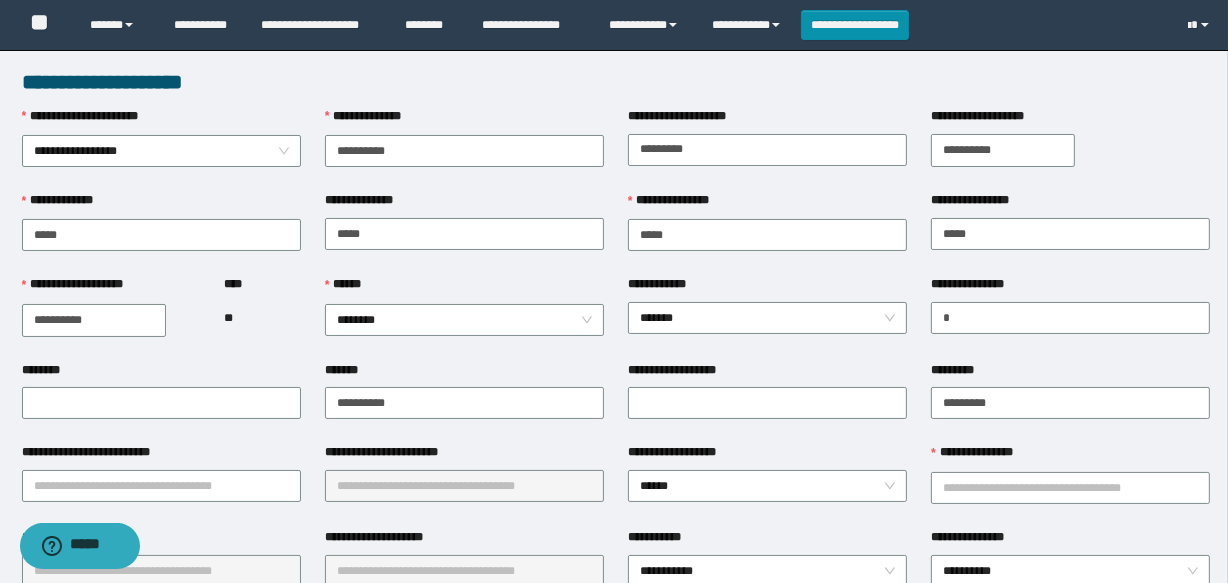 click on "**********" at bounding box center [767, 317] 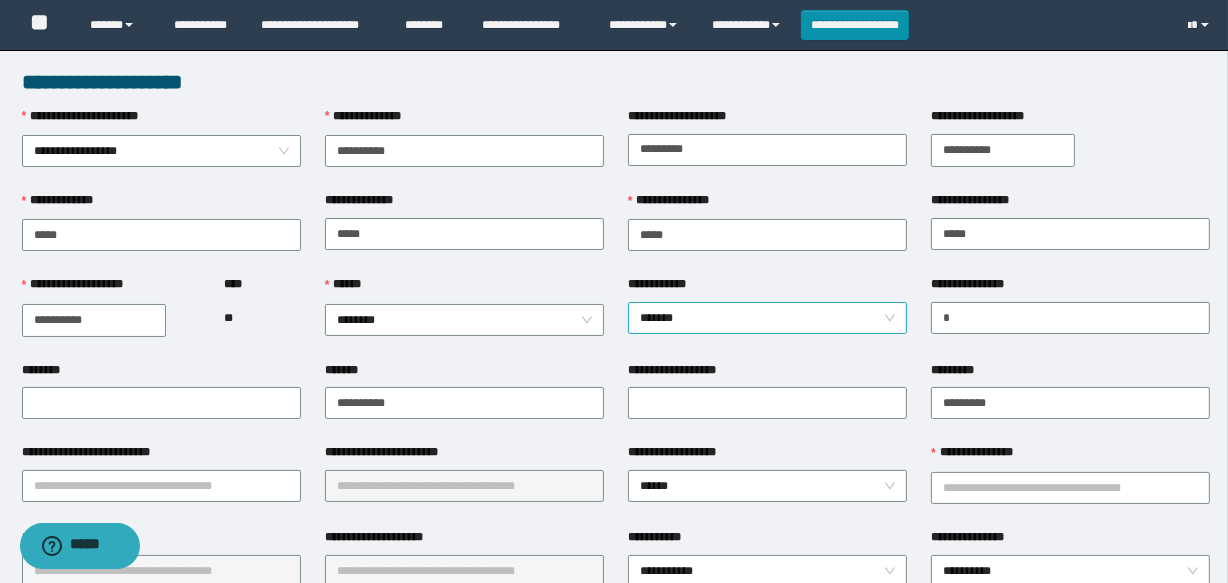 click on "*******" at bounding box center [767, 318] 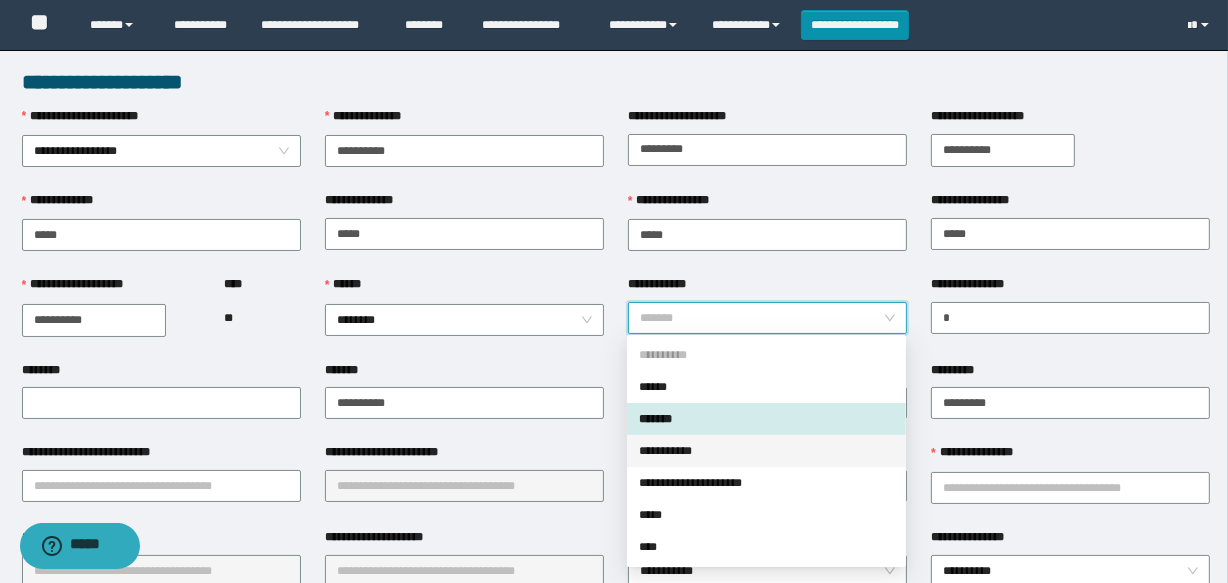 click on "**********" at bounding box center (766, 451) 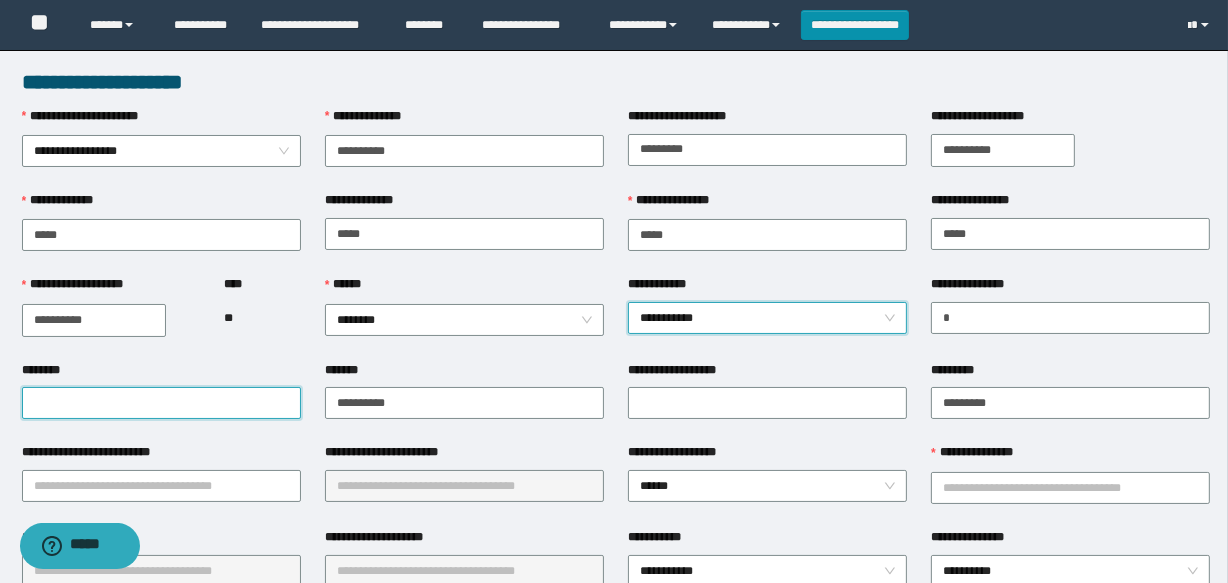 click on "********" at bounding box center (161, 403) 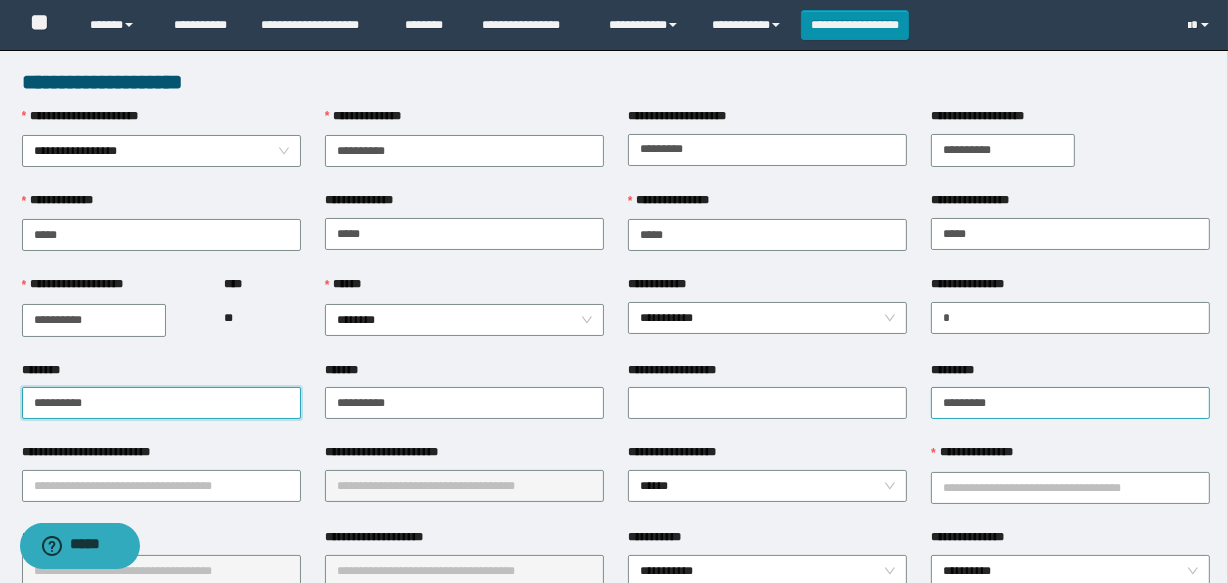 type on "**********" 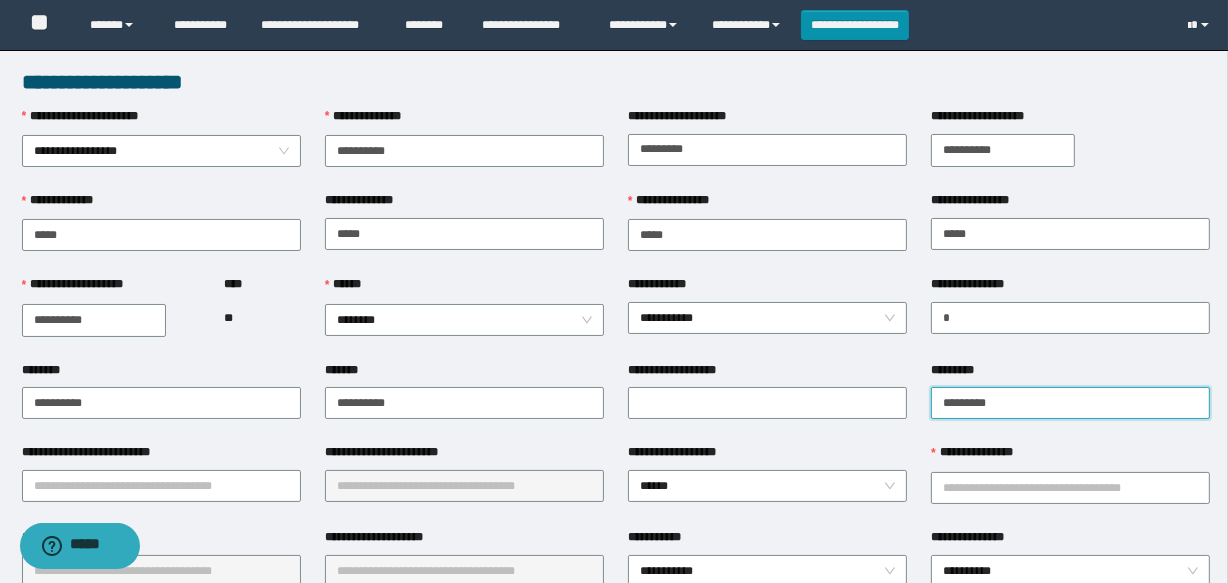 click on "*********" at bounding box center (1070, 403) 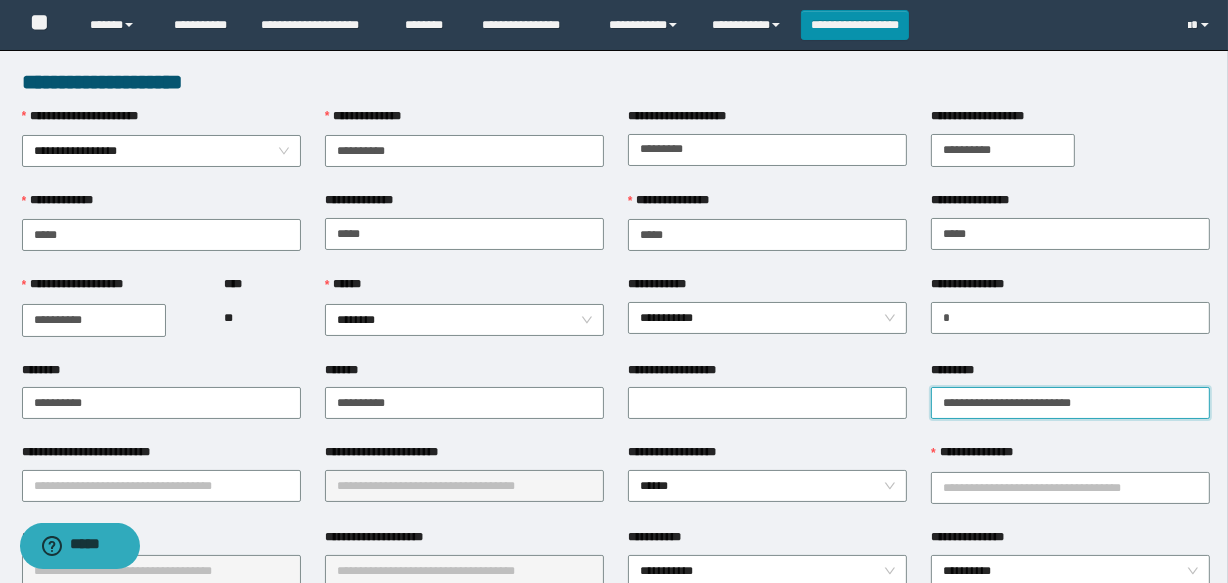 type on "**********" 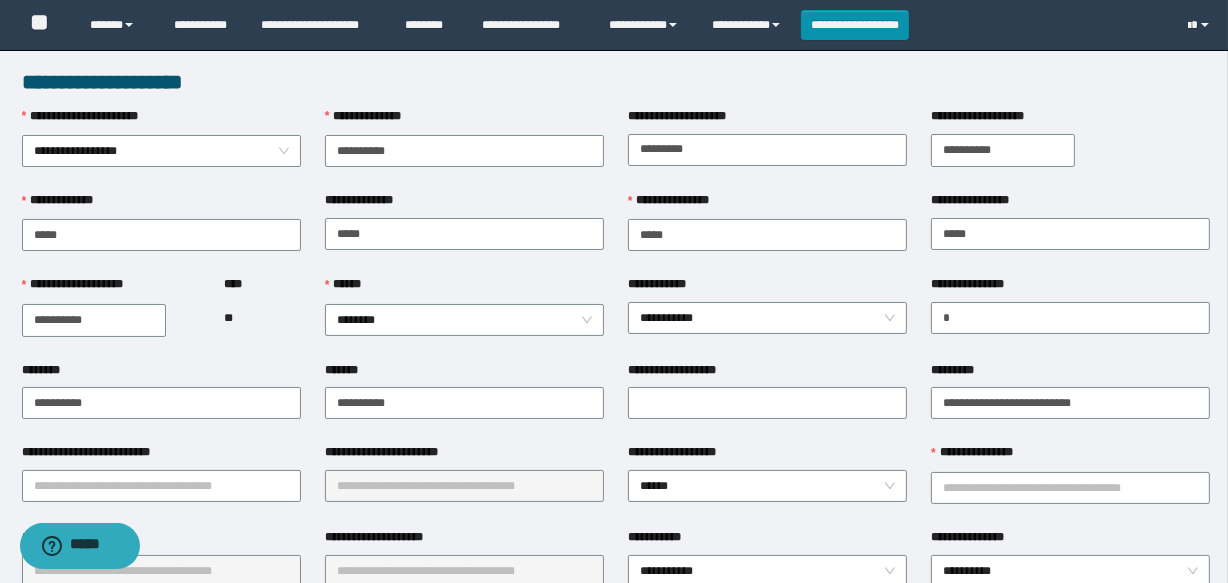 click on "**********" at bounding box center (161, 456) 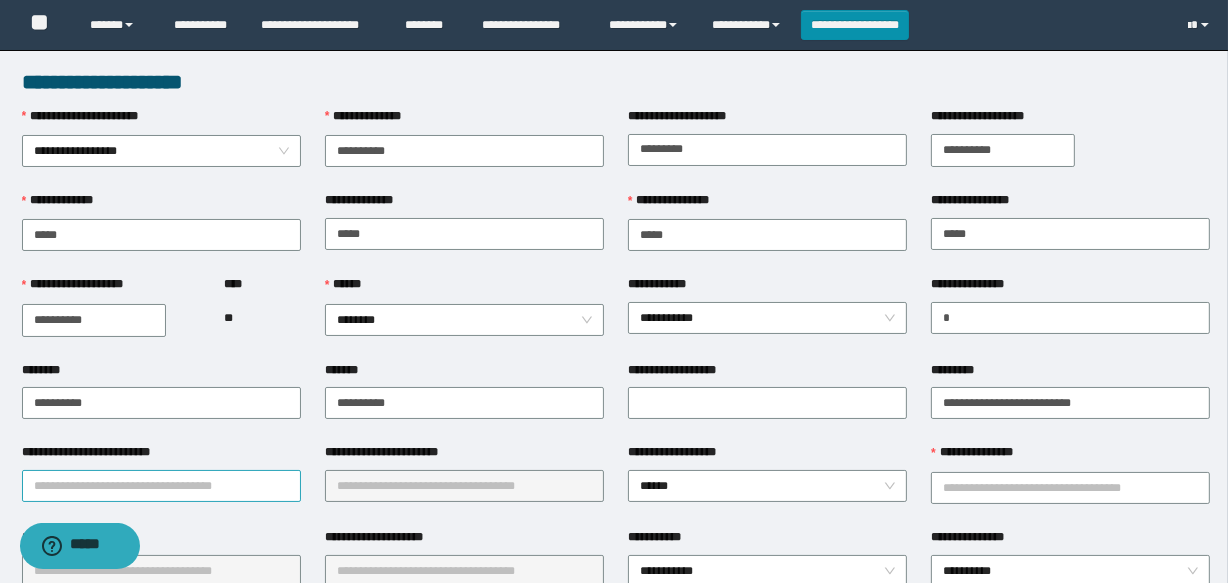 click on "**********" at bounding box center (161, 486) 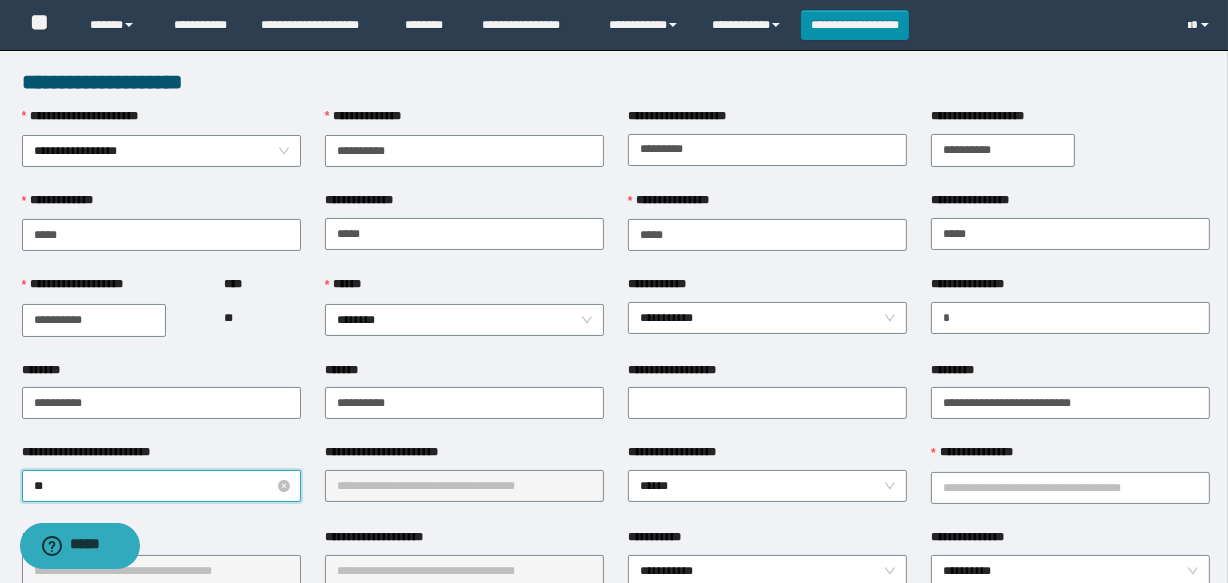 type on "***" 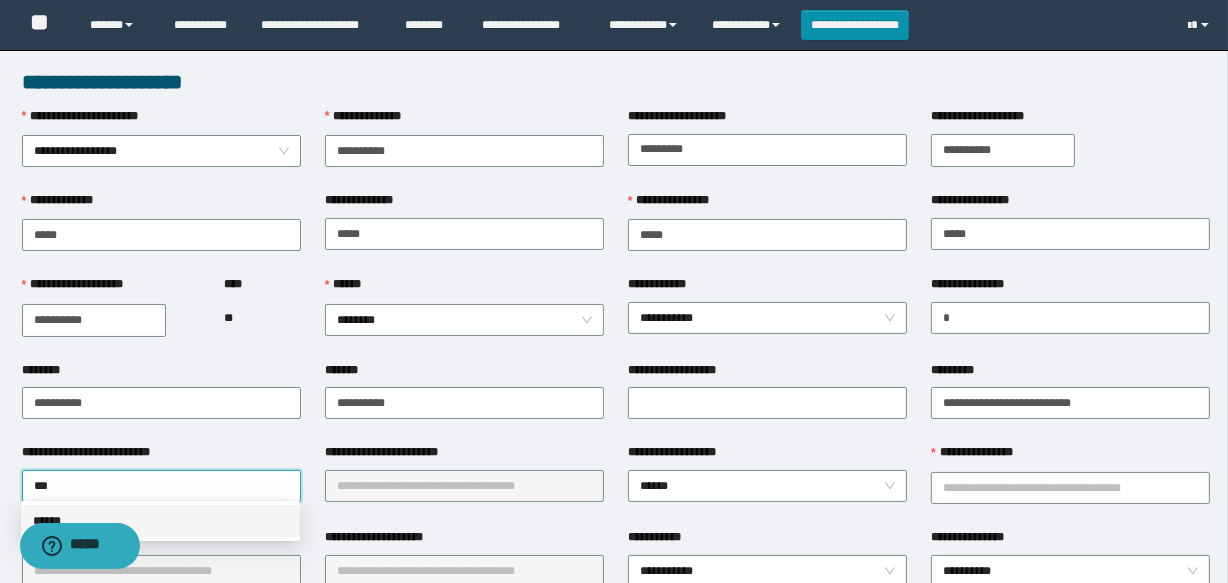 drag, startPoint x: 170, startPoint y: 520, endPoint x: 542, endPoint y: 476, distance: 374.5931 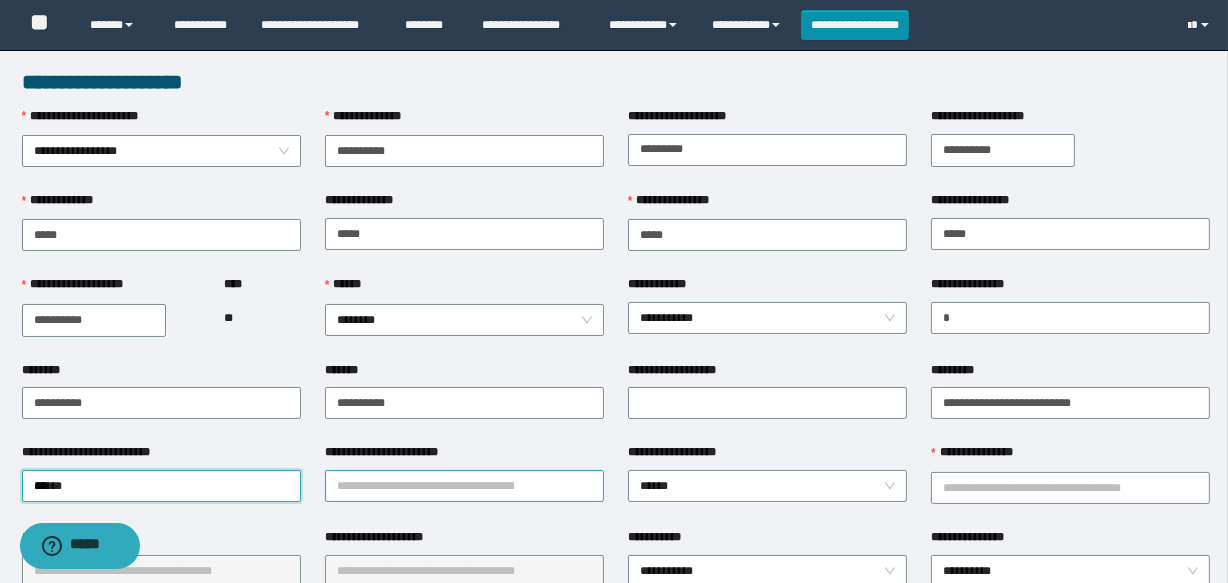 click on "**********" at bounding box center (464, 486) 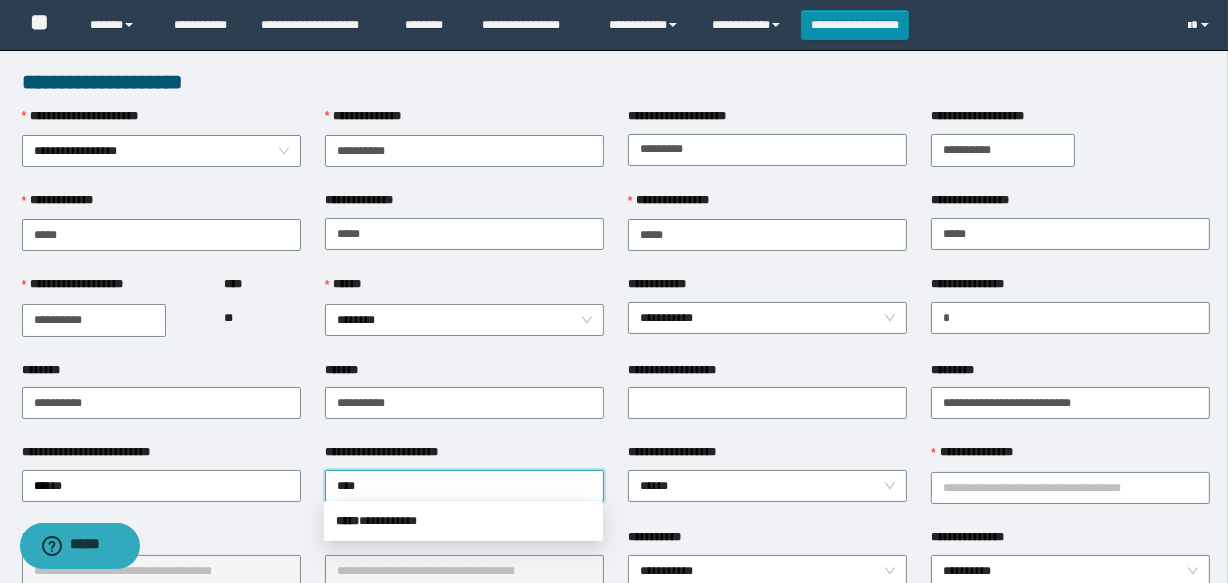 type on "*****" 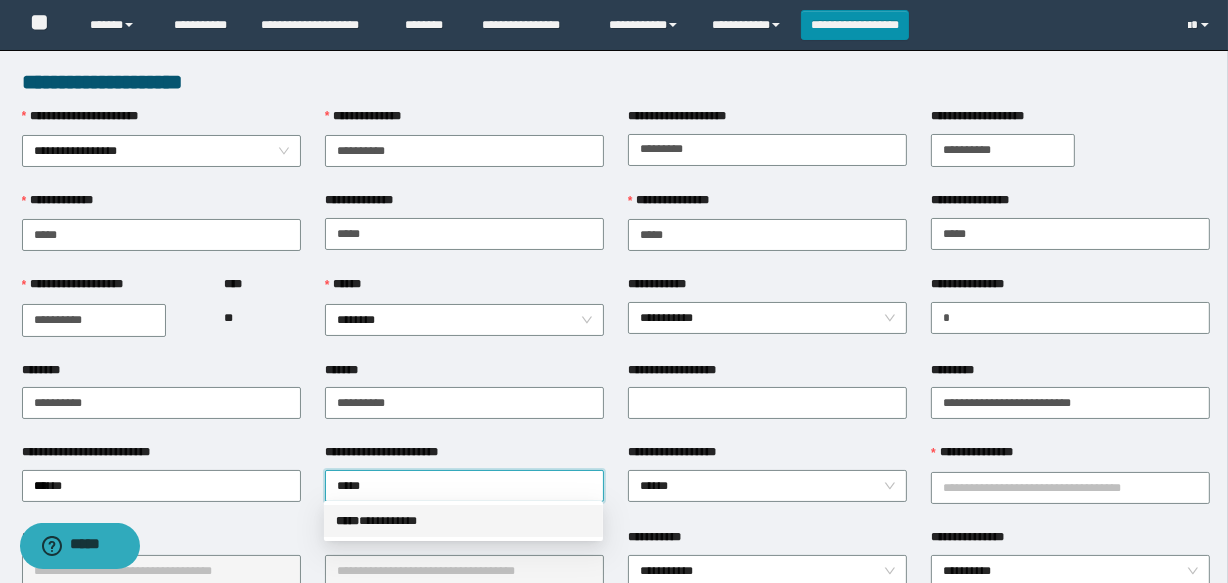click on "***** * *********" at bounding box center [463, 521] 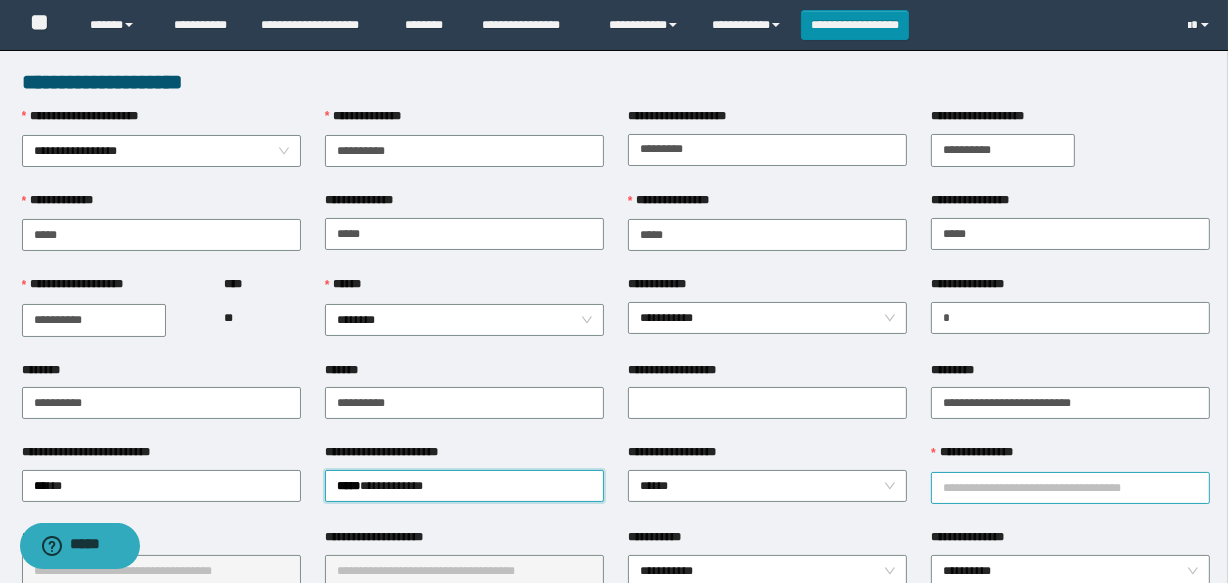 click on "**********" at bounding box center [1070, 488] 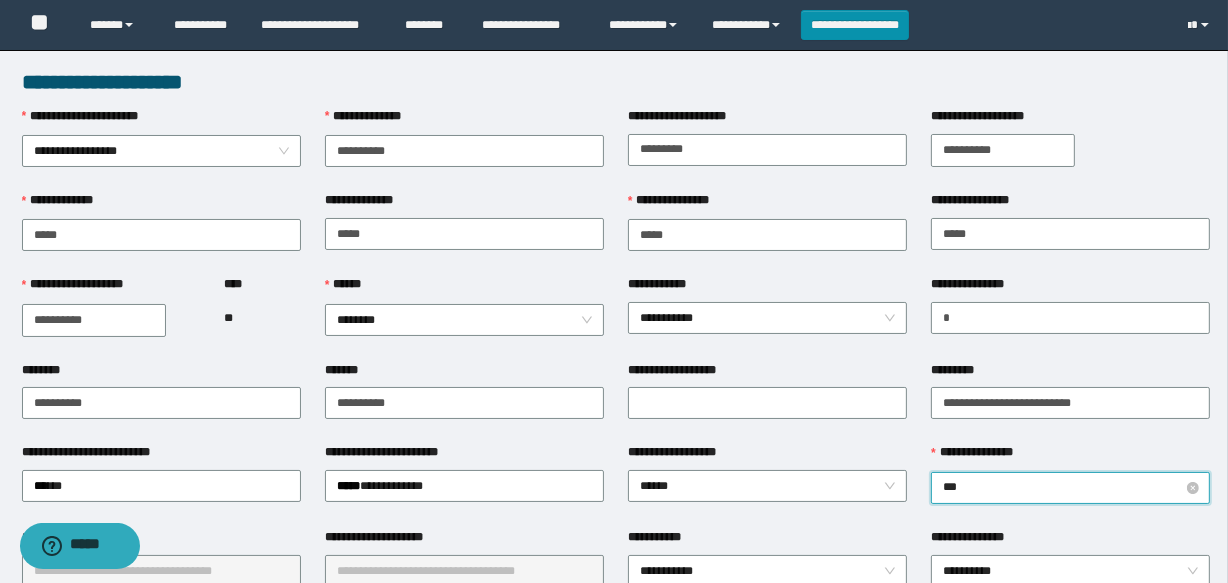 type on "****" 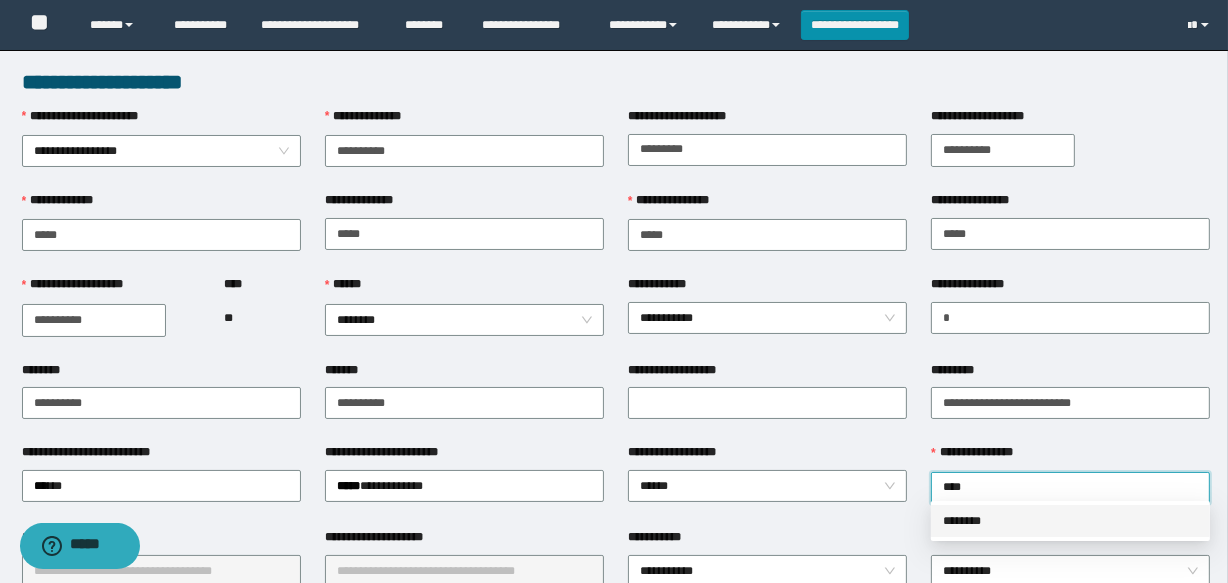 click on "********" at bounding box center (1070, 521) 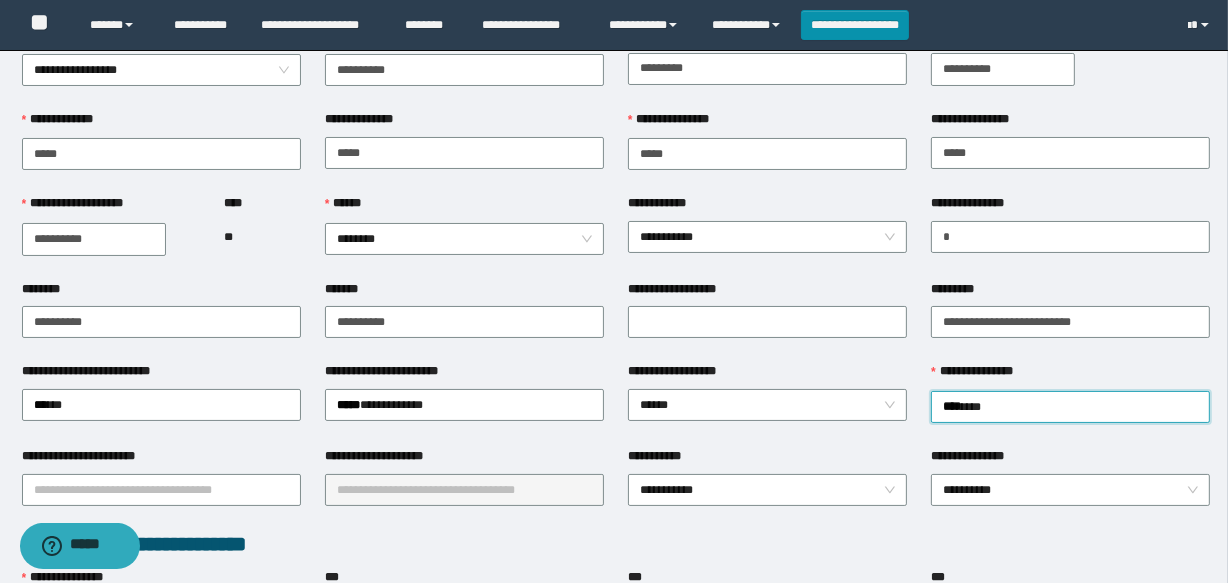scroll, scrollTop: 181, scrollLeft: 0, axis: vertical 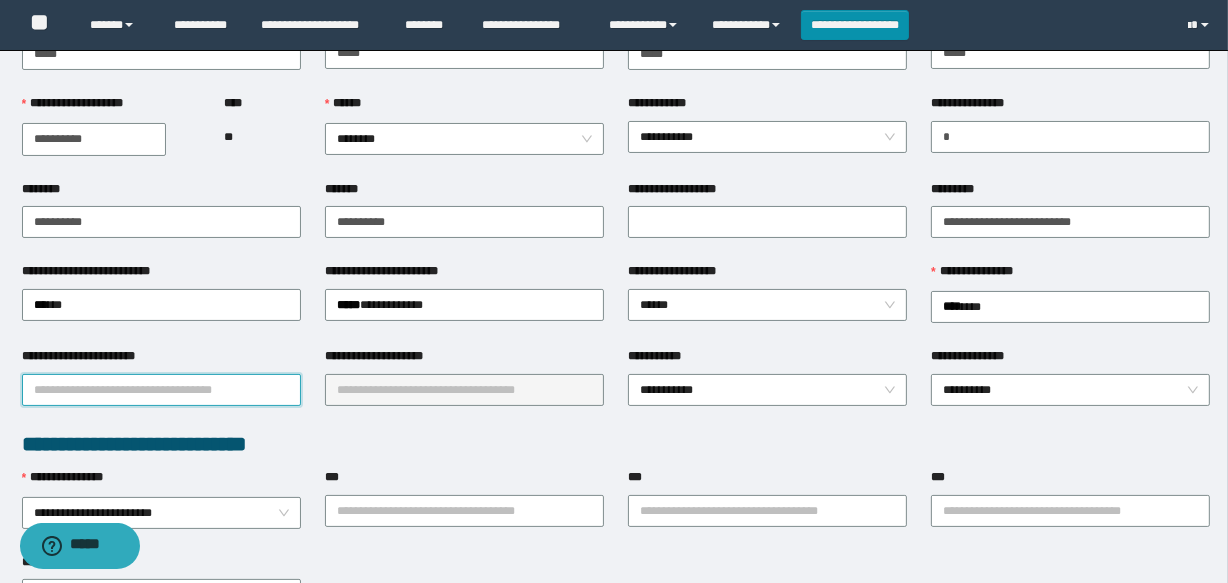 click on "**********" at bounding box center [161, 390] 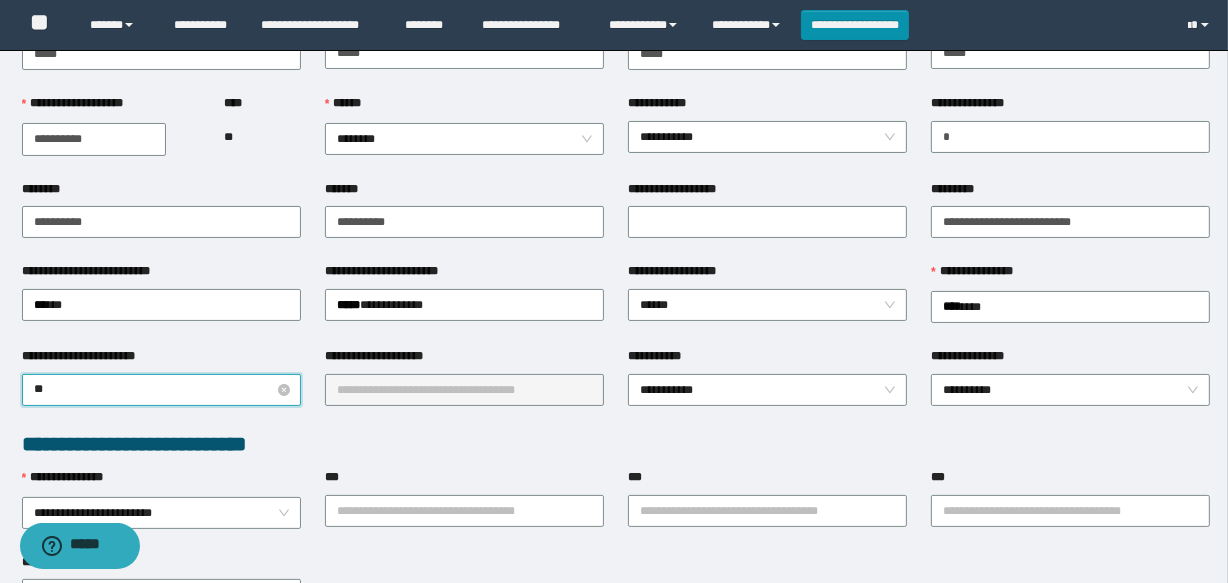 type on "***" 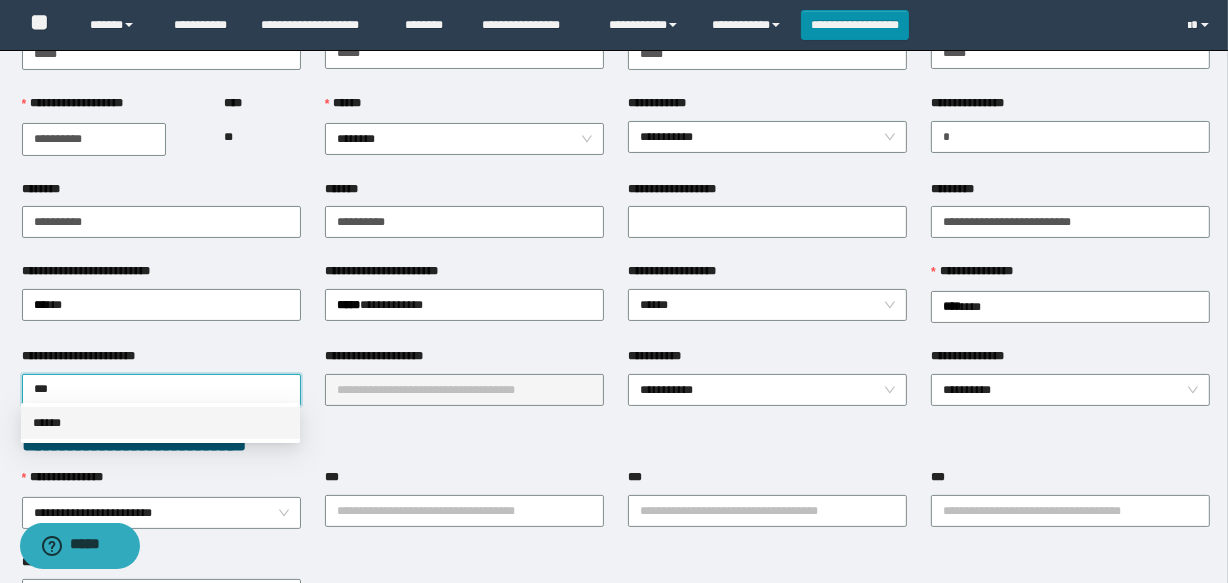 drag, startPoint x: 203, startPoint y: 420, endPoint x: 358, endPoint y: 398, distance: 156.55351 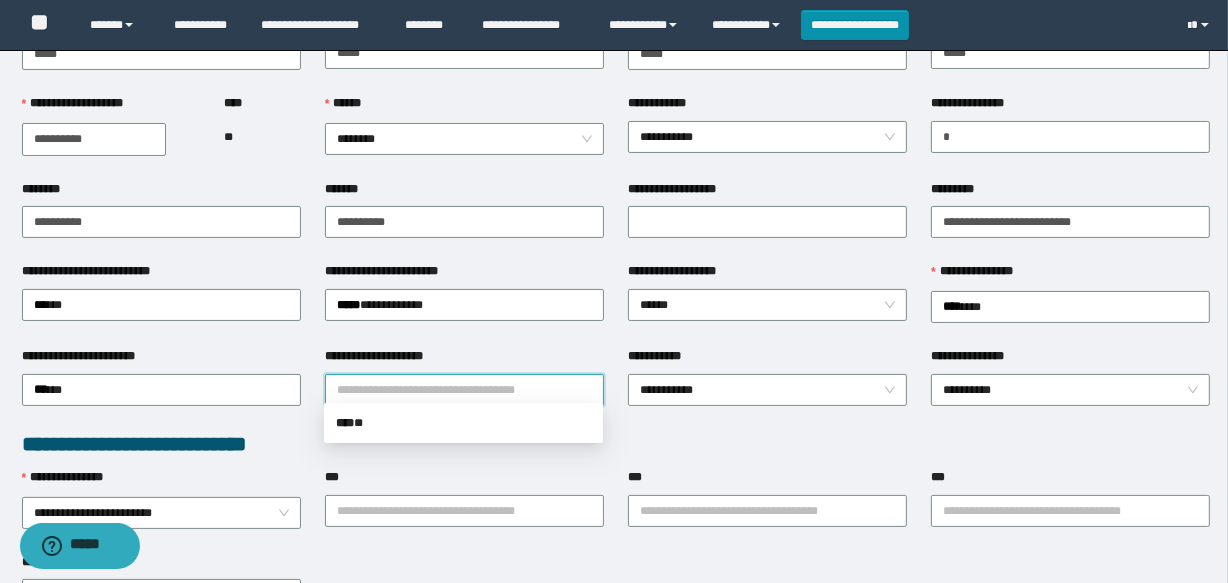 click on "**********" at bounding box center [464, 390] 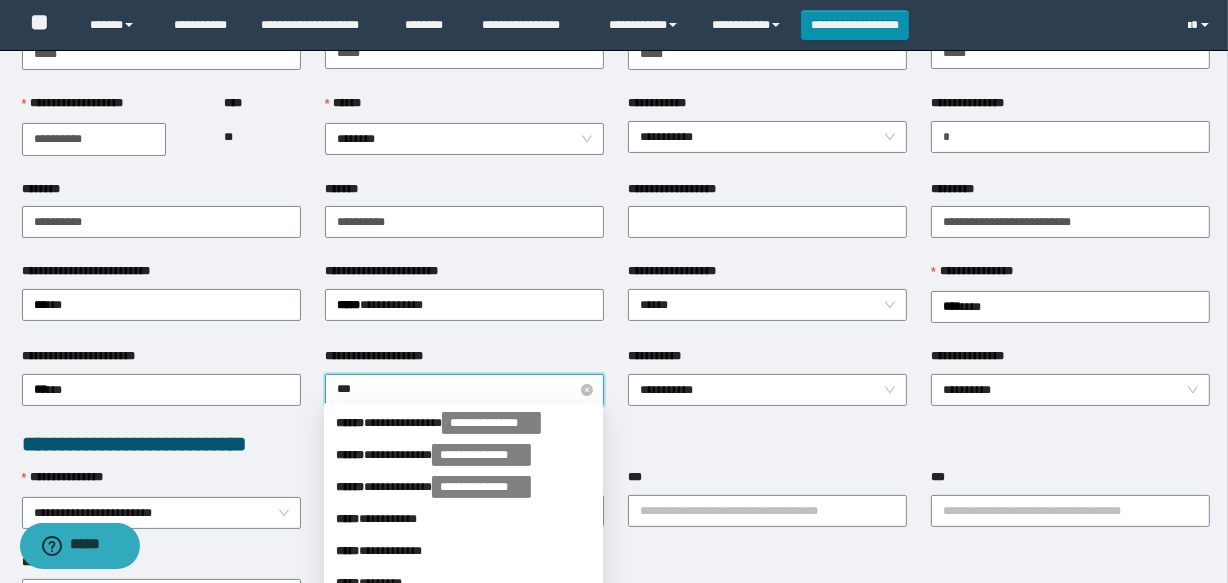 type on "****" 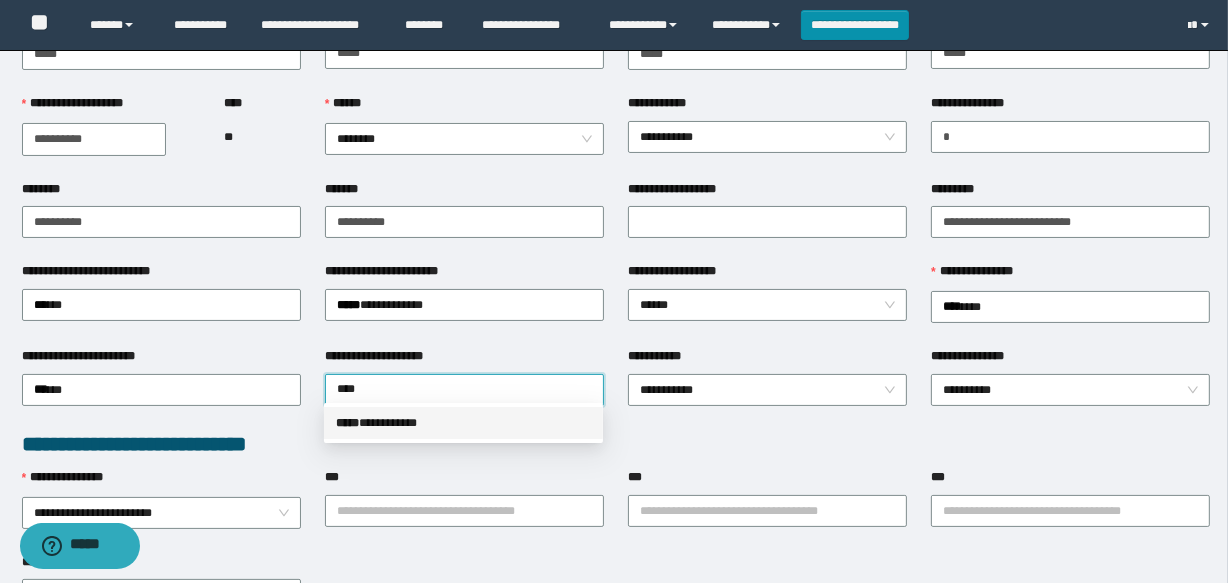 drag, startPoint x: 439, startPoint y: 433, endPoint x: 457, endPoint y: 434, distance: 18.027756 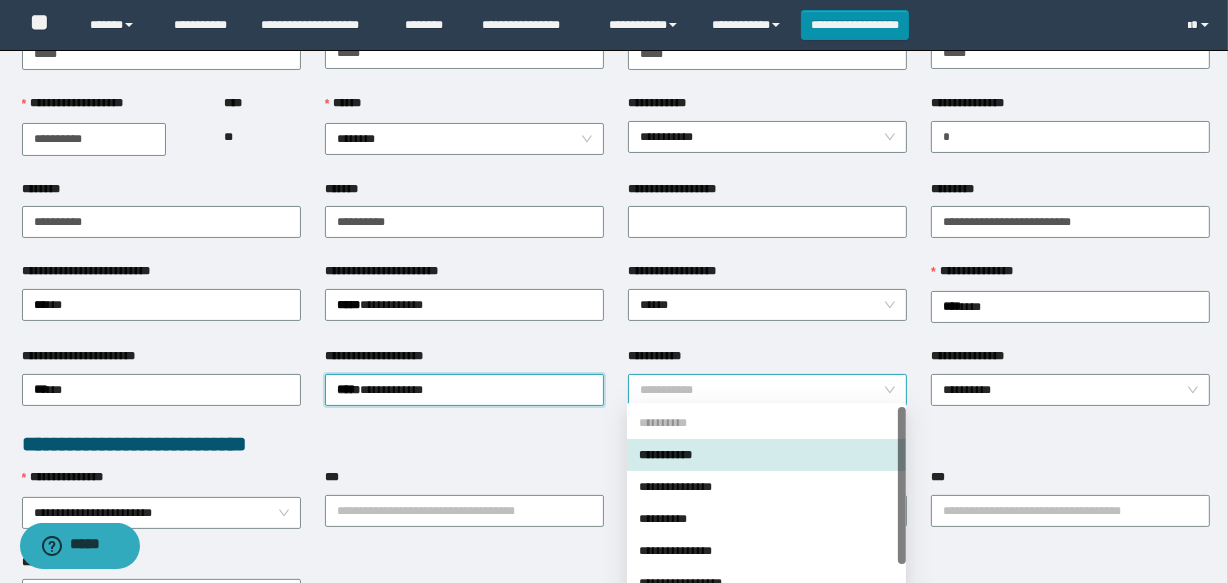 click on "**********" at bounding box center [767, 390] 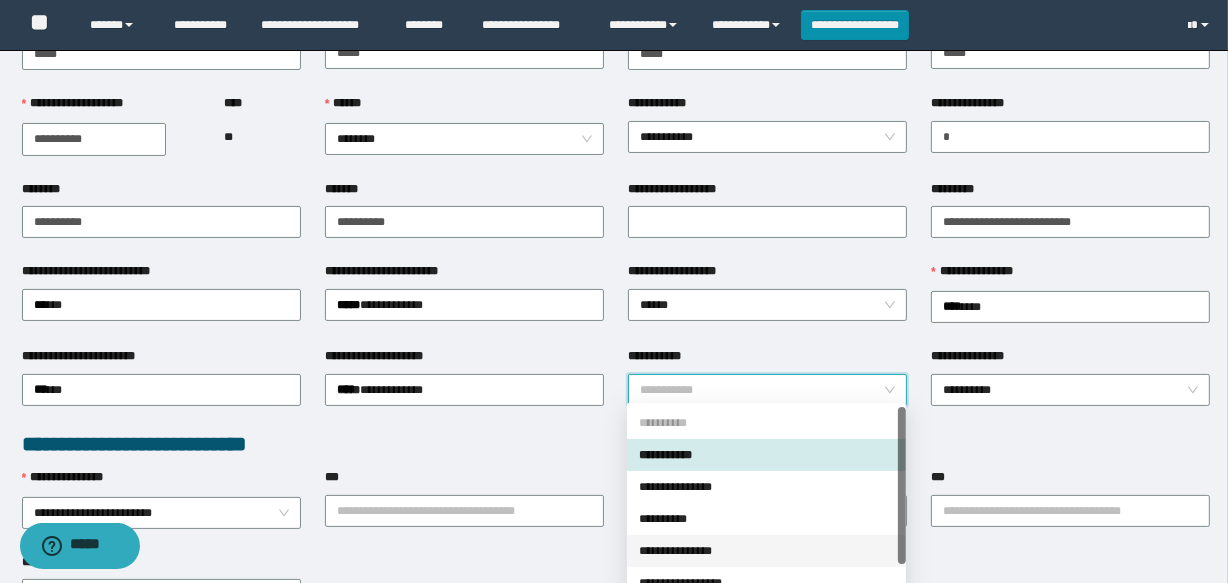 scroll, scrollTop: 90, scrollLeft: 0, axis: vertical 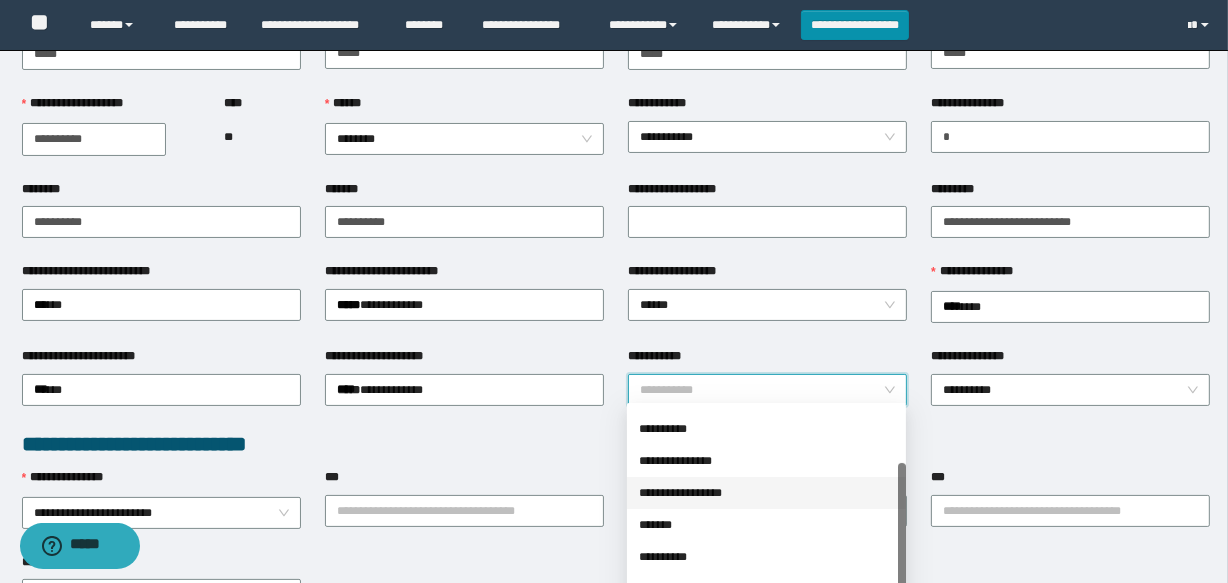 drag, startPoint x: 720, startPoint y: 487, endPoint x: 807, endPoint y: 453, distance: 93.40771 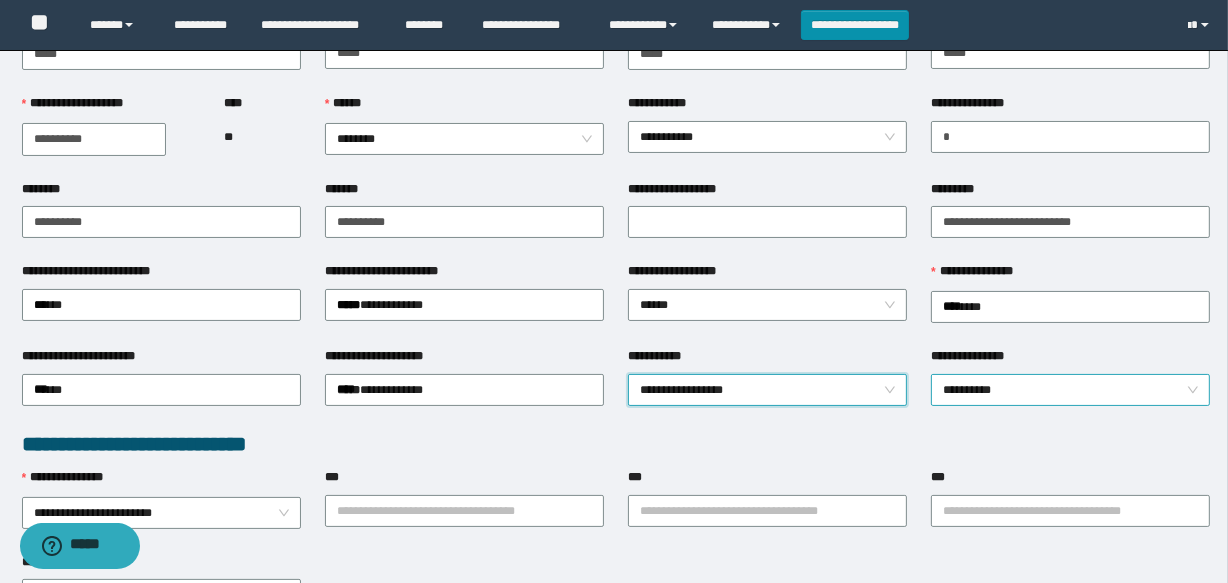click on "**********" at bounding box center (1070, 390) 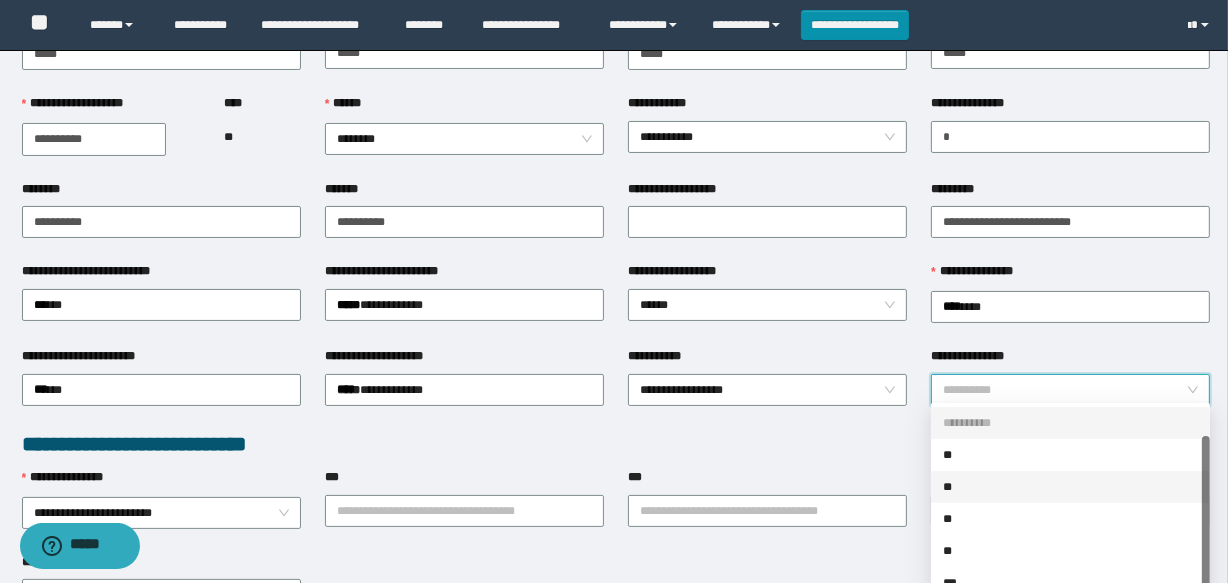 scroll, scrollTop: 31, scrollLeft: 0, axis: vertical 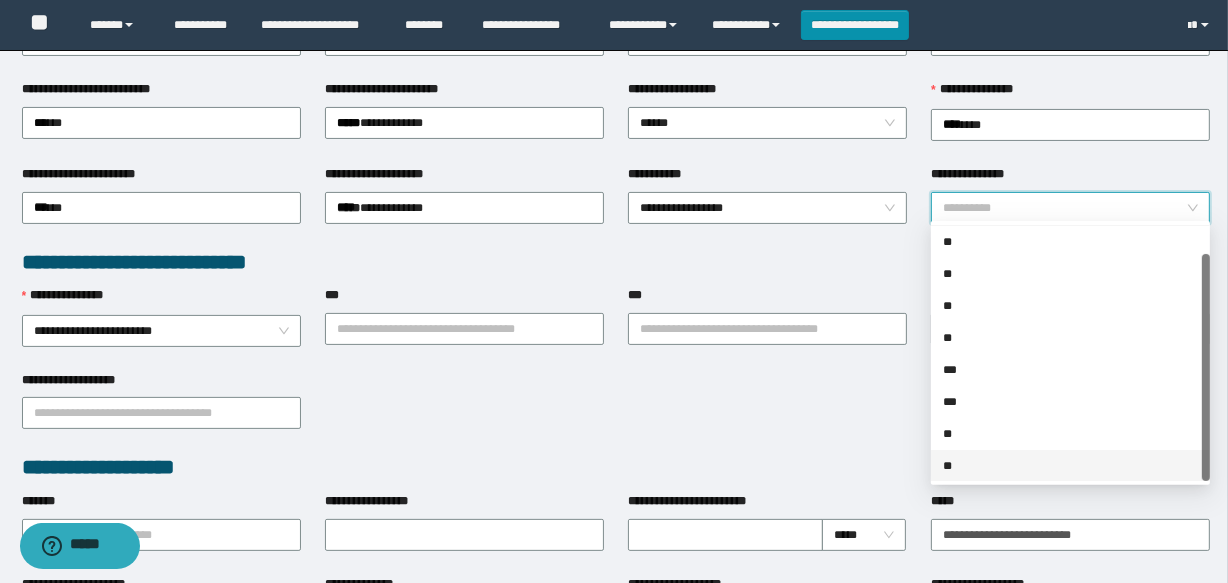 click on "**" at bounding box center [1070, 466] 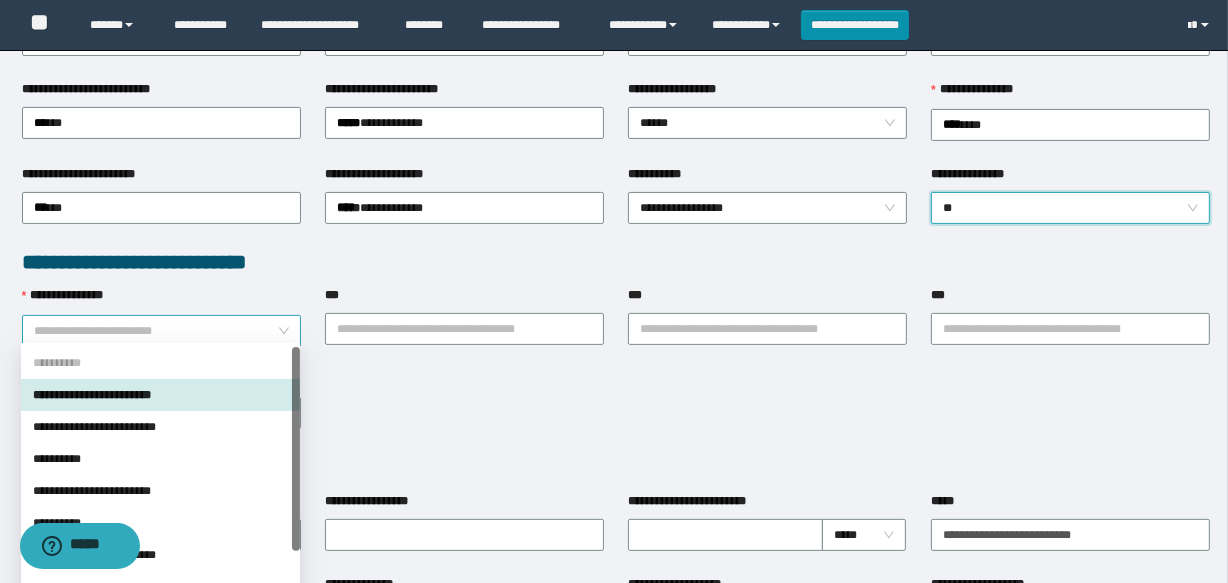 click on "**********" at bounding box center [161, 331] 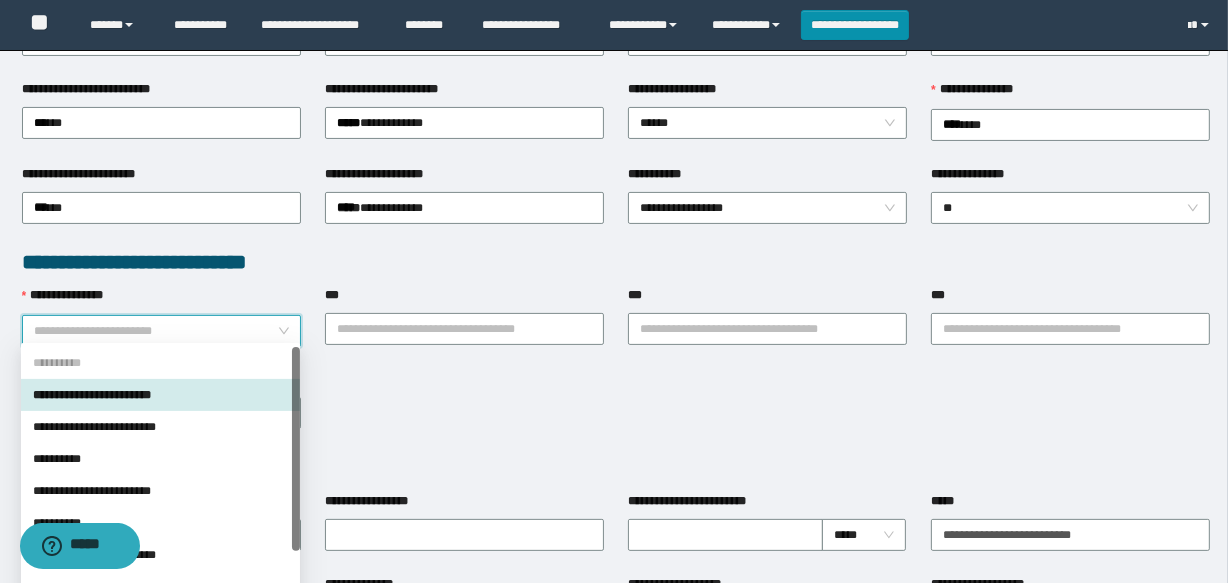 drag, startPoint x: 194, startPoint y: 388, endPoint x: 479, endPoint y: 360, distance: 286.37213 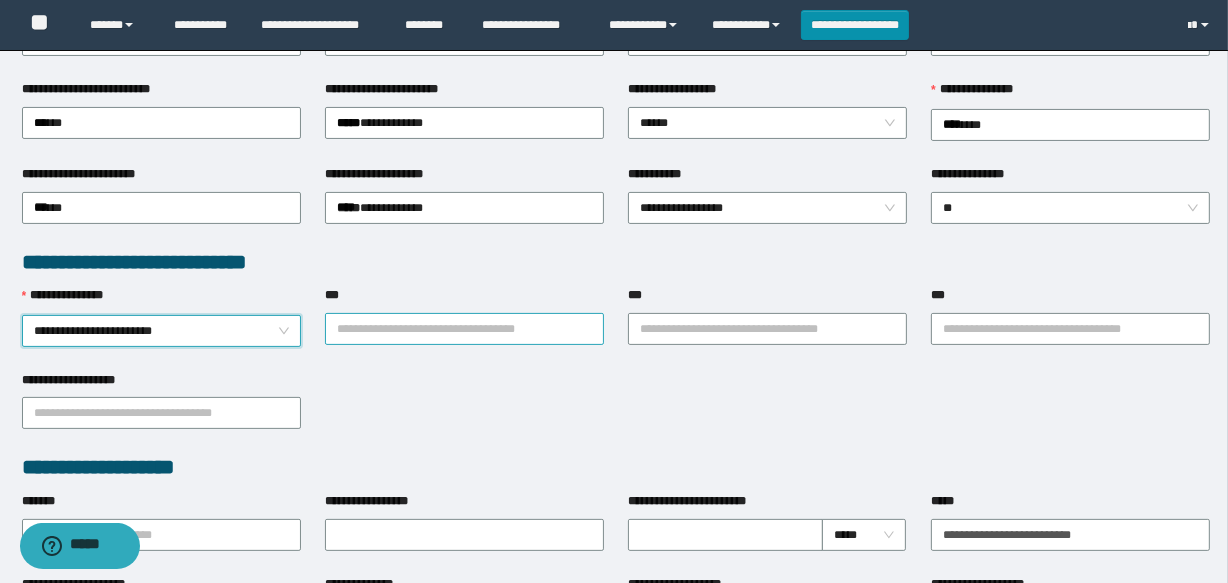 click on "***" at bounding box center (464, 329) 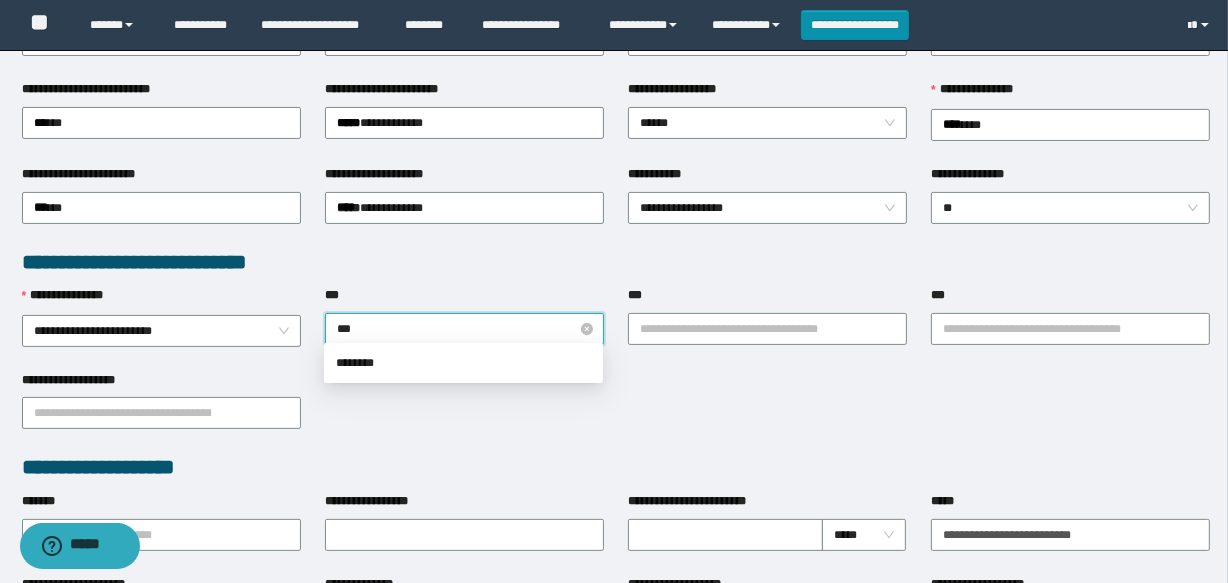 type on "****" 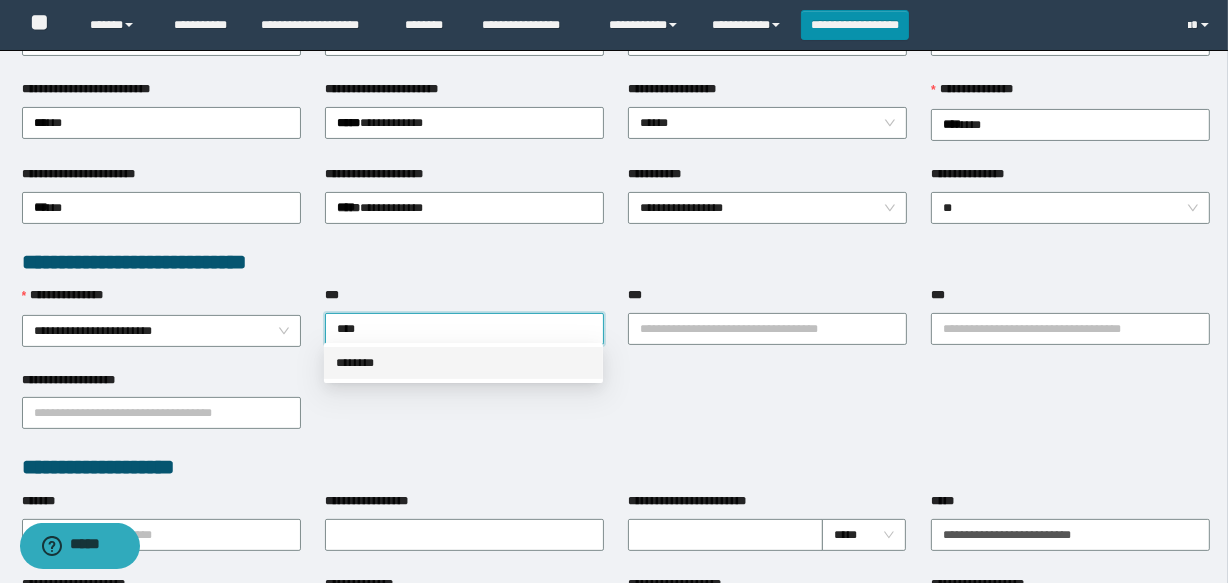 click on "********" at bounding box center [463, 363] 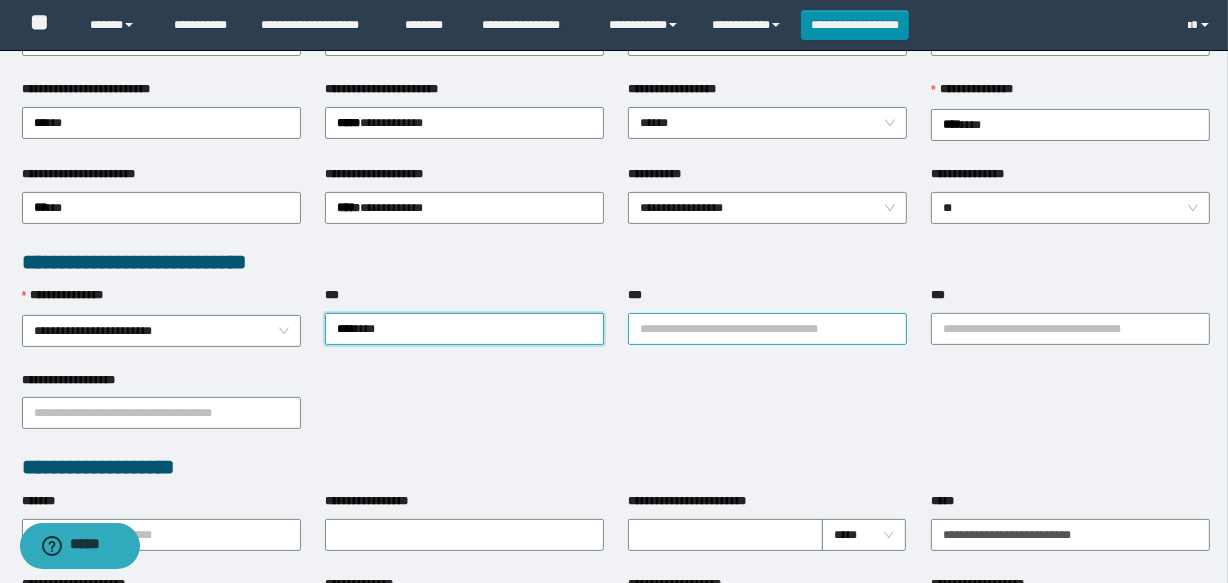 click on "***" at bounding box center [767, 329] 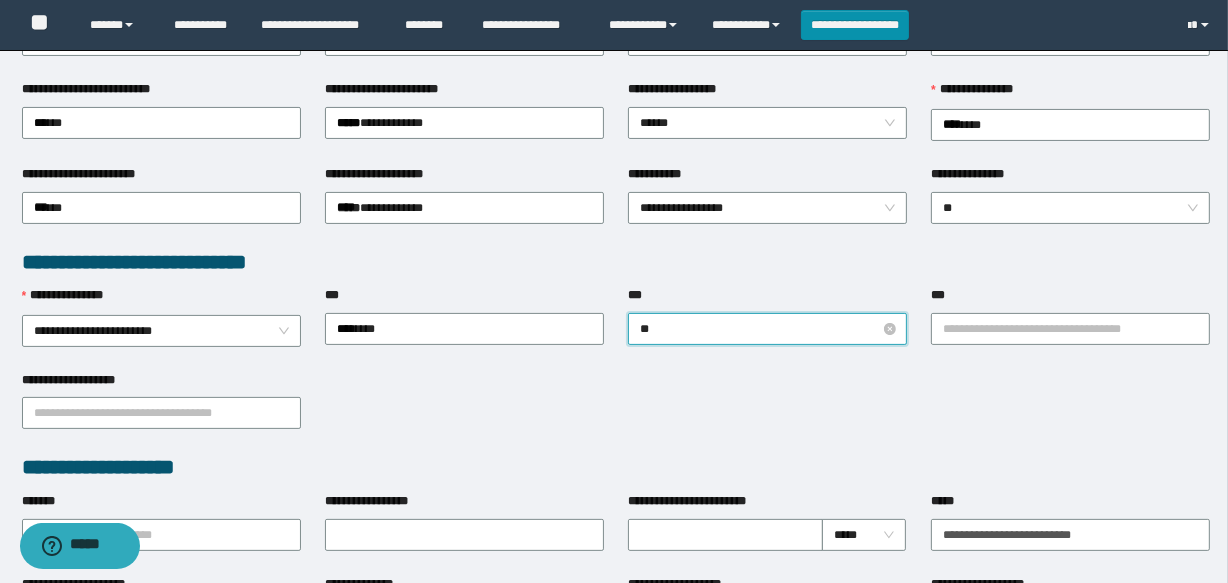 type on "***" 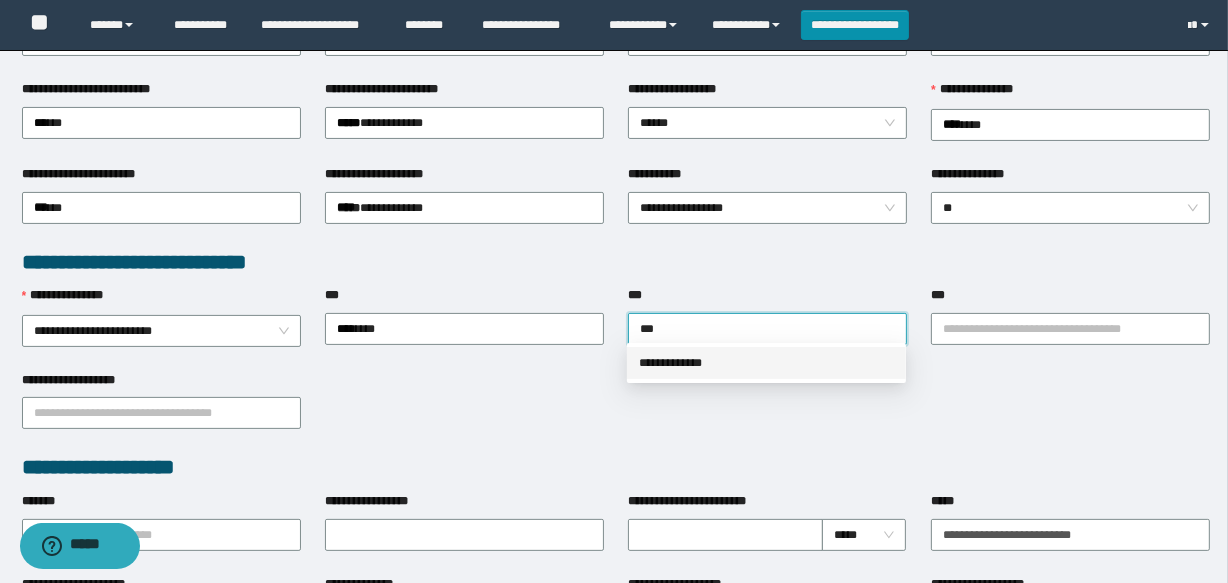 drag, startPoint x: 718, startPoint y: 354, endPoint x: 856, endPoint y: 344, distance: 138.36185 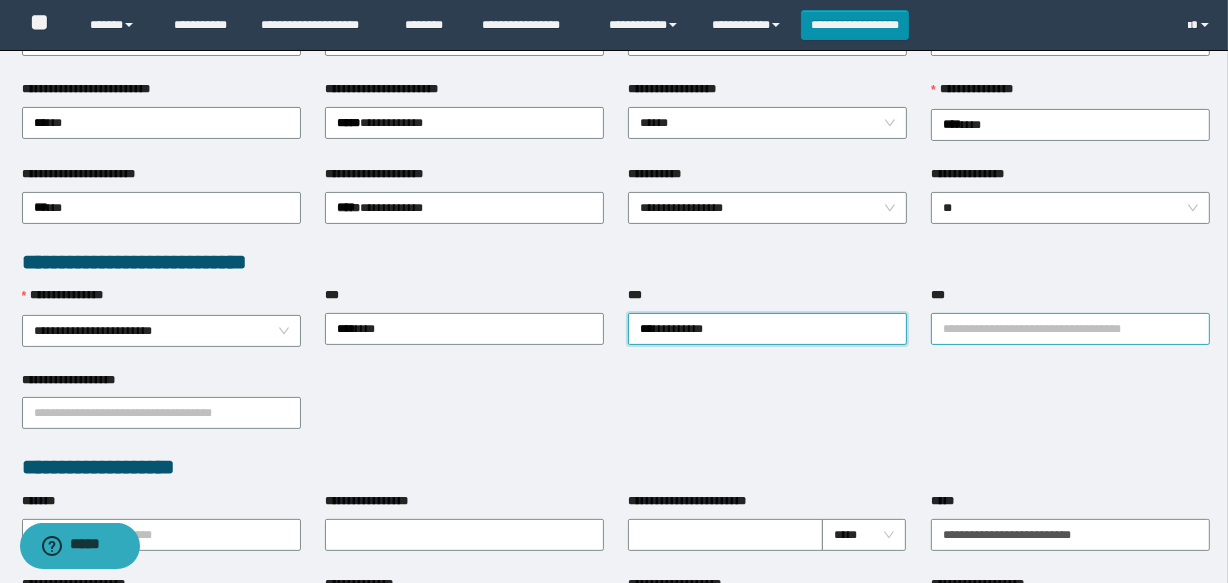 click on "***" at bounding box center (1070, 329) 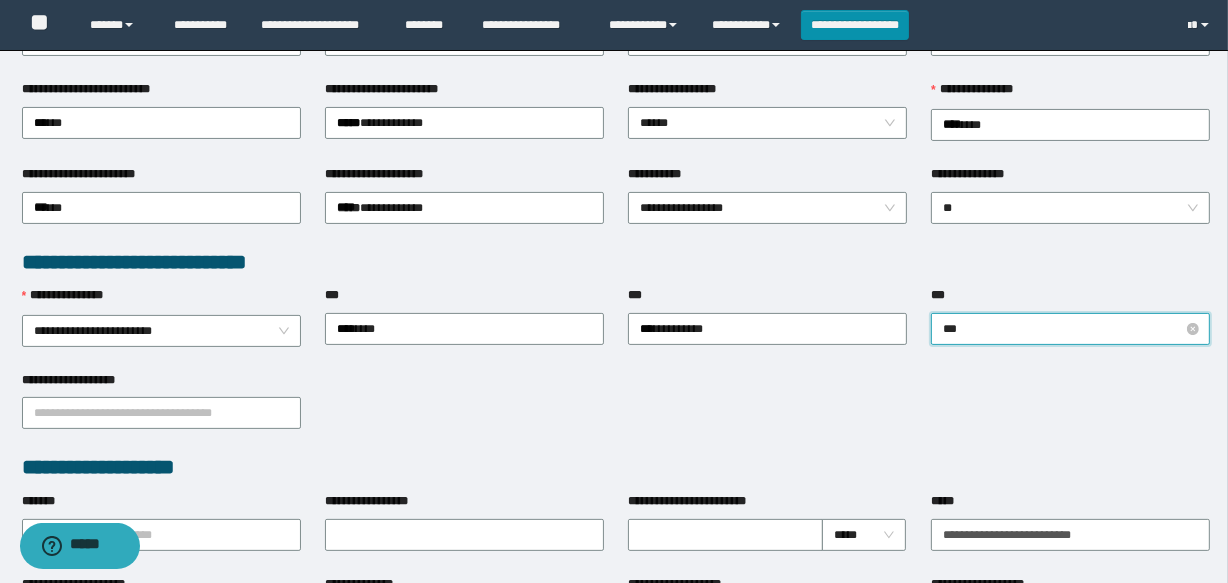 type on "****" 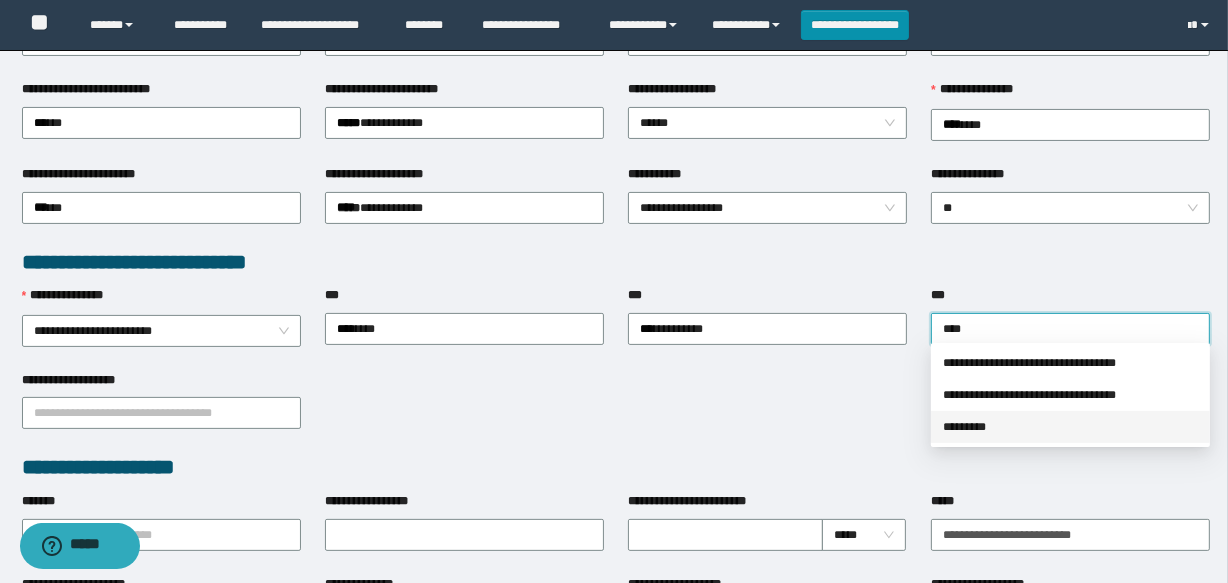 click on "*********" at bounding box center (1070, 427) 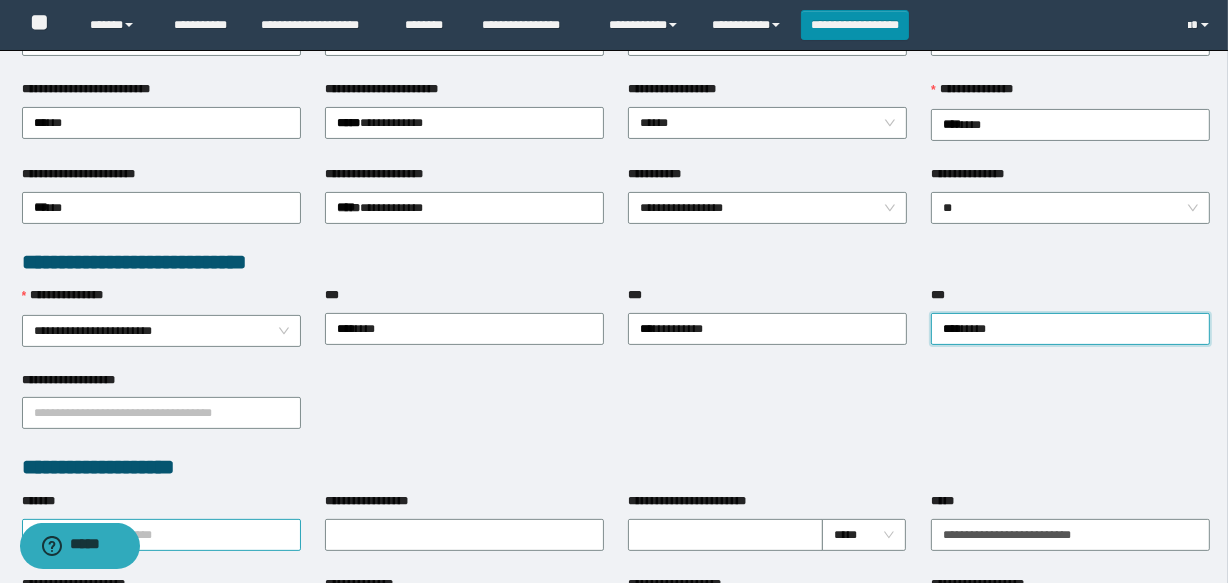 click on "*******" at bounding box center [161, 535] 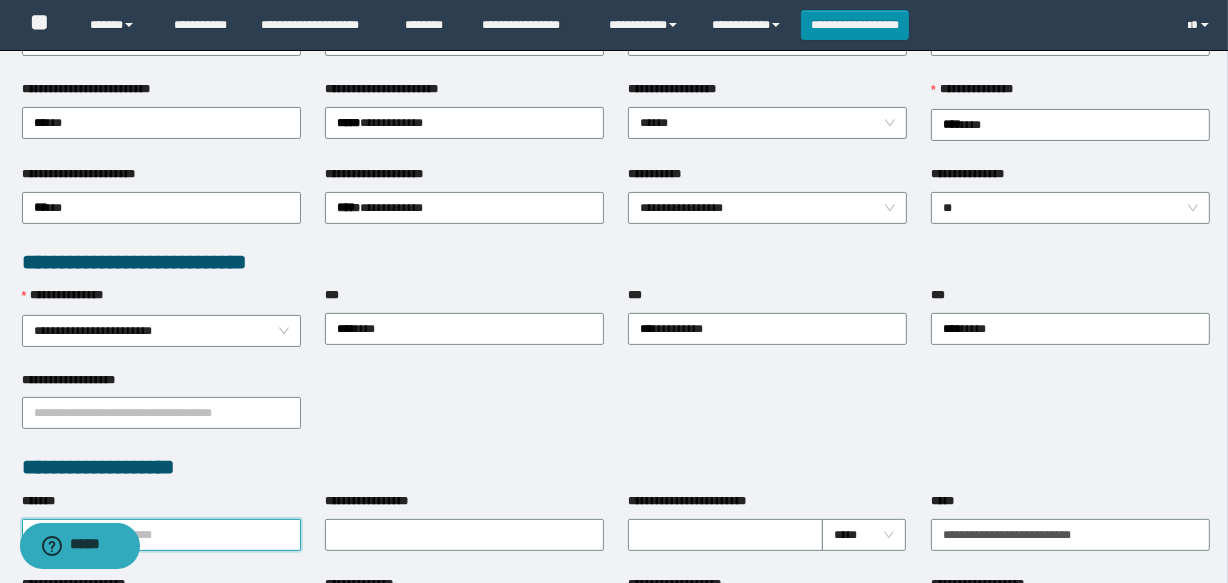 scroll, scrollTop: 454, scrollLeft: 0, axis: vertical 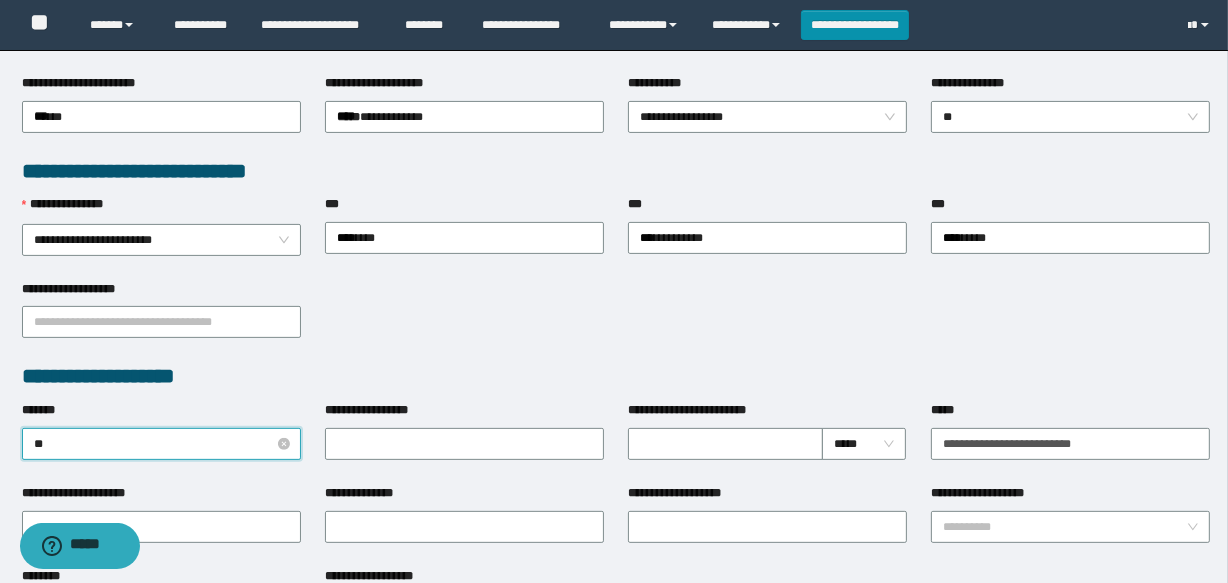 type on "*" 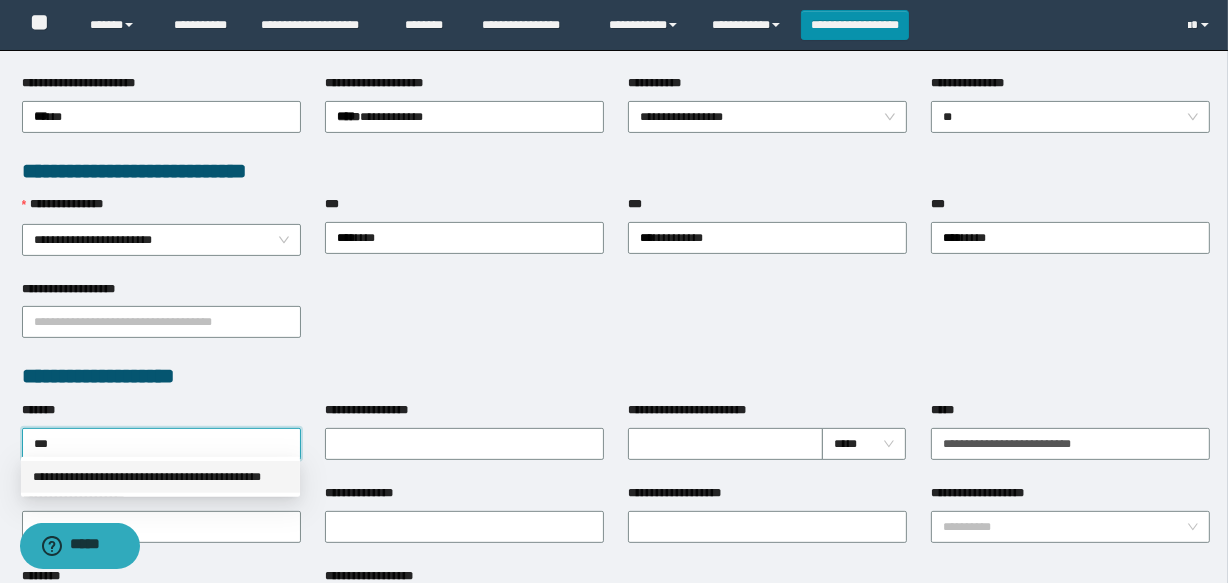 click on "**********" at bounding box center (160, 477) 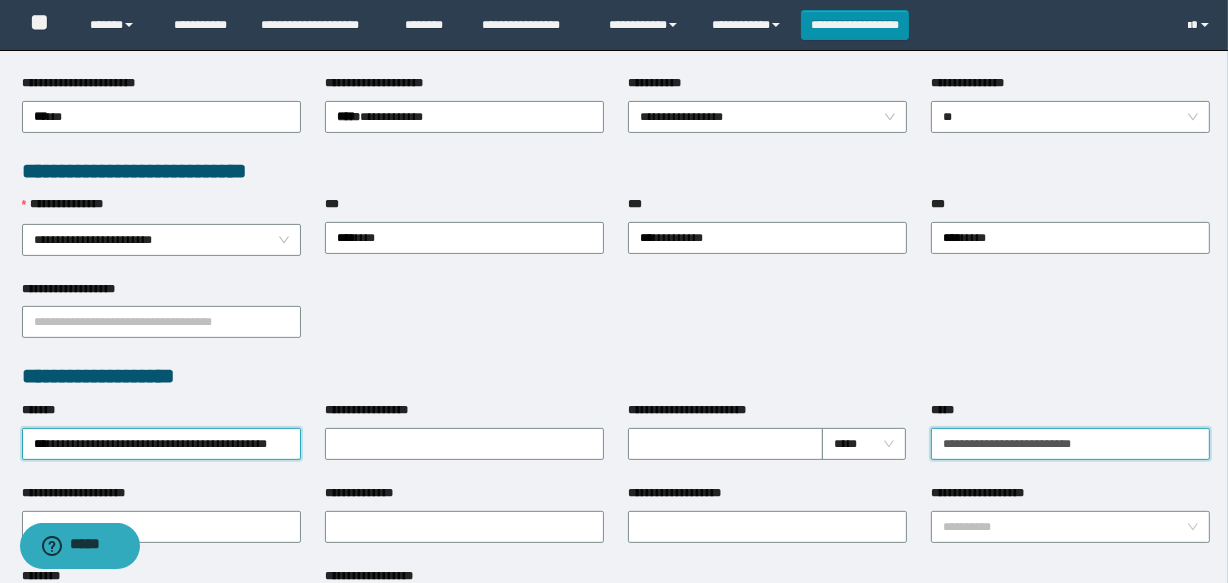 click on "*****" at bounding box center (1070, 444) 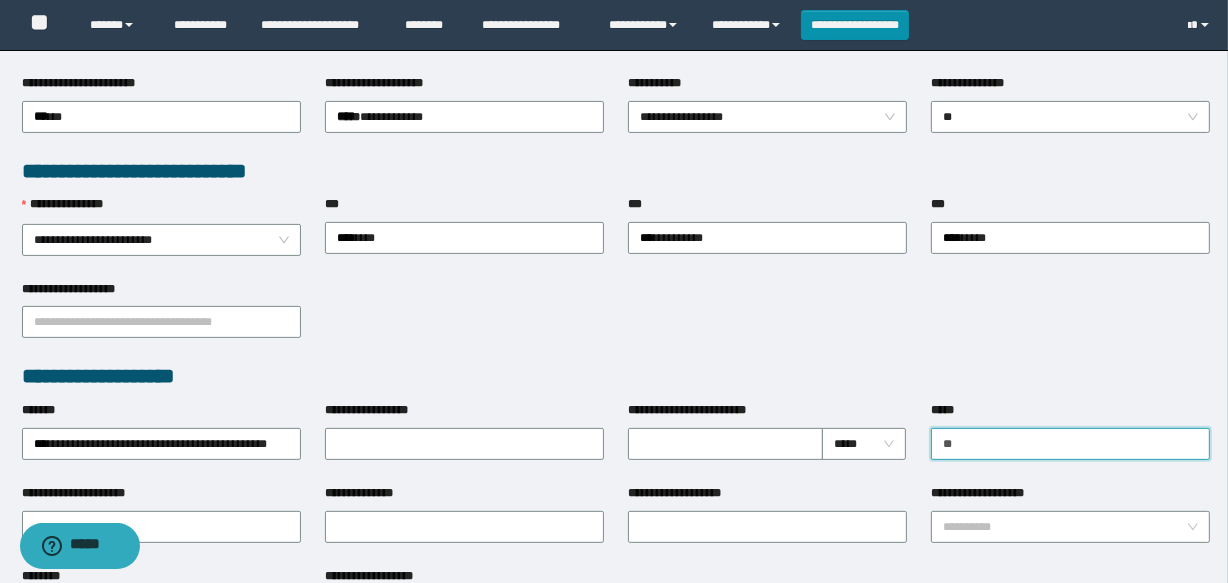 type on "*" 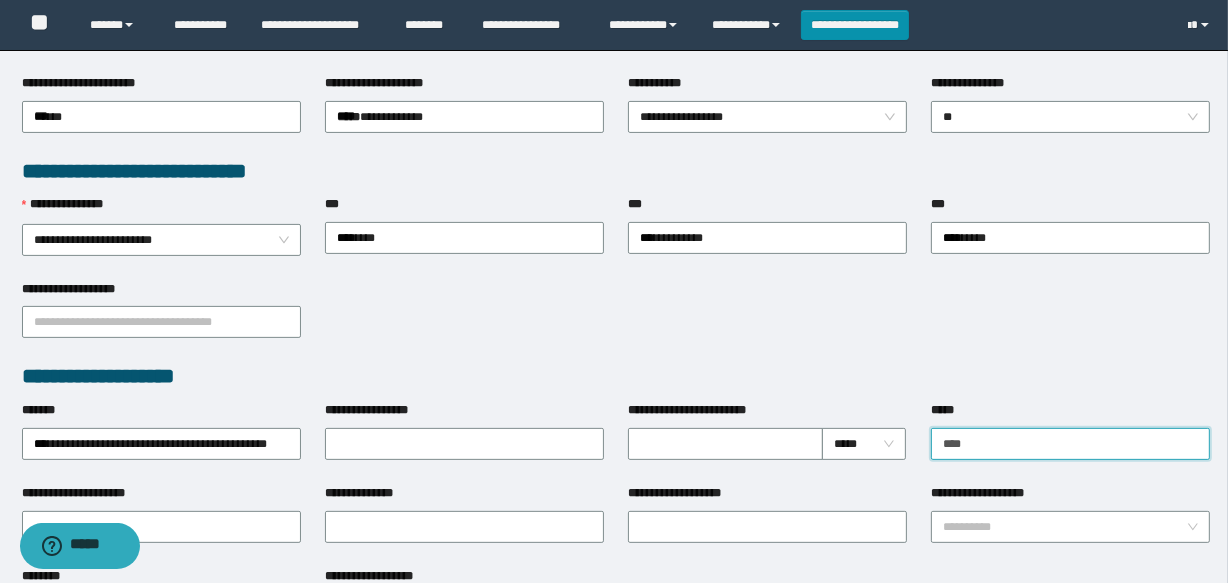type on "**********" 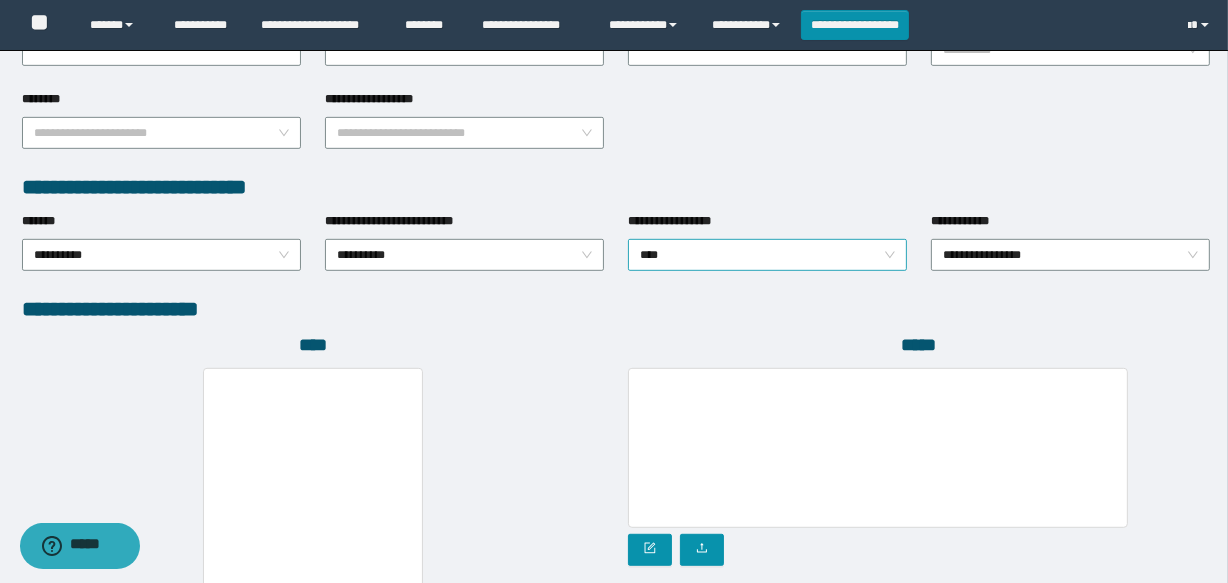 scroll, scrollTop: 1090, scrollLeft: 0, axis: vertical 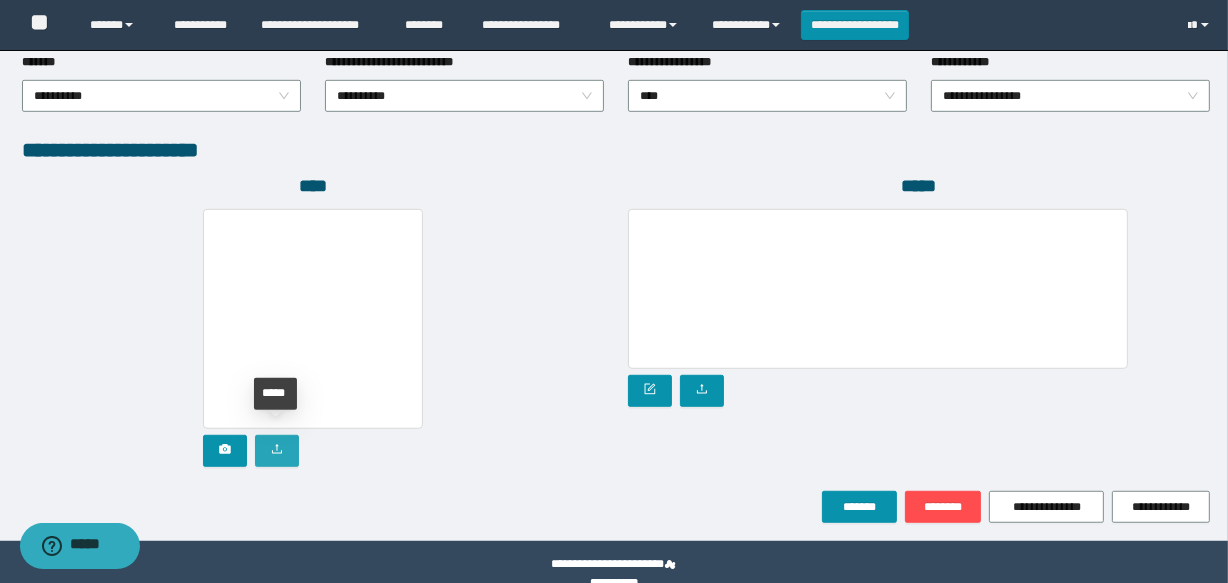 click at bounding box center (277, 451) 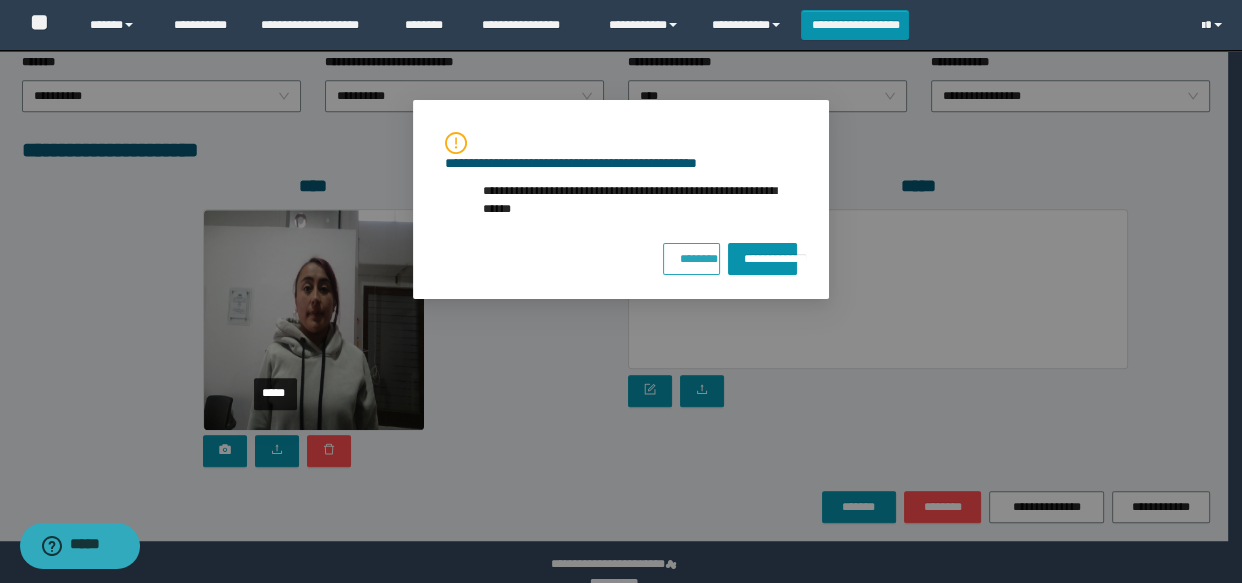 click on "********" at bounding box center (691, 255) 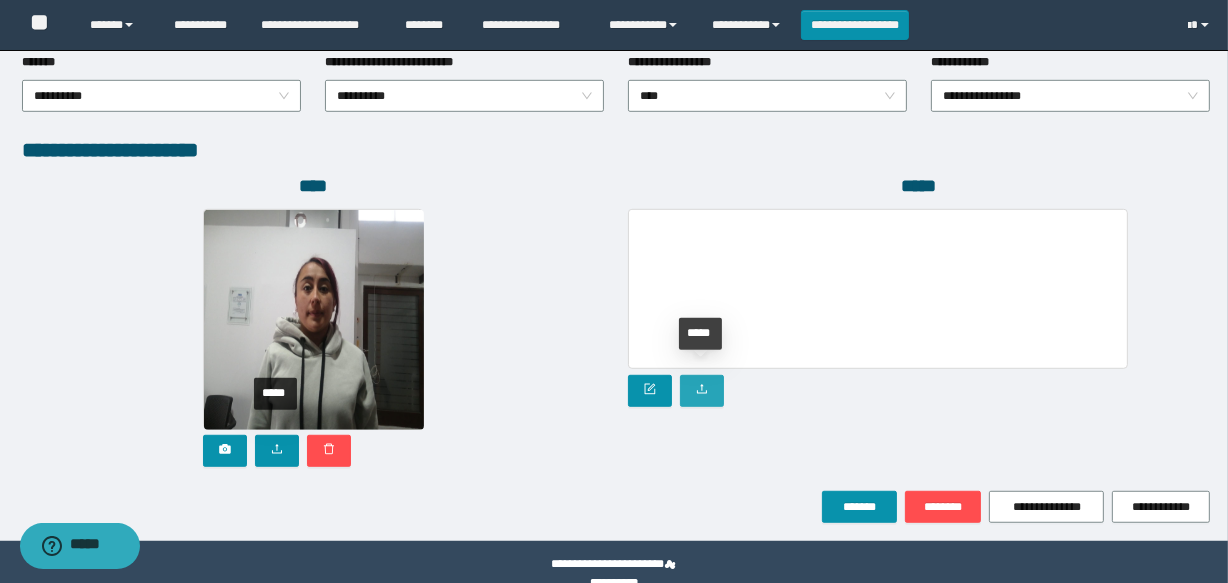 click at bounding box center [702, 391] 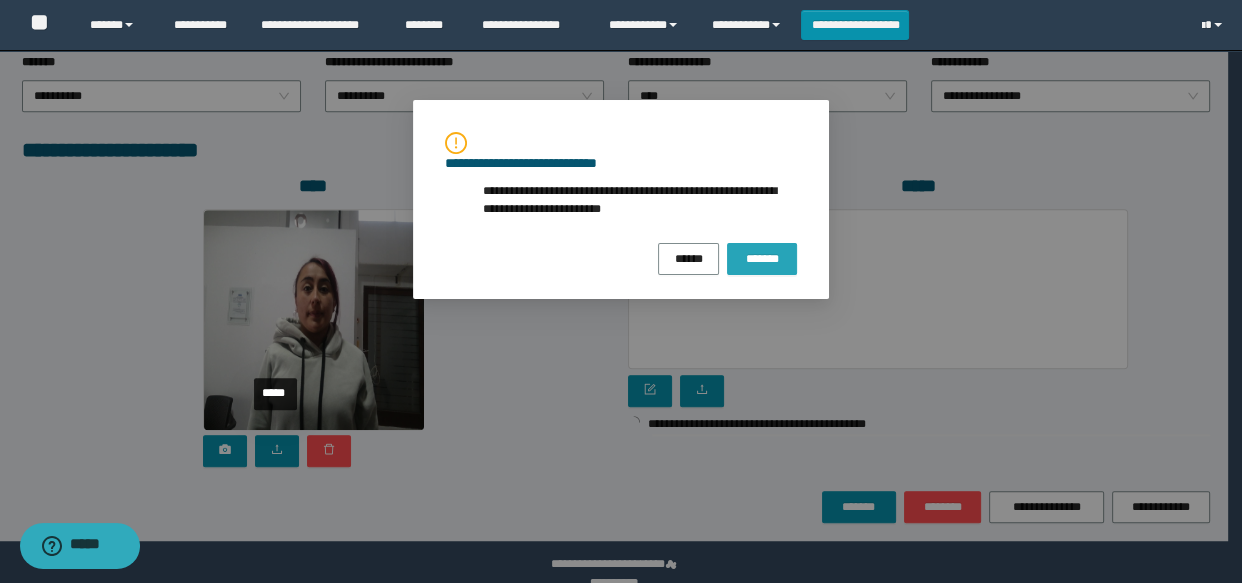 click on "*******" at bounding box center [762, 259] 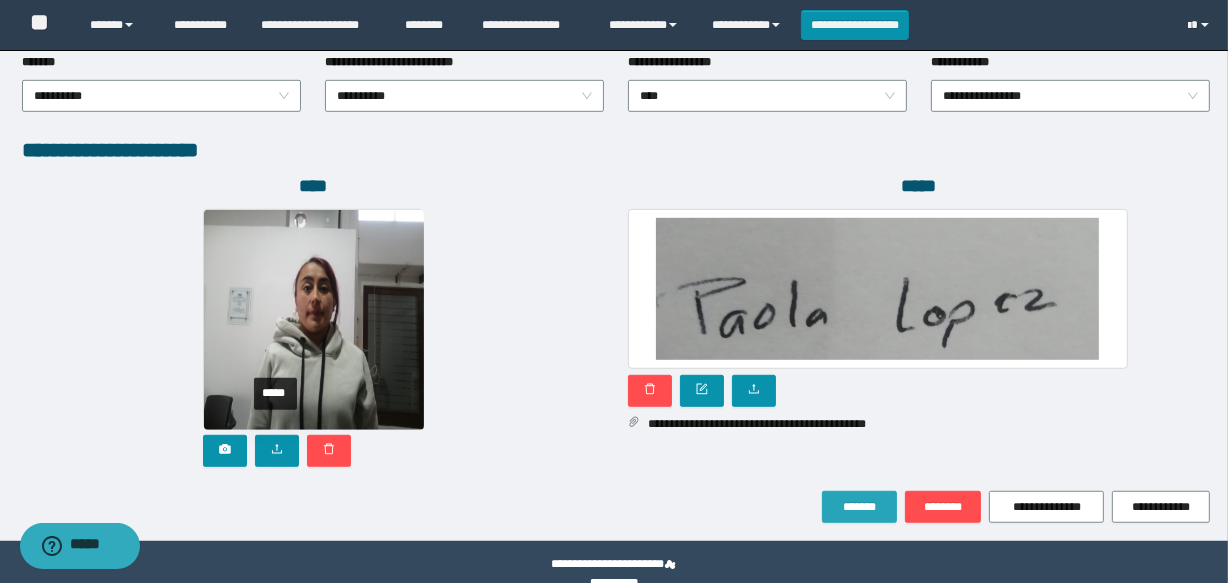click on "*******" at bounding box center [859, 507] 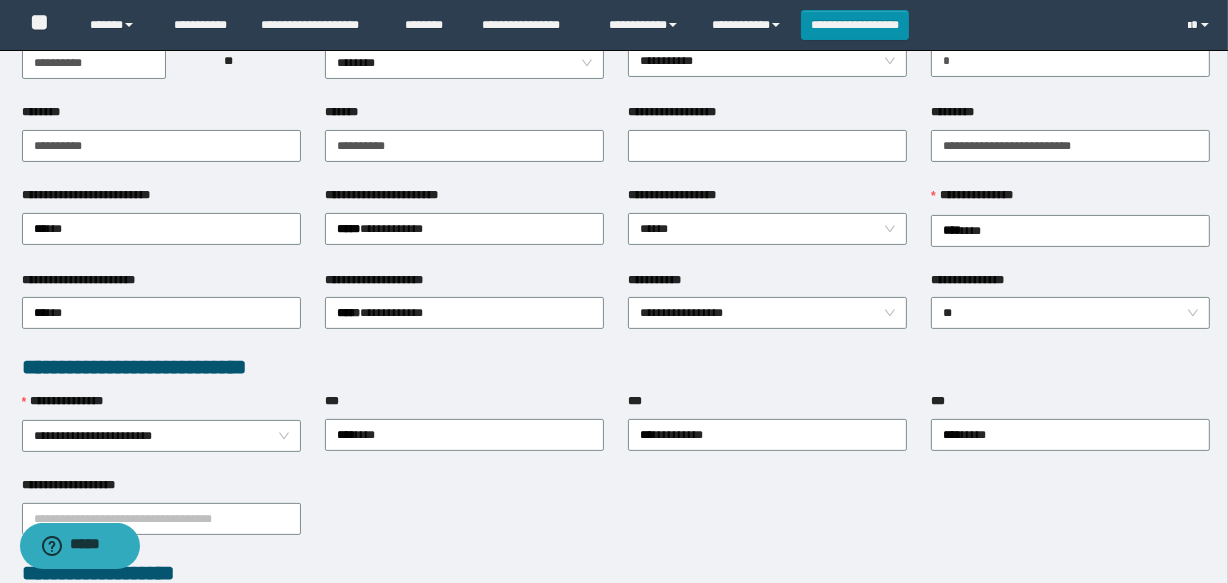 scroll, scrollTop: 0, scrollLeft: 0, axis: both 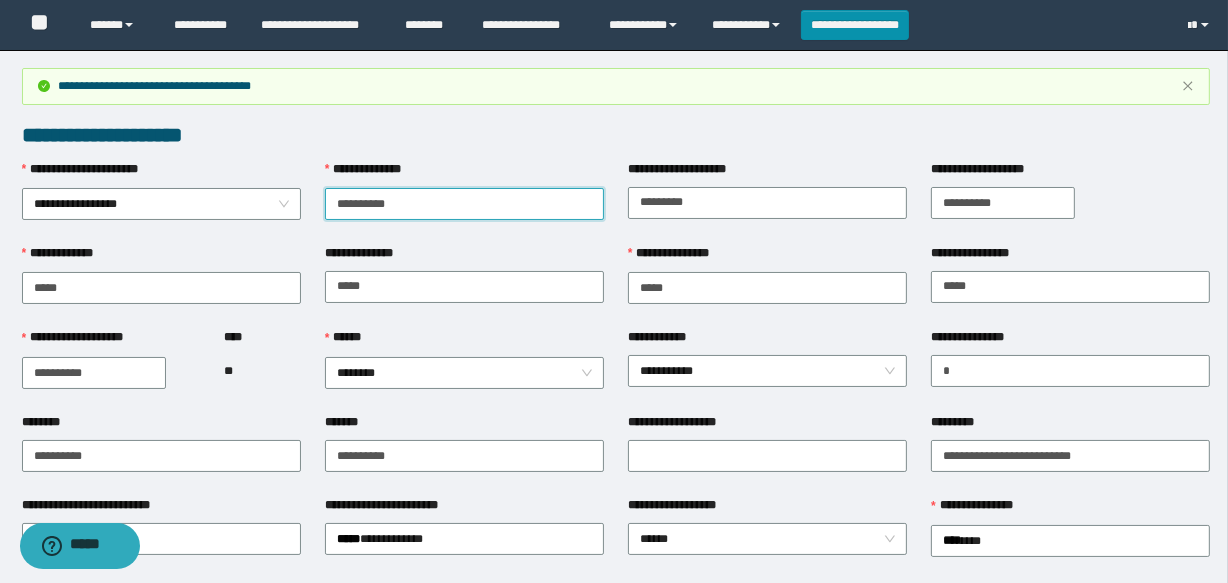 drag, startPoint x: 450, startPoint y: 211, endPoint x: 318, endPoint y: 216, distance: 132.09467 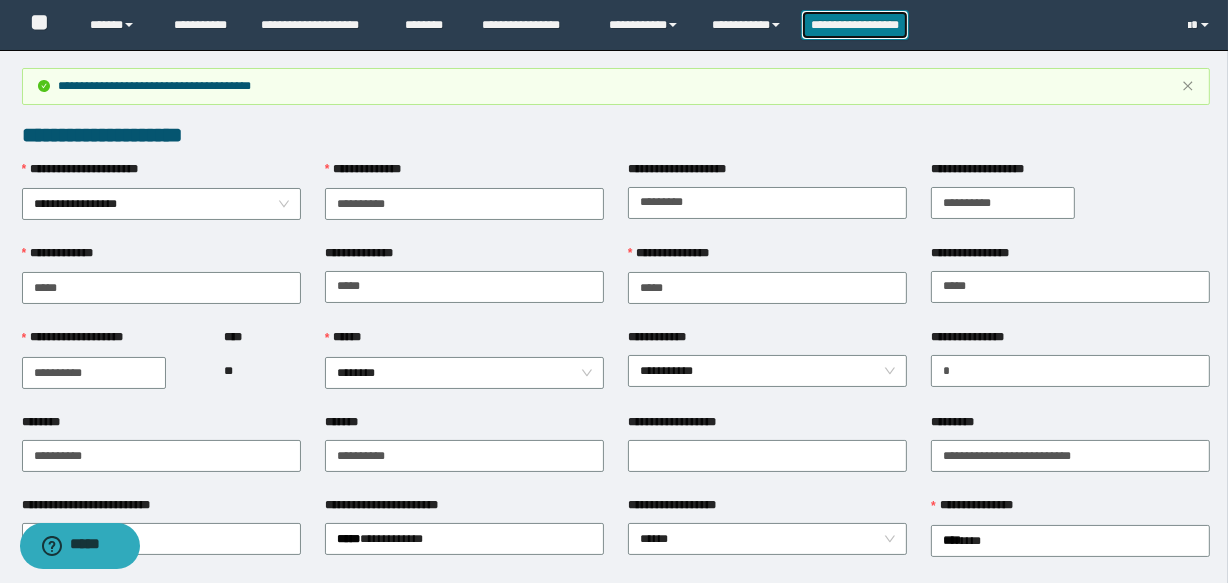 click on "**********" at bounding box center (855, 25) 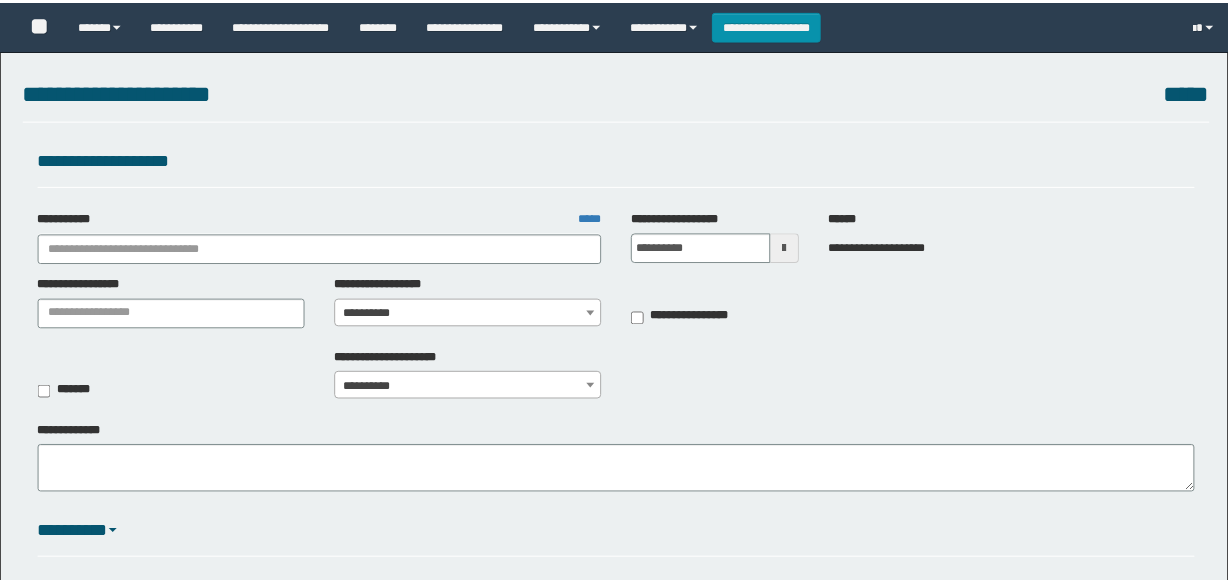 scroll, scrollTop: 0, scrollLeft: 0, axis: both 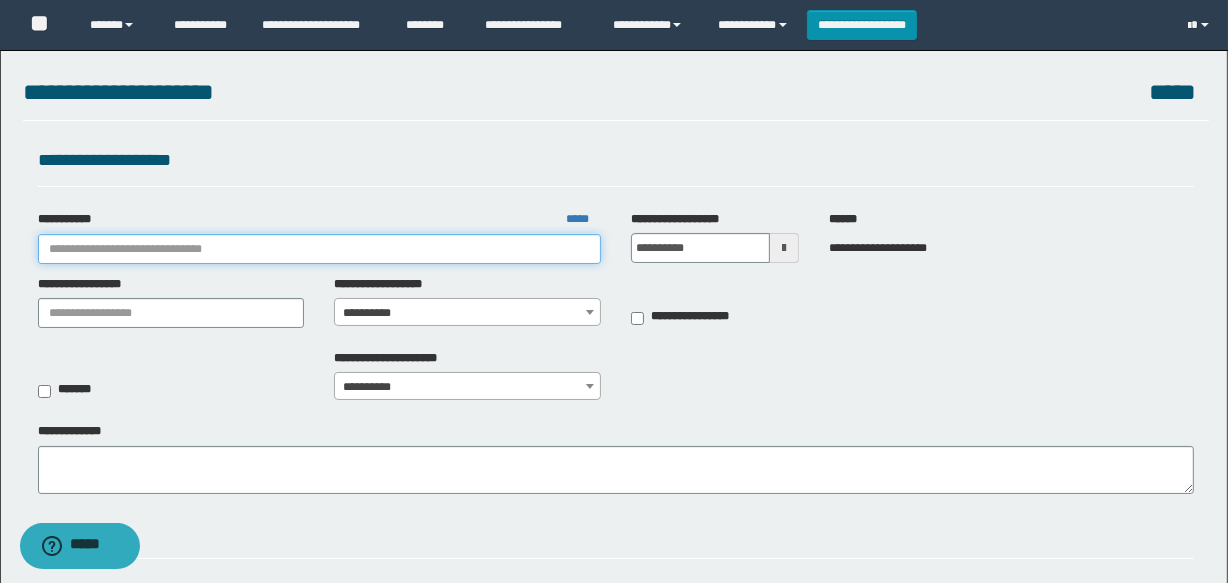 click on "**********" at bounding box center (319, 249) 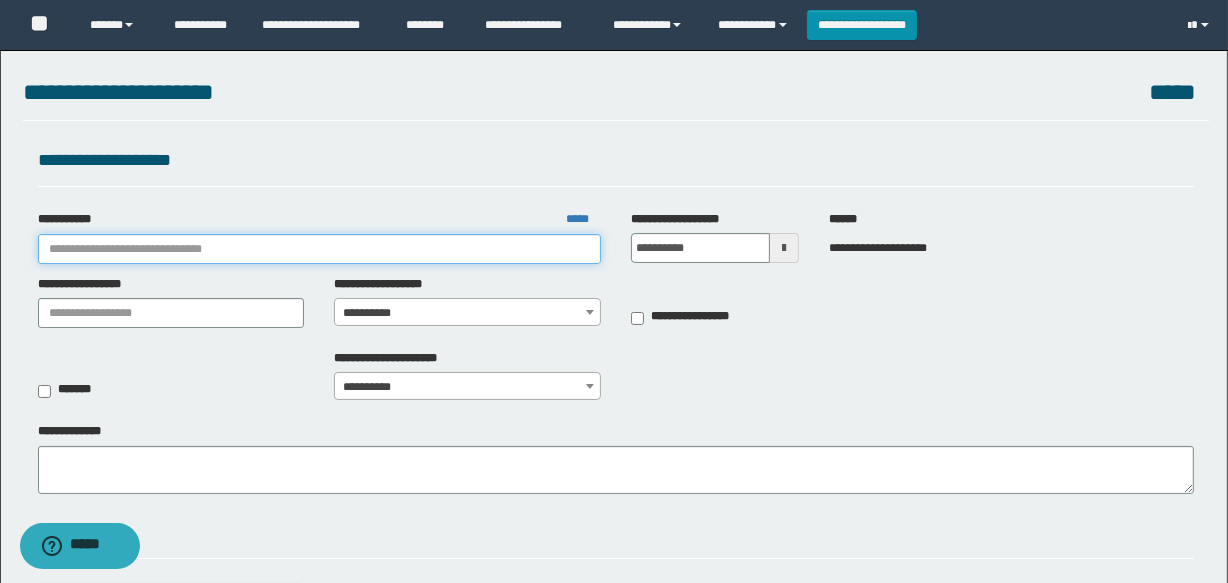 type on "*" 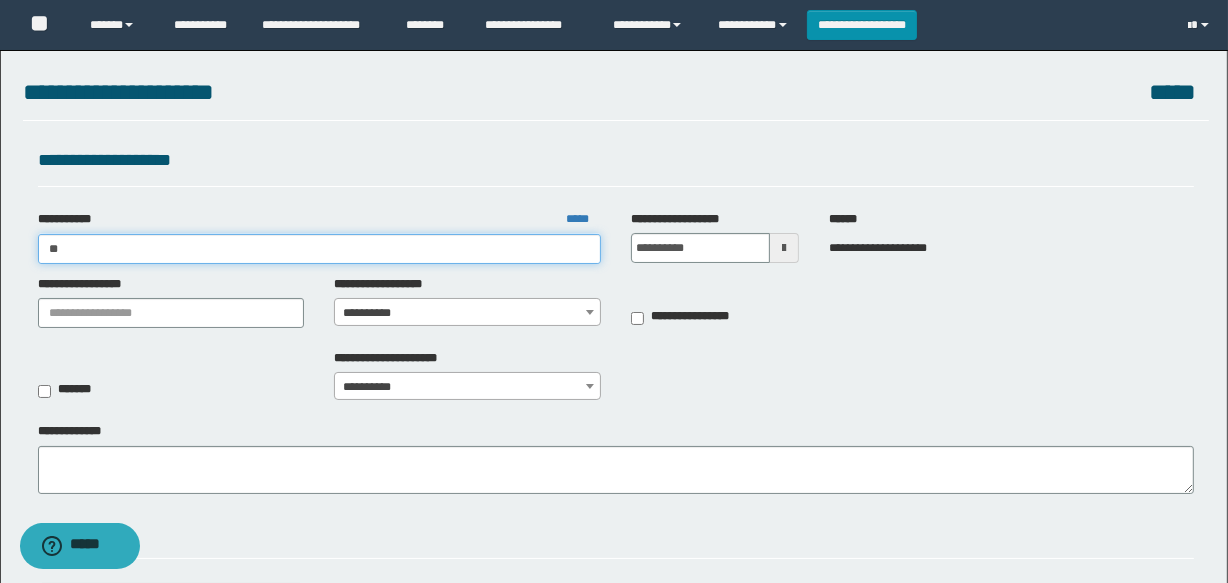 type on "***" 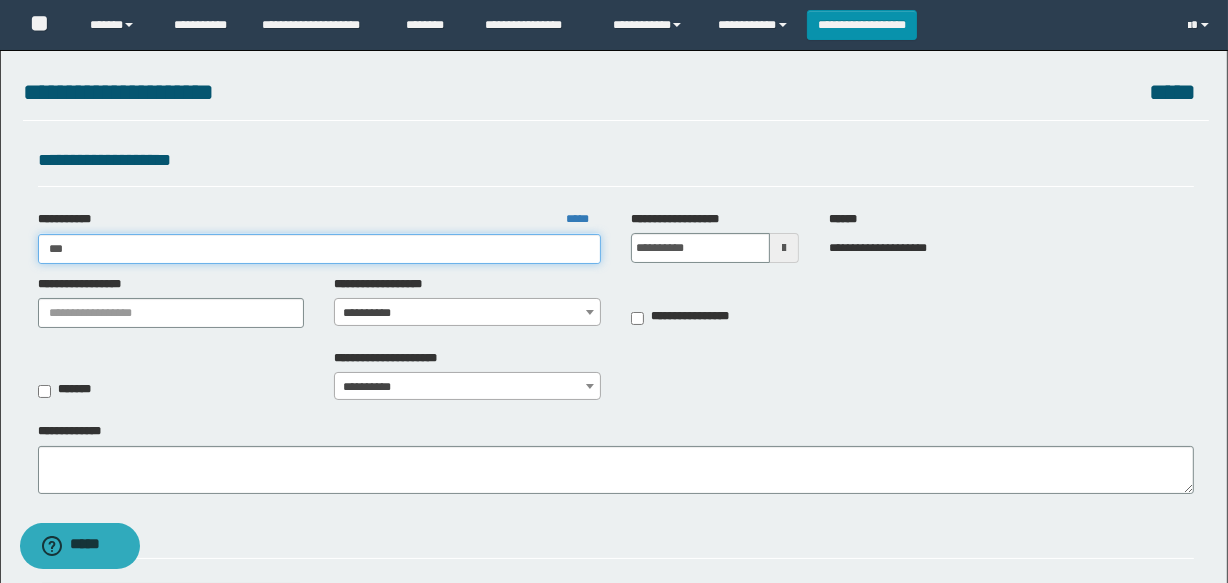 type on "***" 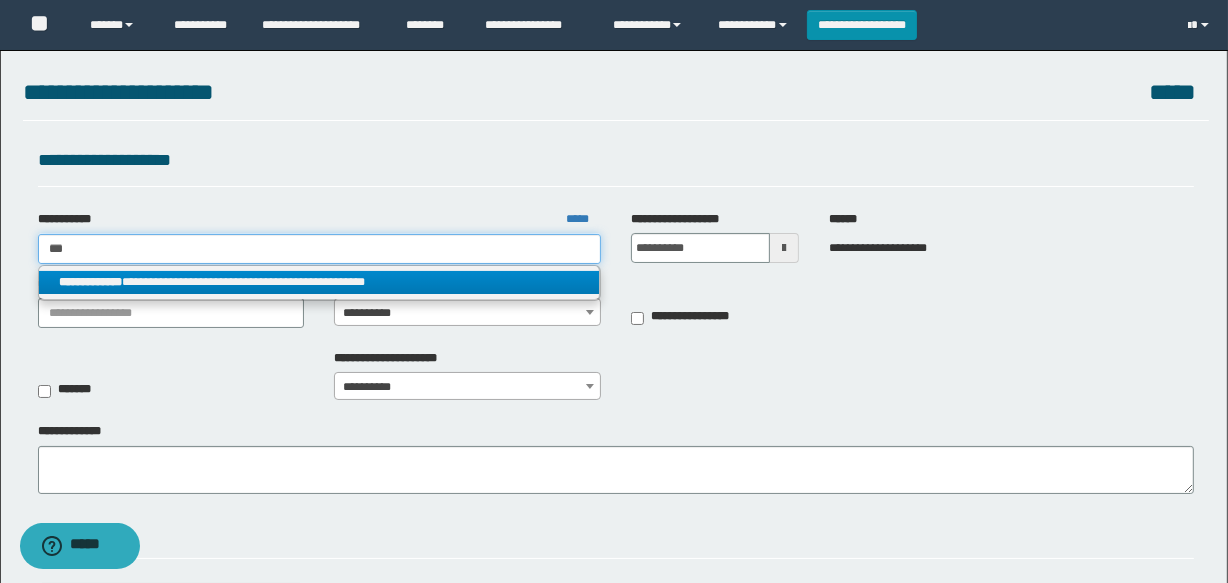 type on "***" 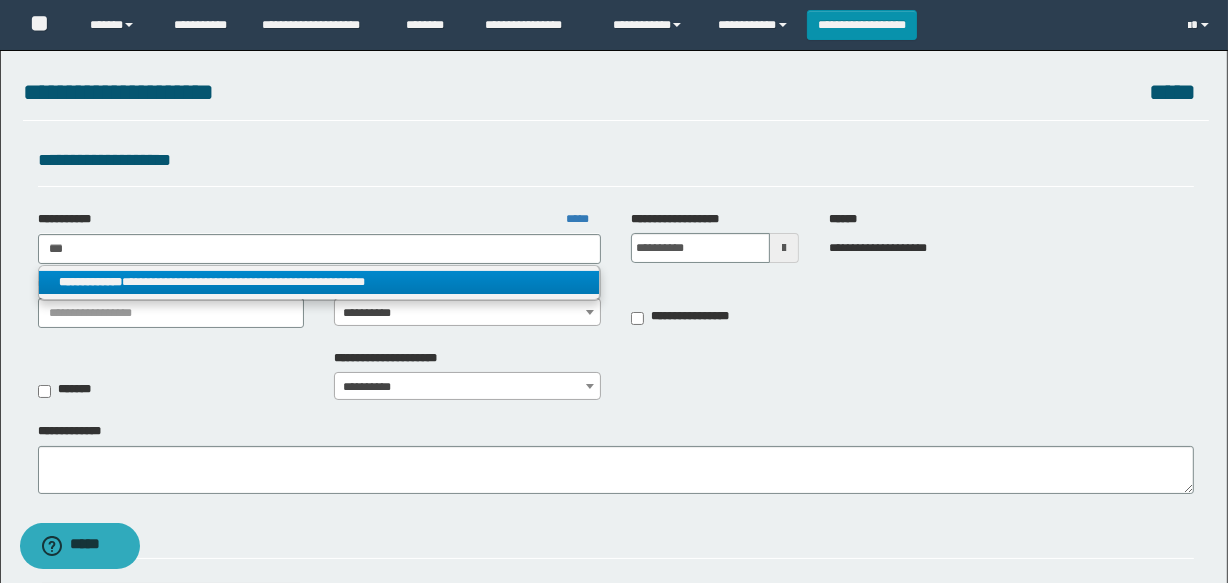 click on "**********" at bounding box center (319, 282) 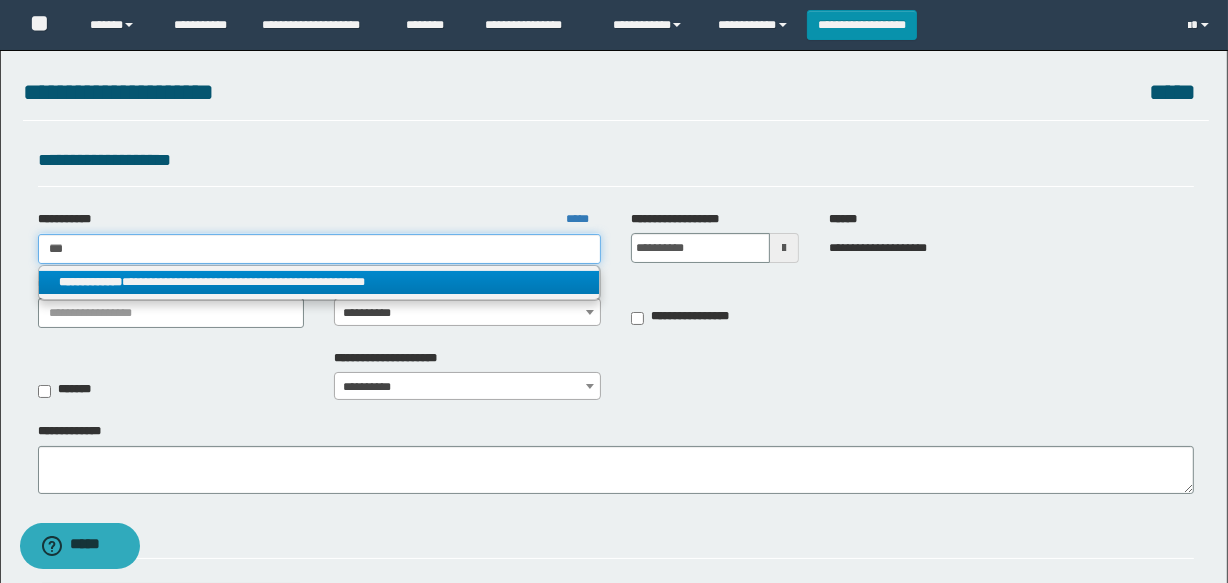 type 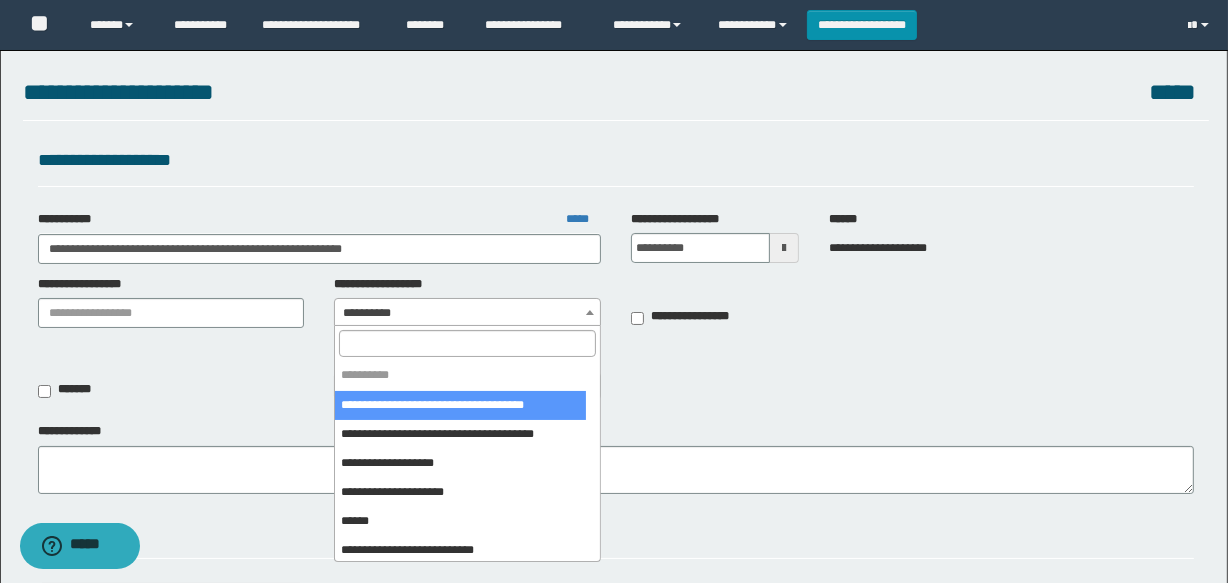 click on "**********" at bounding box center (467, 313) 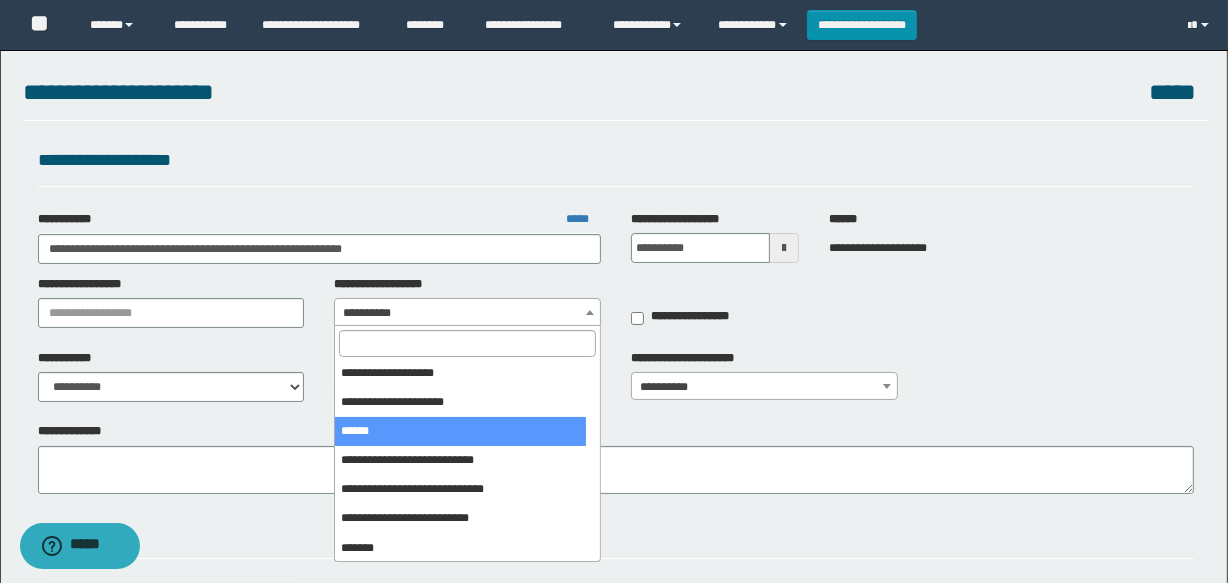 scroll, scrollTop: 272, scrollLeft: 0, axis: vertical 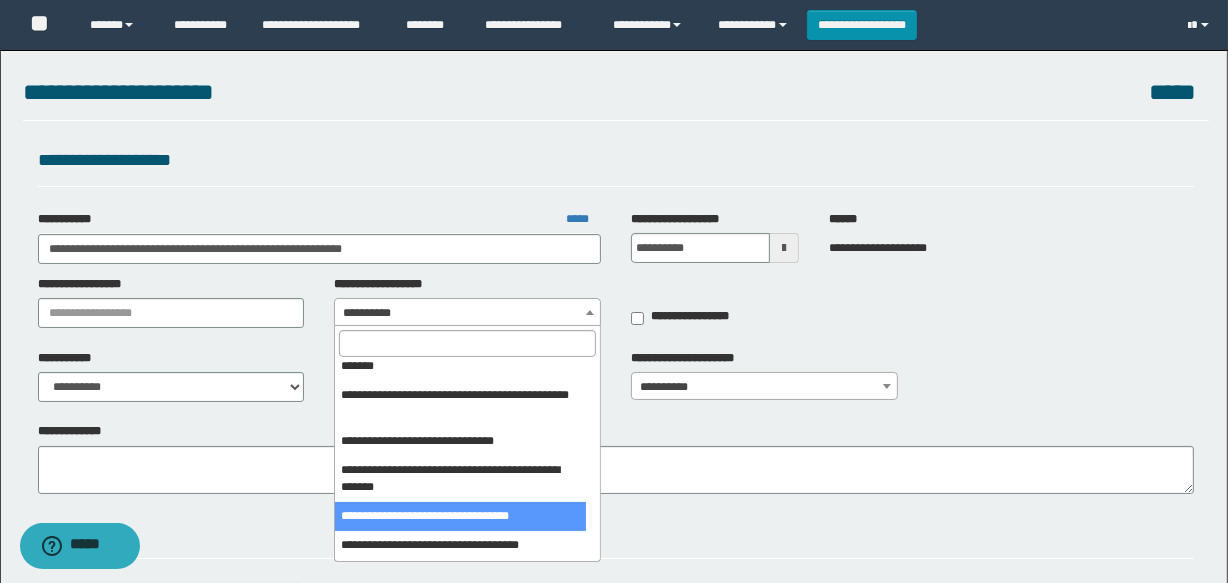 select on "***" 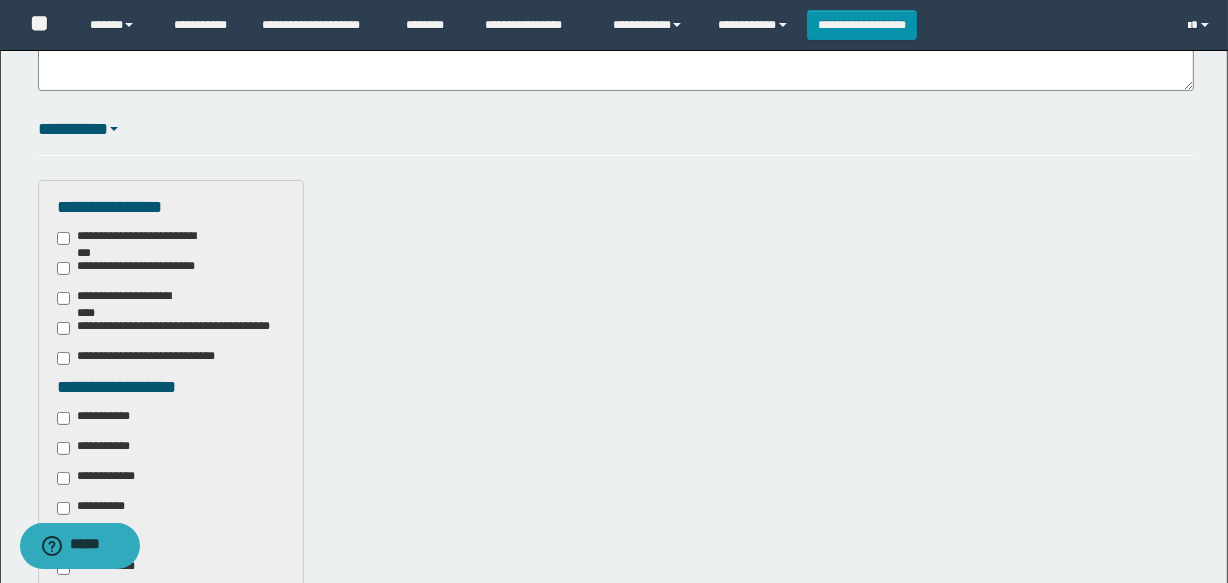 scroll, scrollTop: 454, scrollLeft: 0, axis: vertical 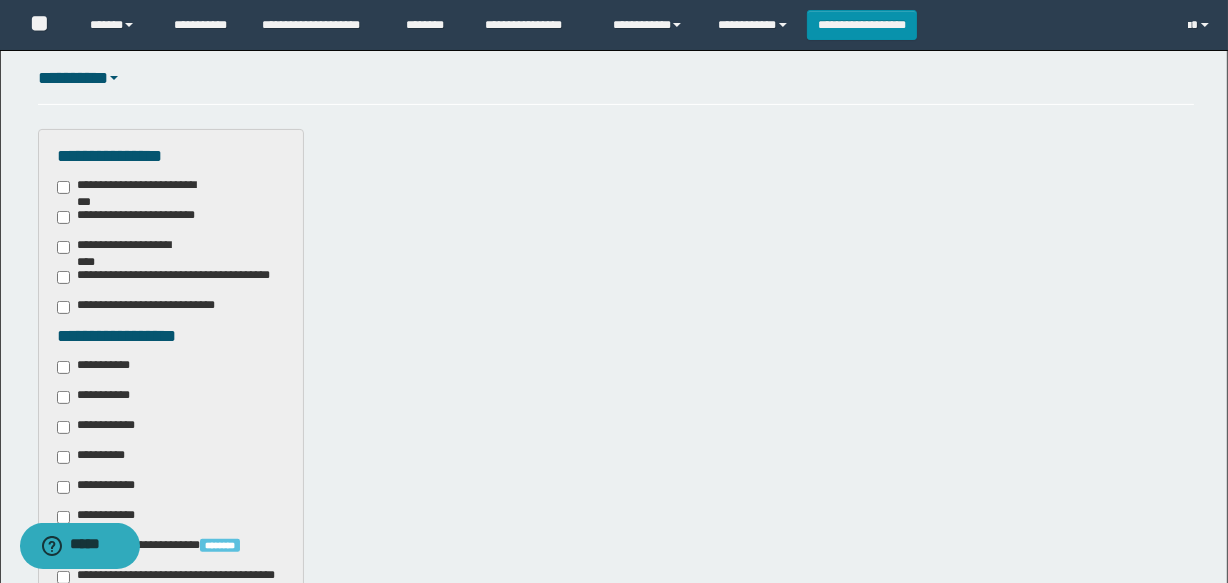 click on "**********" at bounding box center [97, 397] 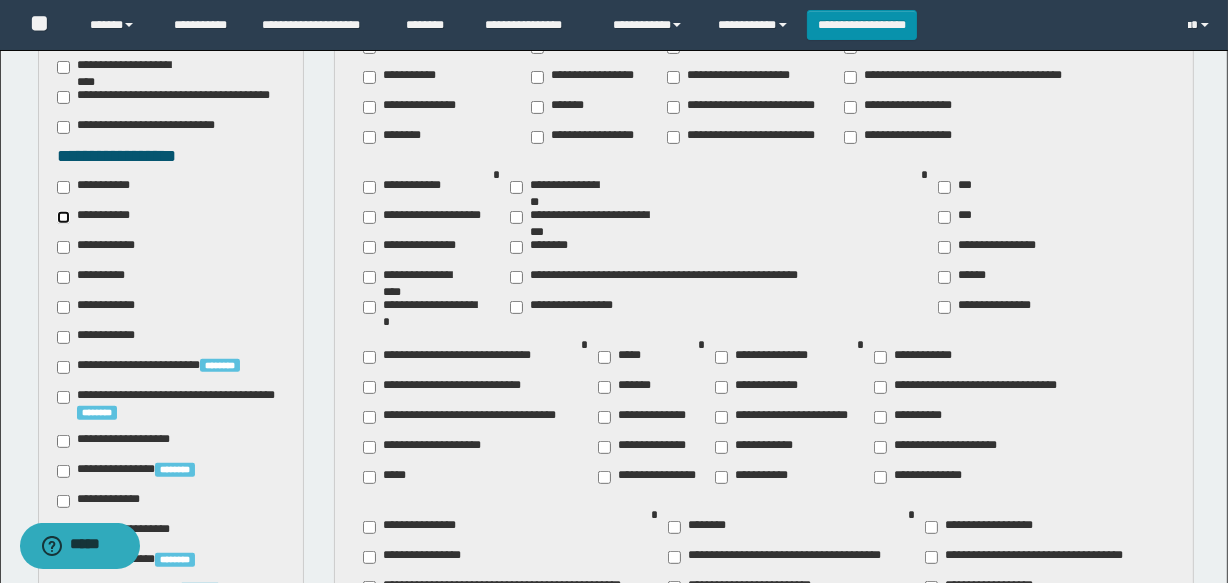 scroll, scrollTop: 636, scrollLeft: 0, axis: vertical 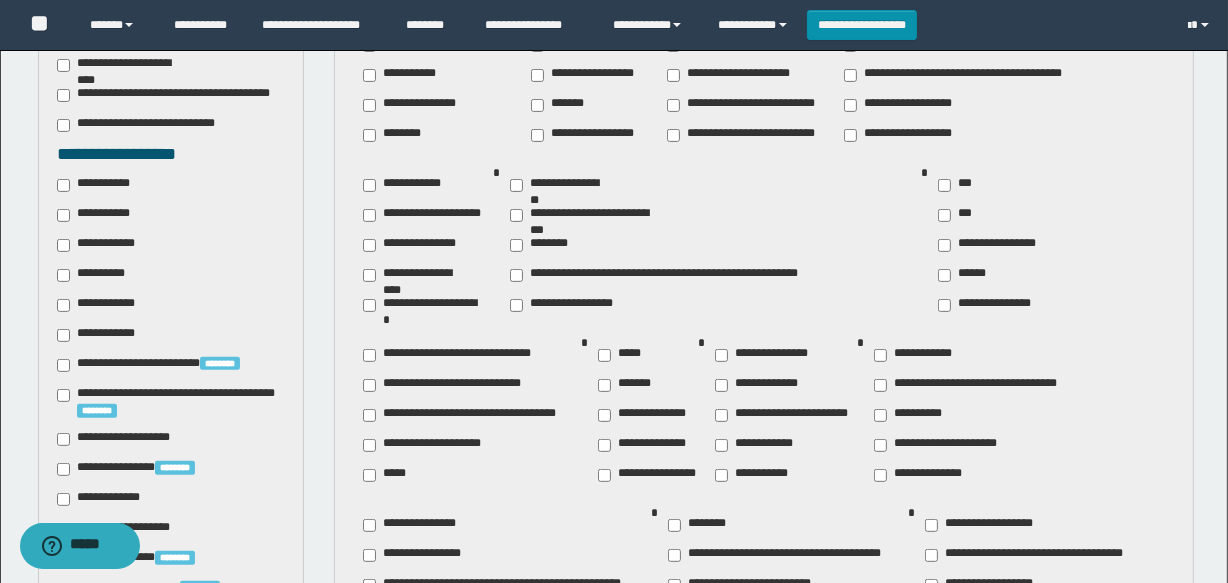 click on "**********" at bounding box center (757, 475) 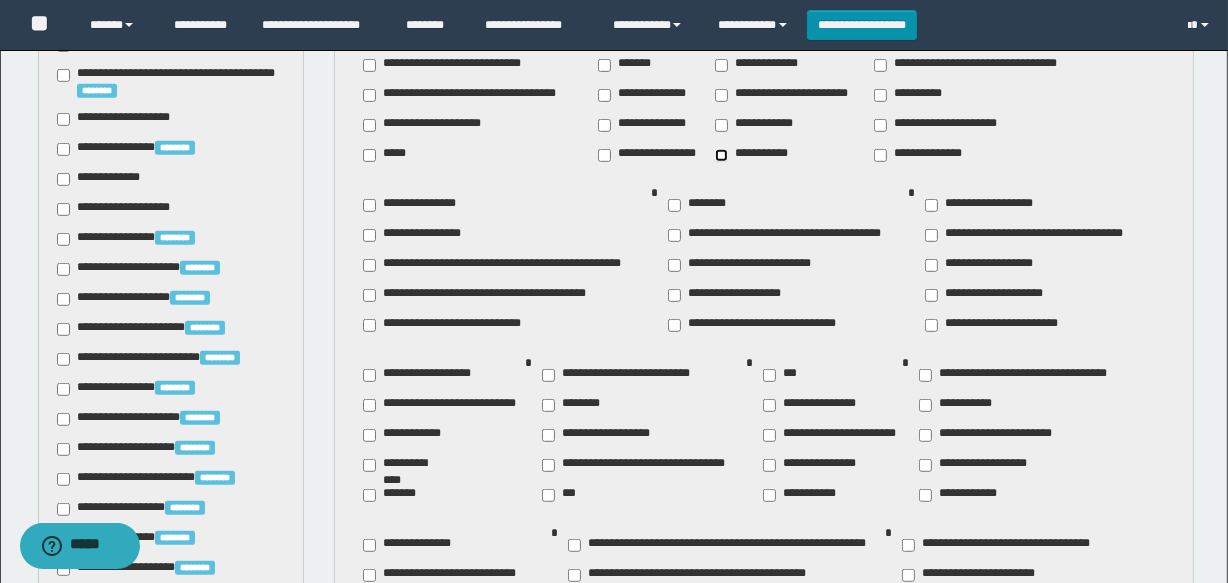 scroll, scrollTop: 1000, scrollLeft: 0, axis: vertical 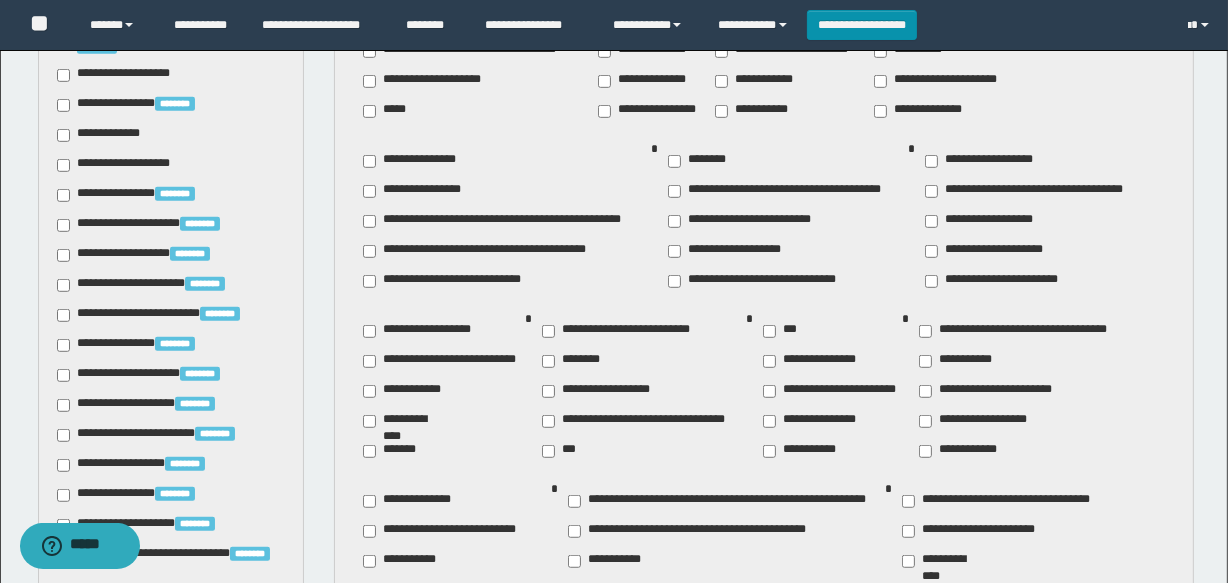 click on "**********" at bounding box center (421, 331) 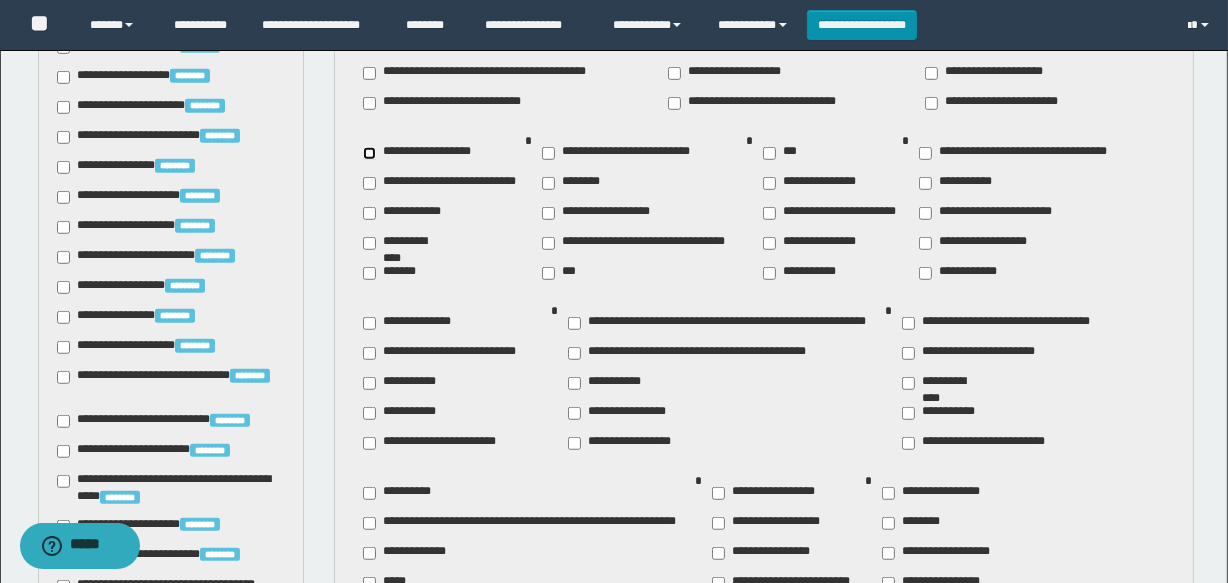 scroll, scrollTop: 1272, scrollLeft: 0, axis: vertical 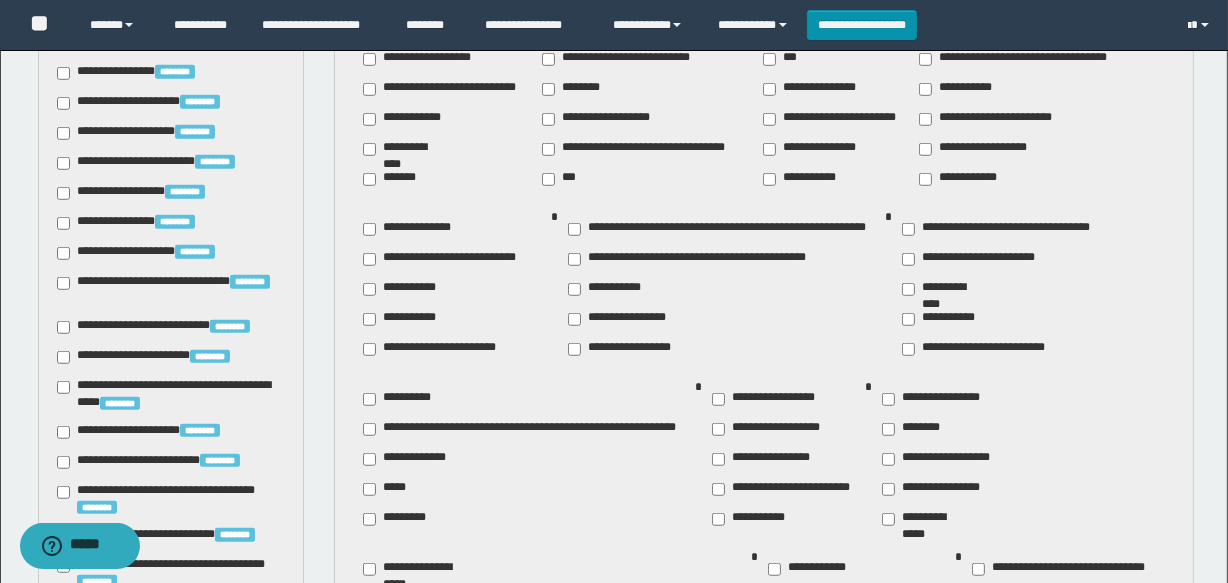 click on "**********" at bounding box center [945, 319] 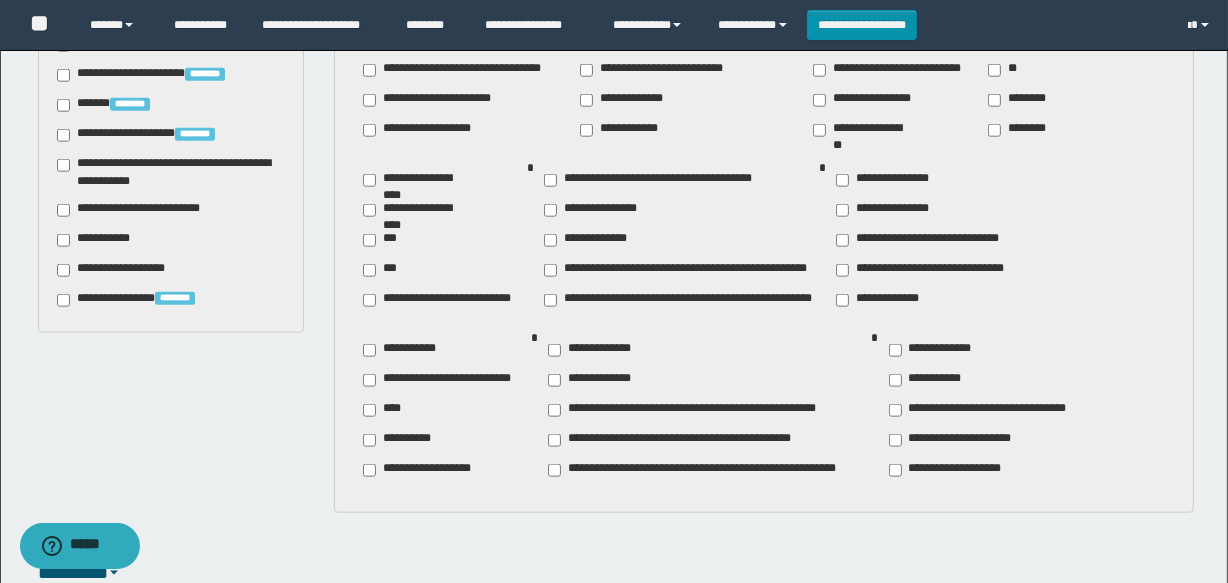 scroll, scrollTop: 2000, scrollLeft: 0, axis: vertical 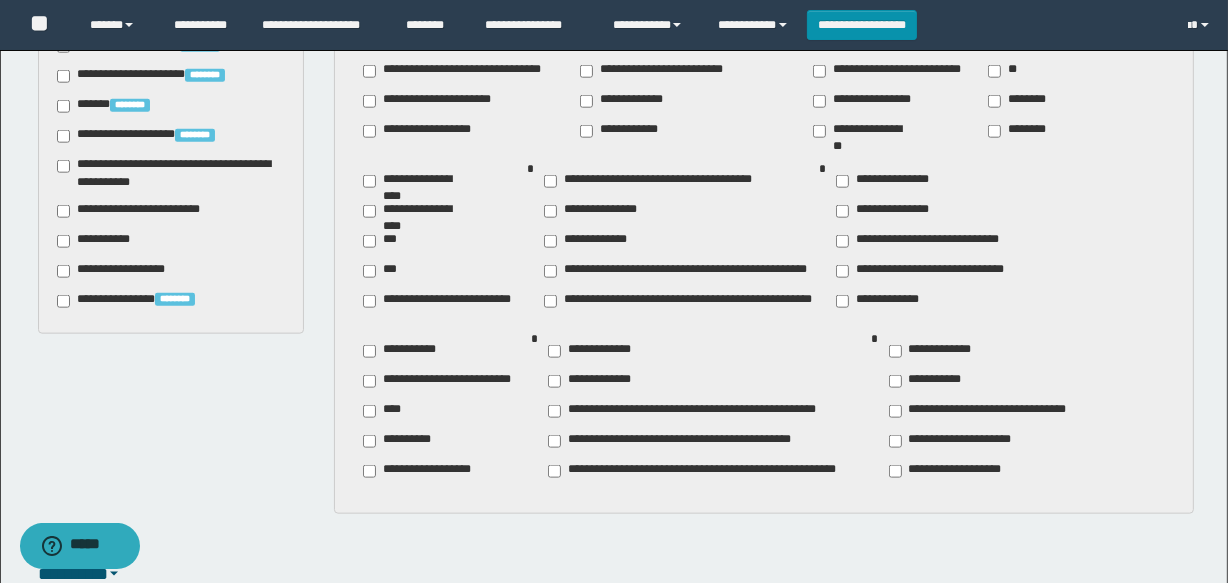 click on "**********" at bounding box center [143, 211] 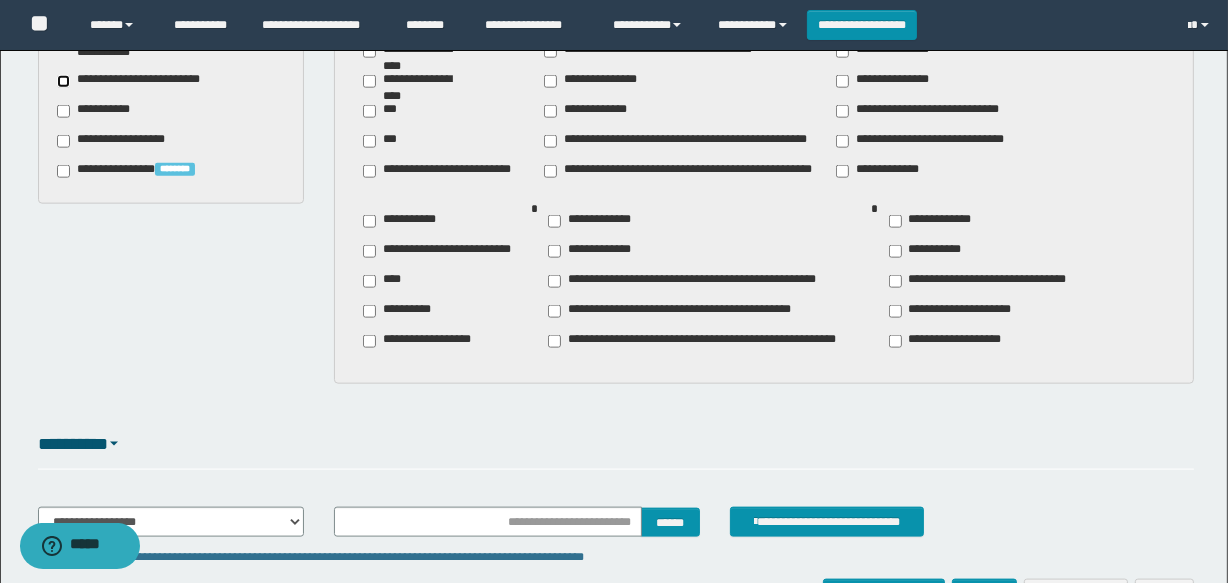 scroll, scrollTop: 2260, scrollLeft: 0, axis: vertical 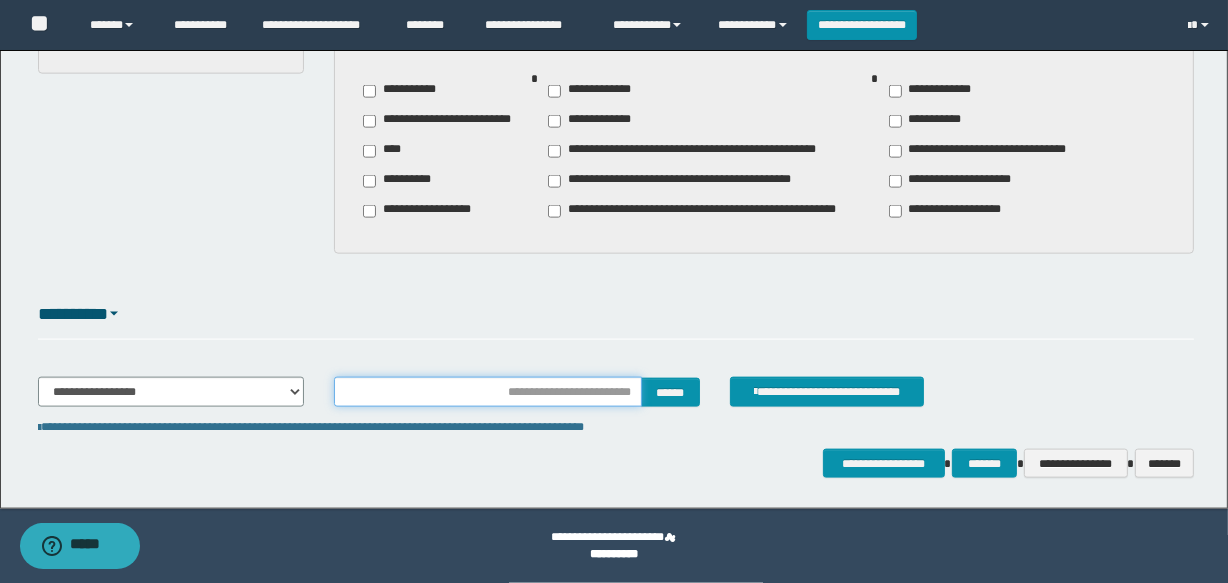 click at bounding box center (487, 392) 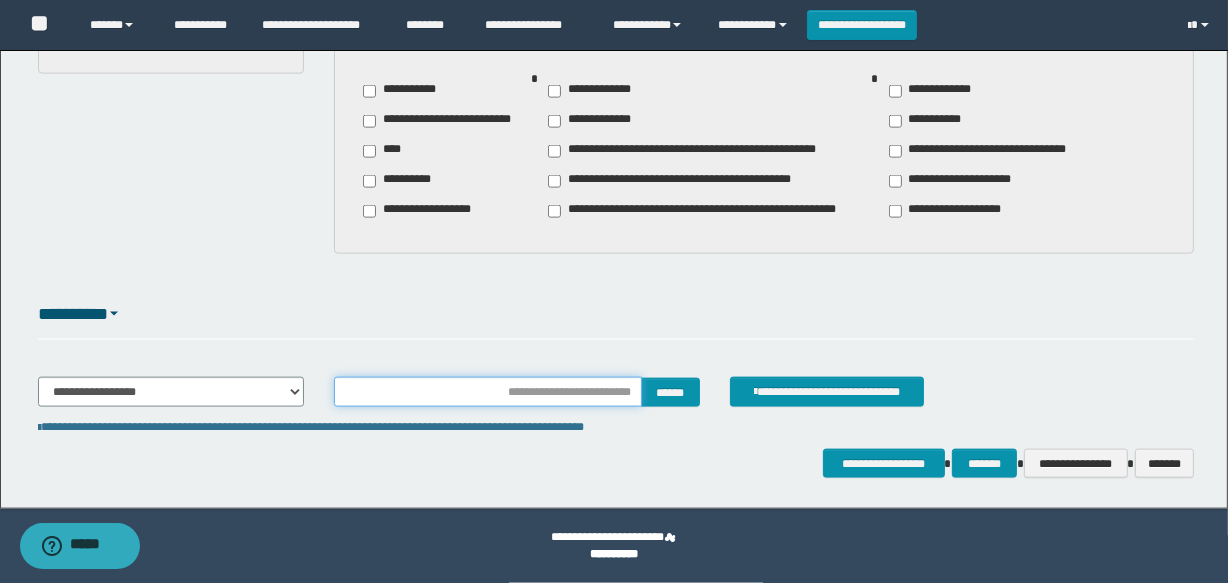 type on "**********" 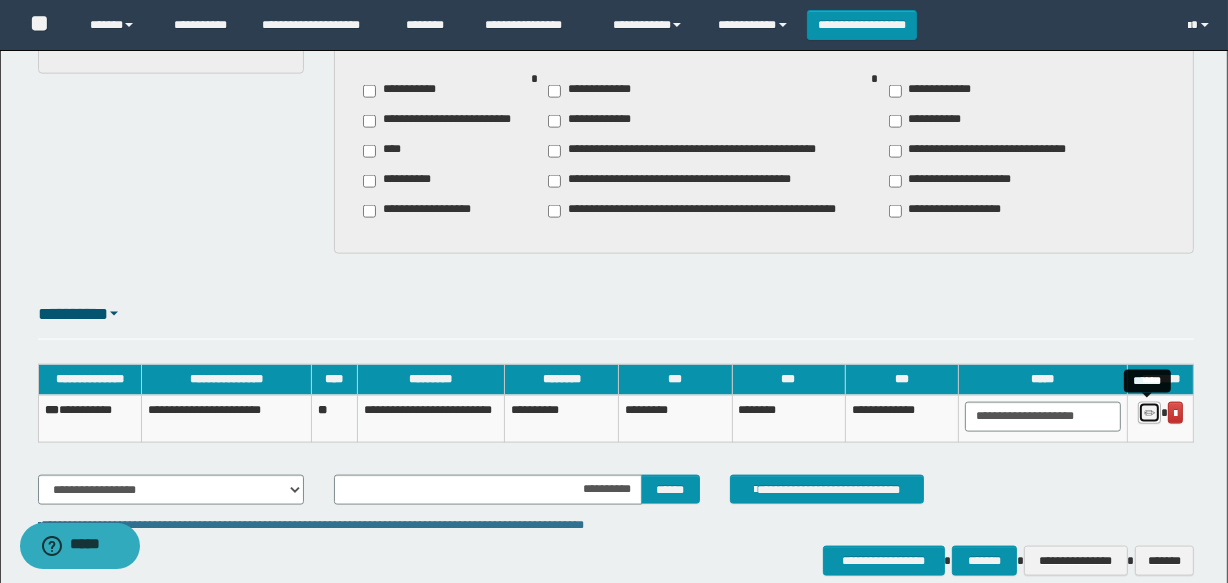 click at bounding box center (1149, 413) 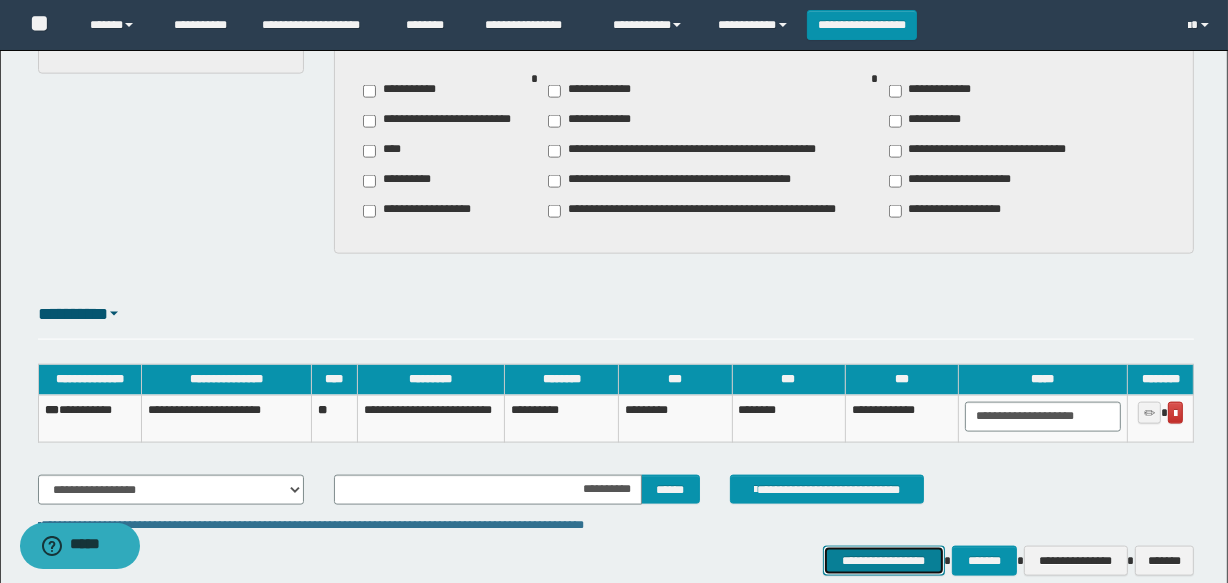 click on "**********" at bounding box center [884, 561] 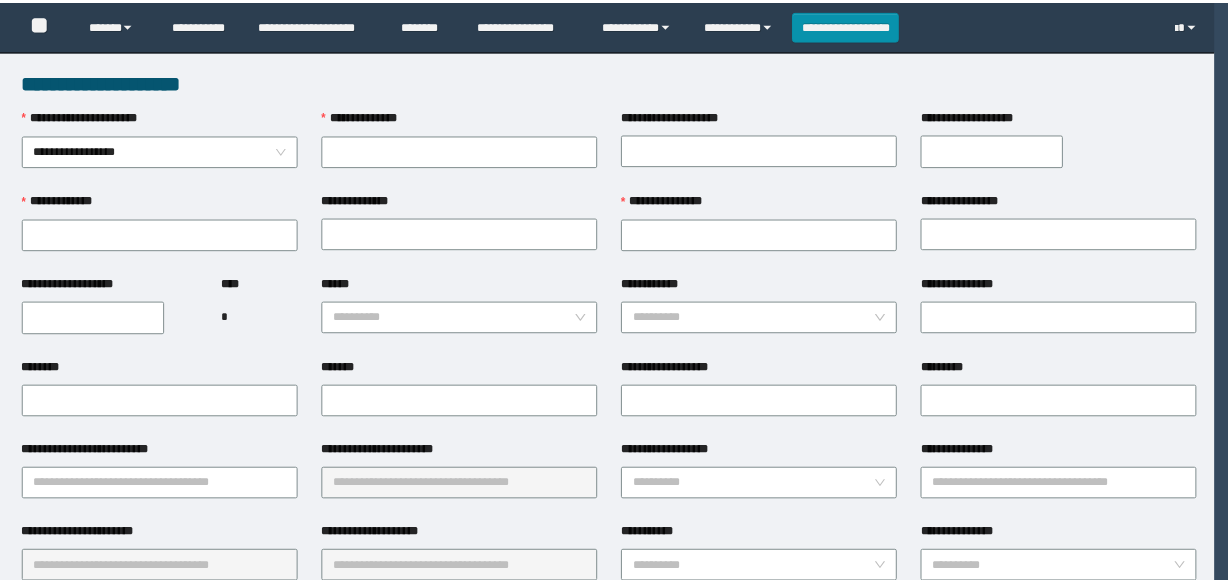 scroll, scrollTop: 0, scrollLeft: 0, axis: both 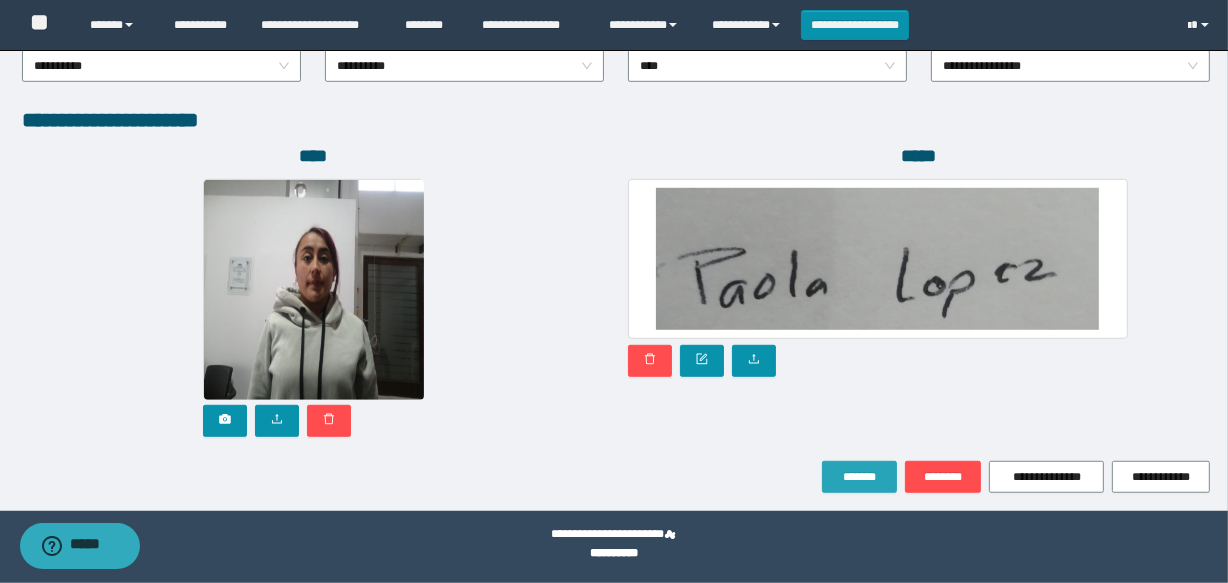 click on "*******" at bounding box center [859, 477] 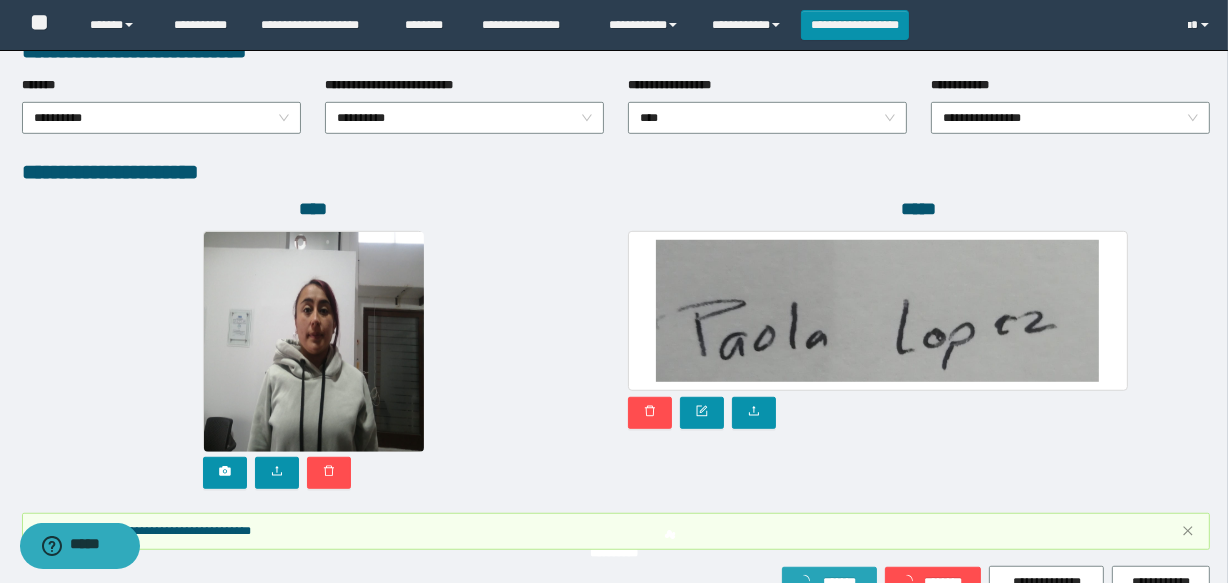 scroll, scrollTop: 1171, scrollLeft: 0, axis: vertical 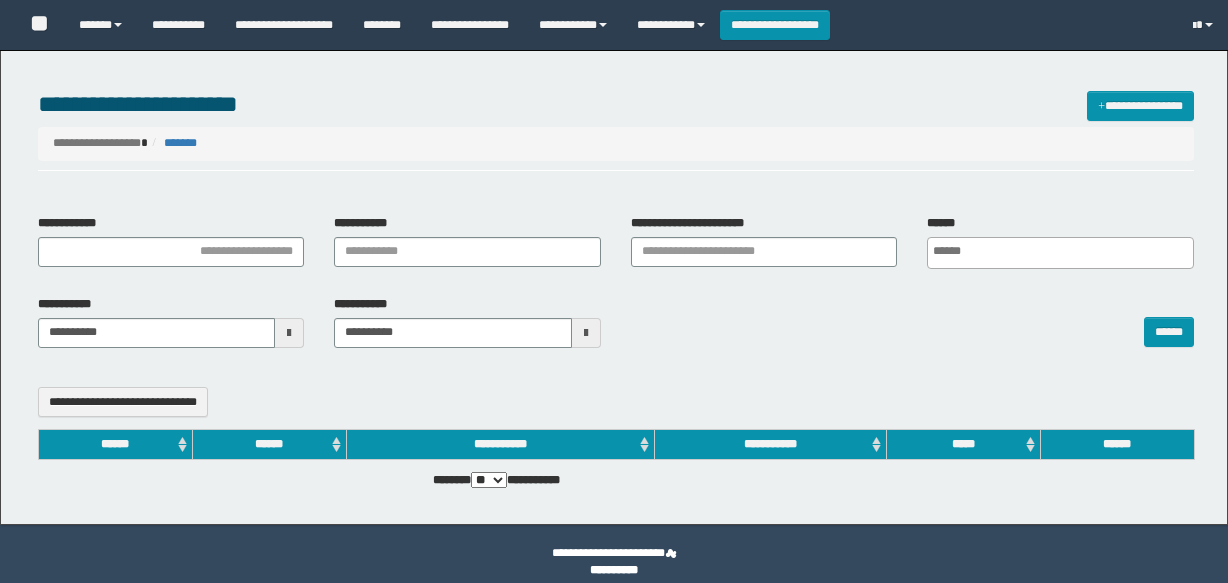 select 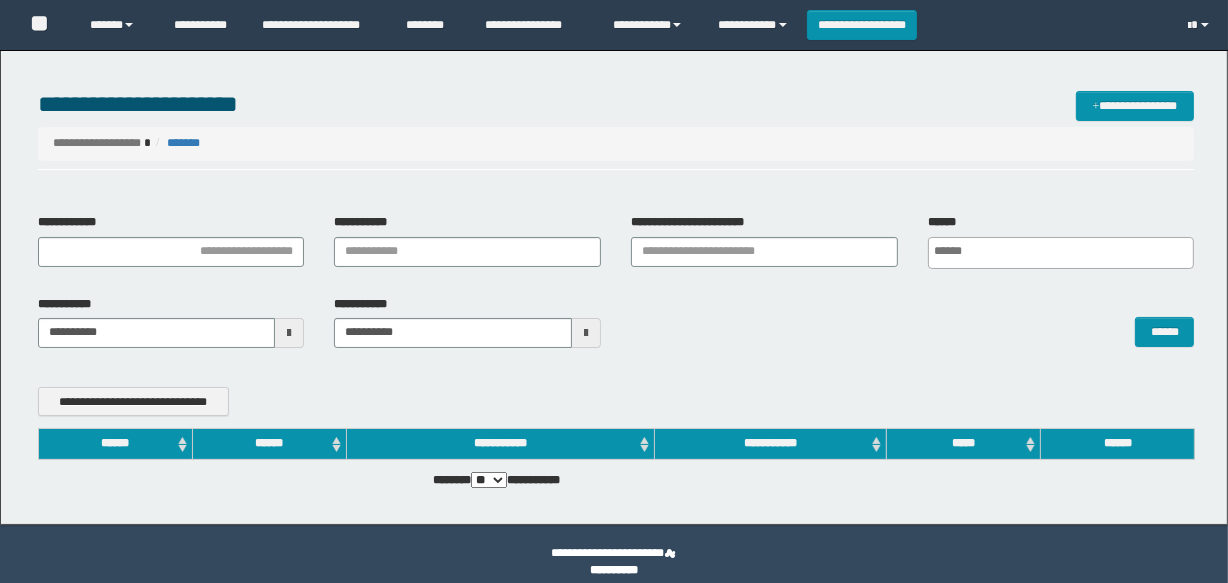 scroll, scrollTop: 0, scrollLeft: 0, axis: both 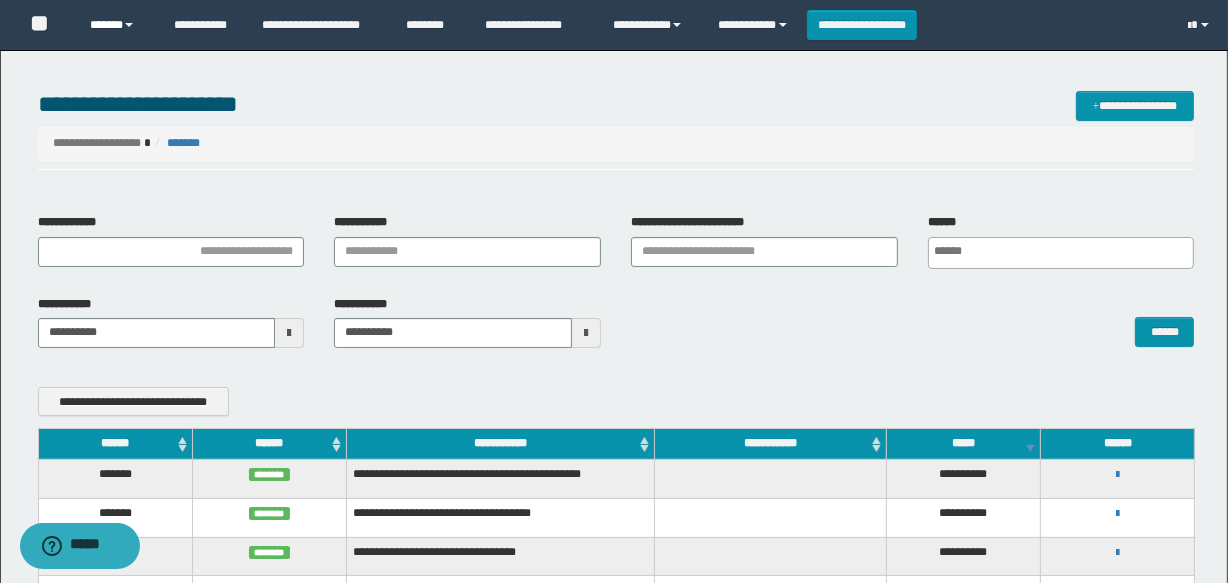 click on "******" at bounding box center [117, 25] 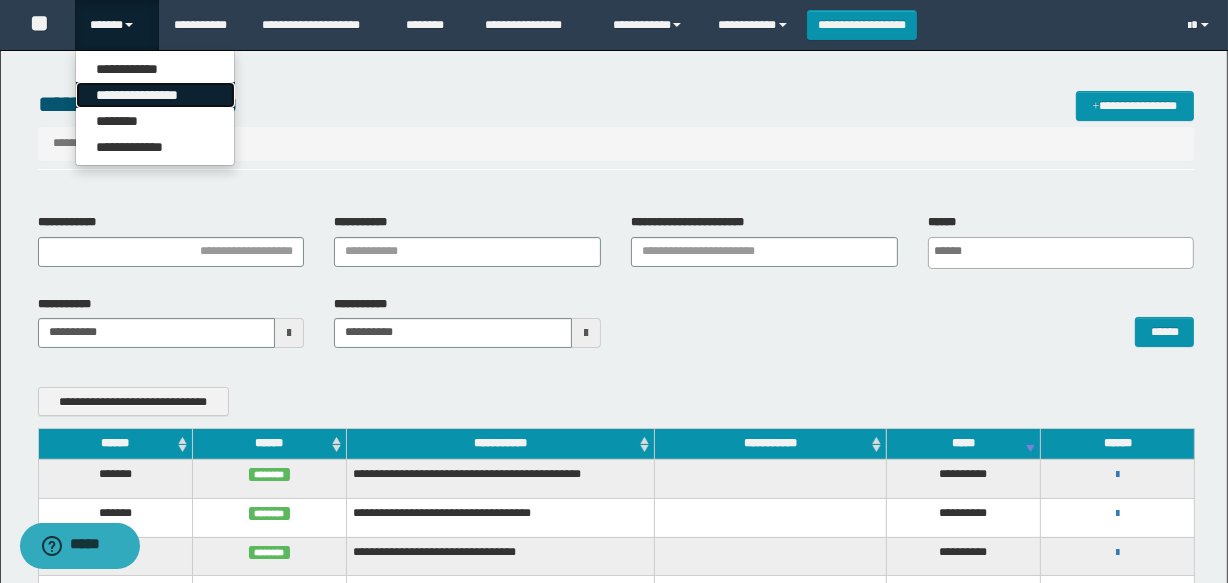 click on "**********" at bounding box center (155, 95) 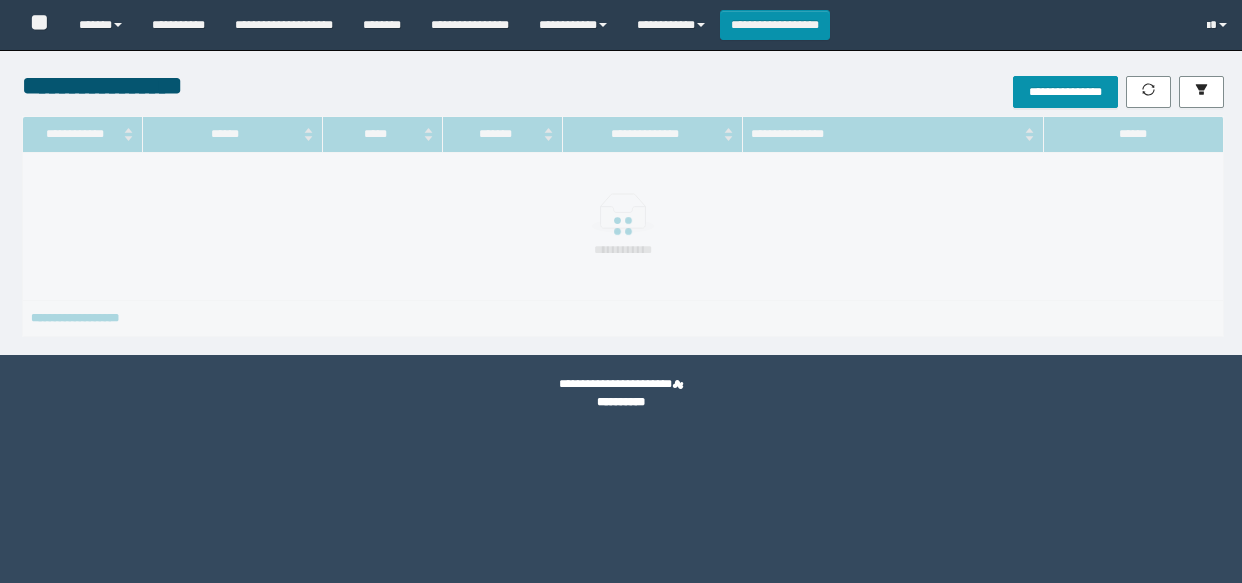 scroll, scrollTop: 0, scrollLeft: 0, axis: both 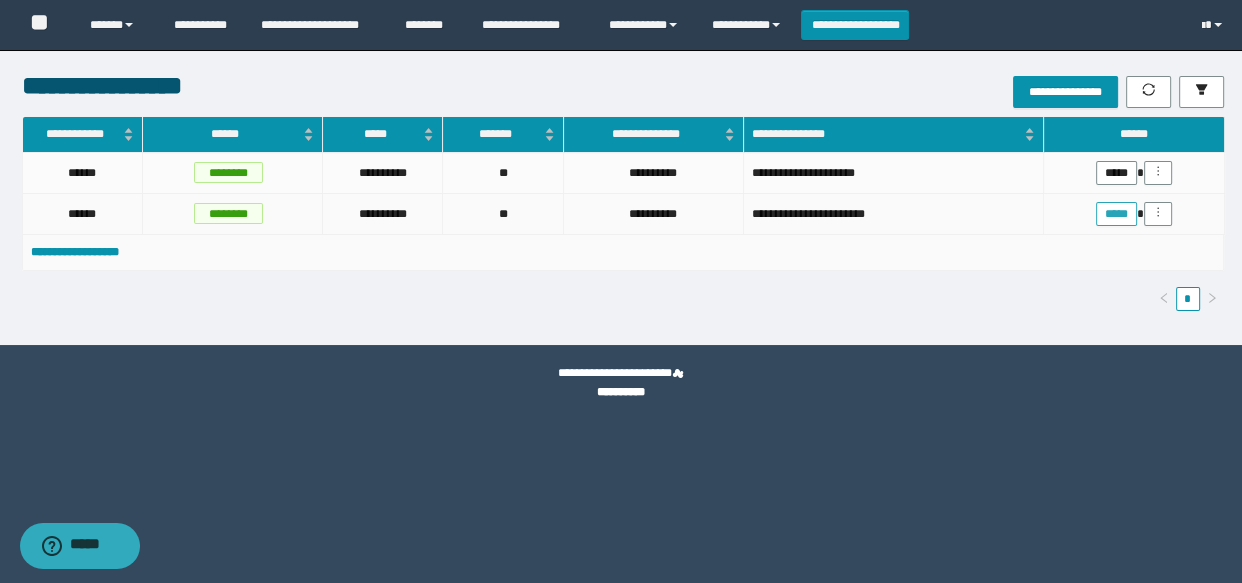 click on "*****" at bounding box center [1116, 214] 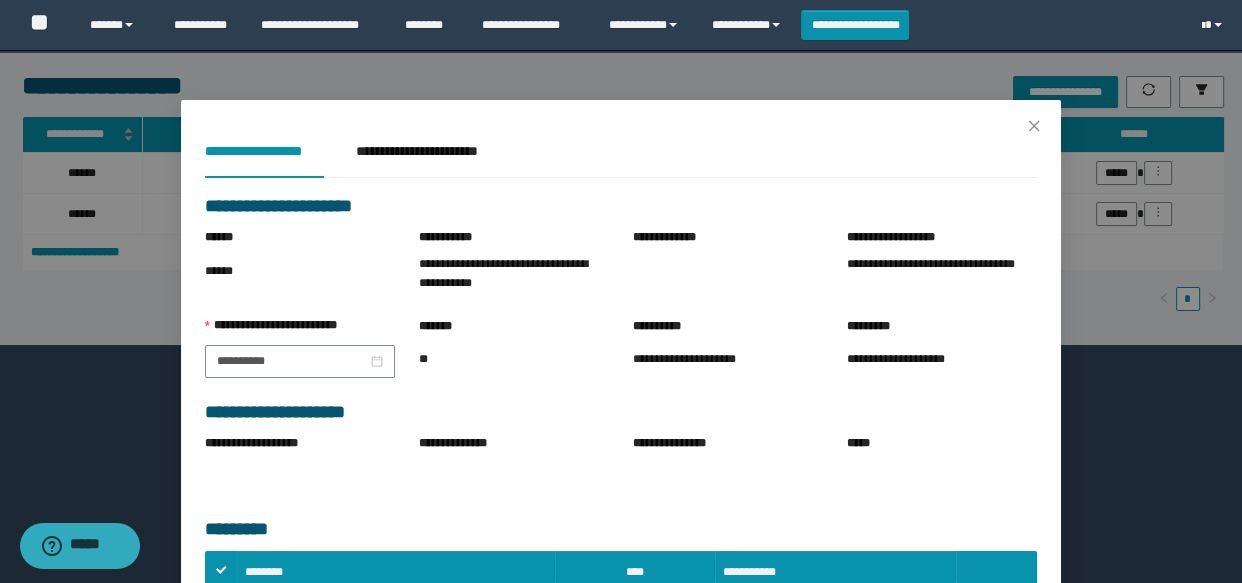 scroll, scrollTop: 243, scrollLeft: 0, axis: vertical 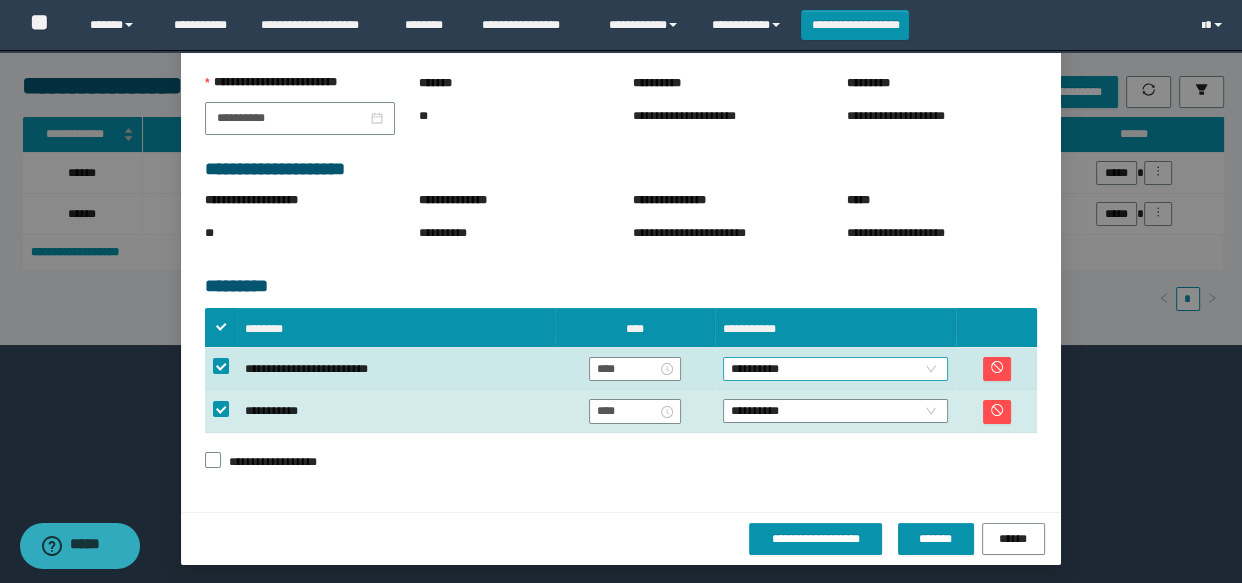 click on "**********" at bounding box center [836, 369] 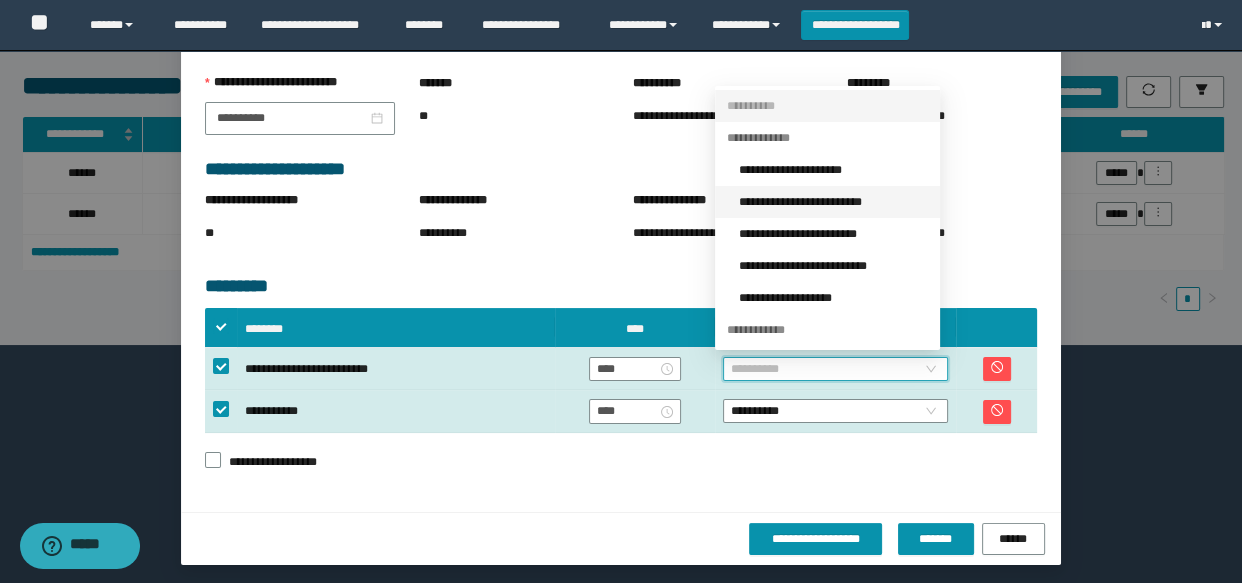 click on "**********" at bounding box center [833, 202] 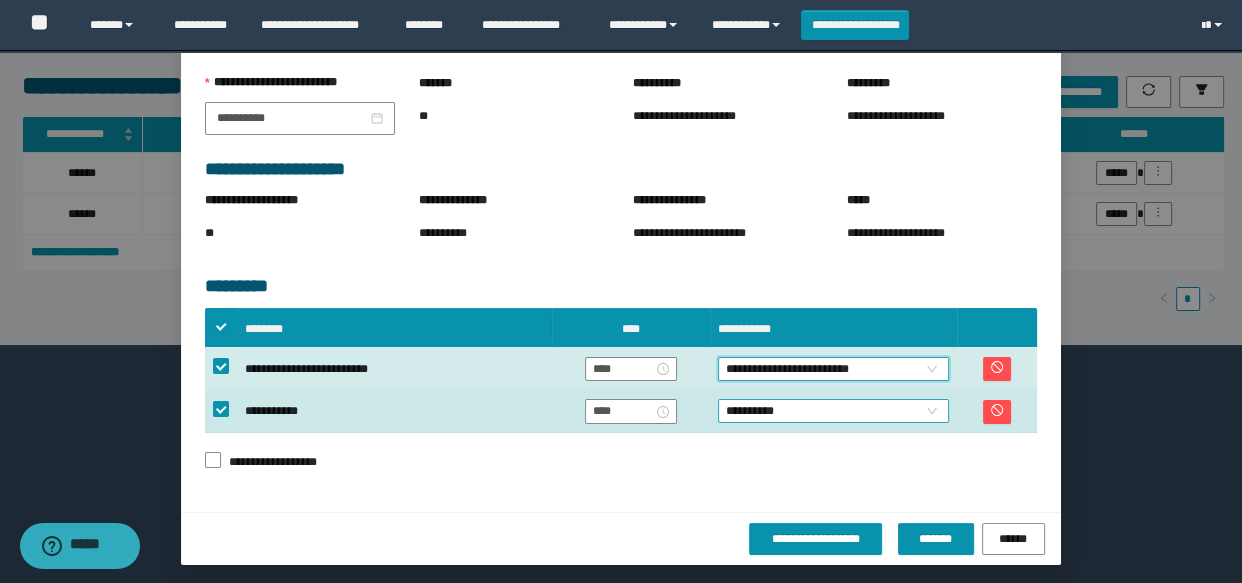 click on "**********" at bounding box center (833, 411) 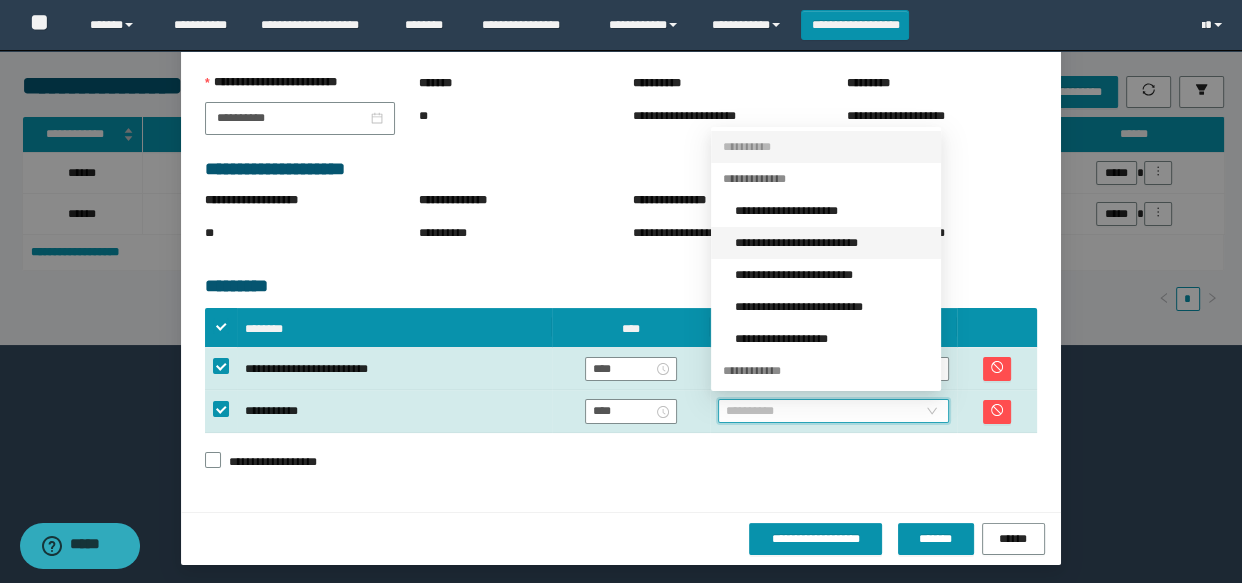click on "**********" at bounding box center [832, 243] 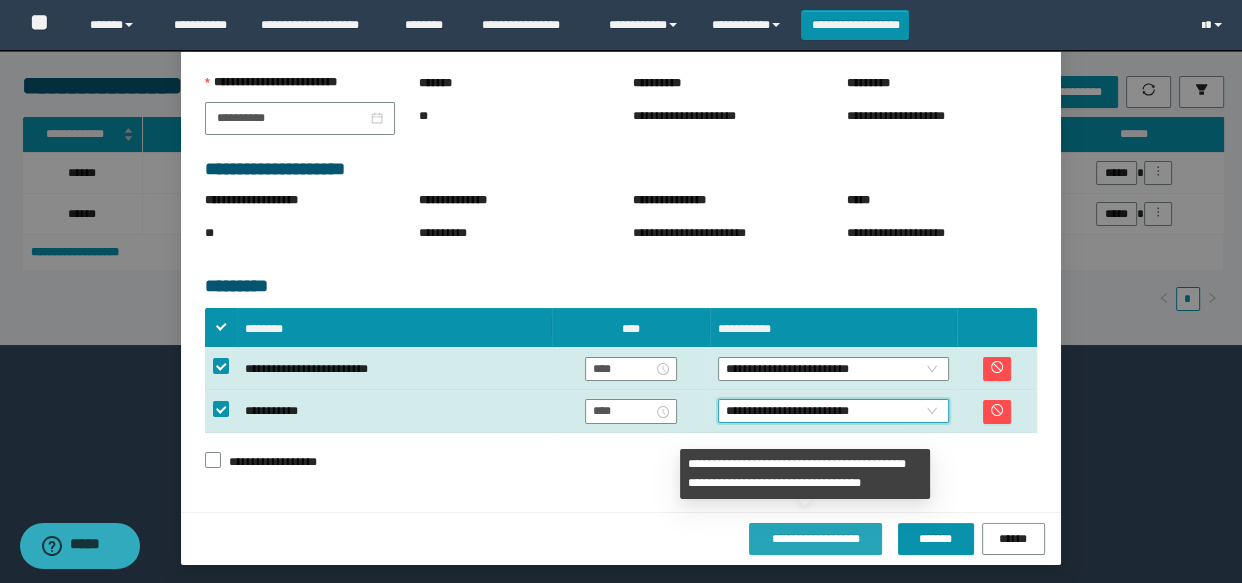 click on "**********" at bounding box center [815, 539] 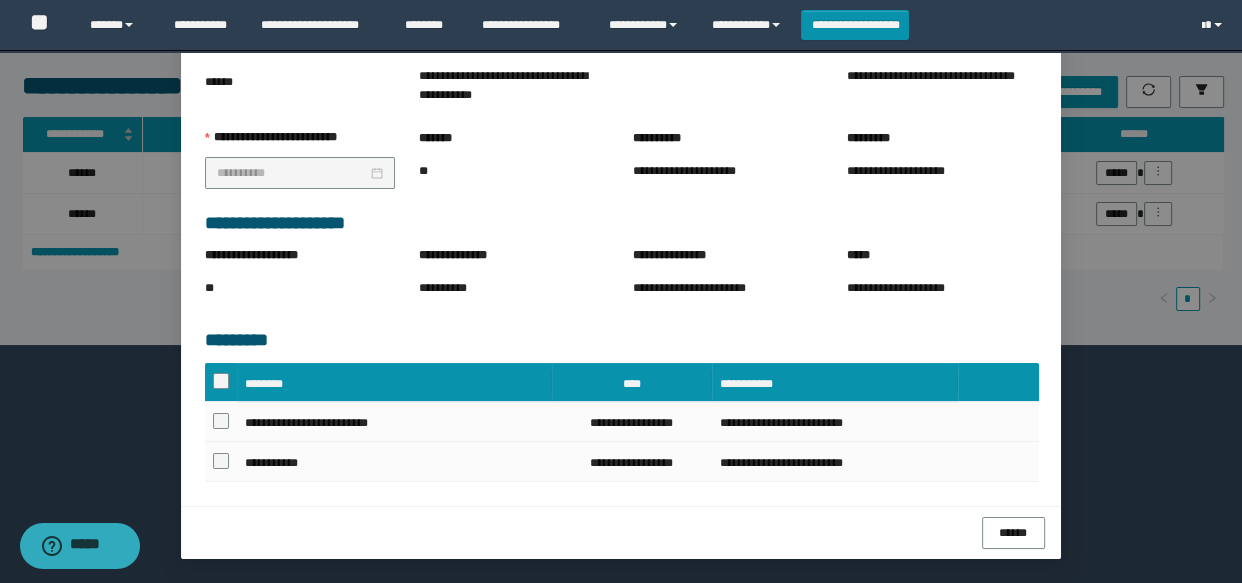 scroll, scrollTop: 235, scrollLeft: 0, axis: vertical 